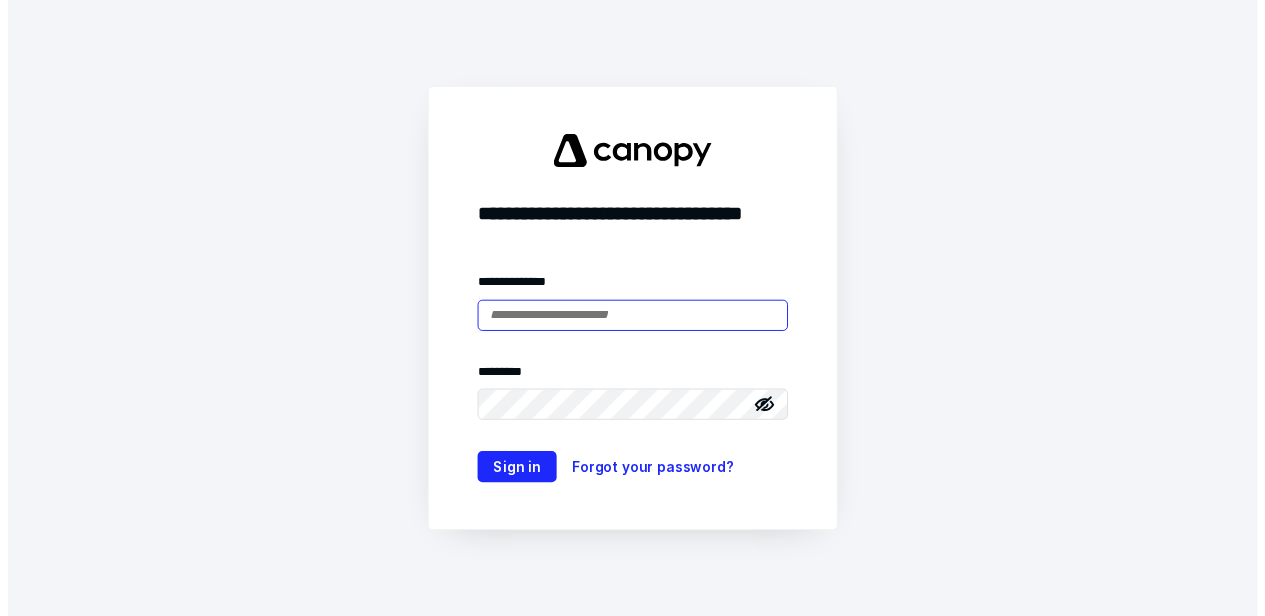 scroll, scrollTop: 0, scrollLeft: 0, axis: both 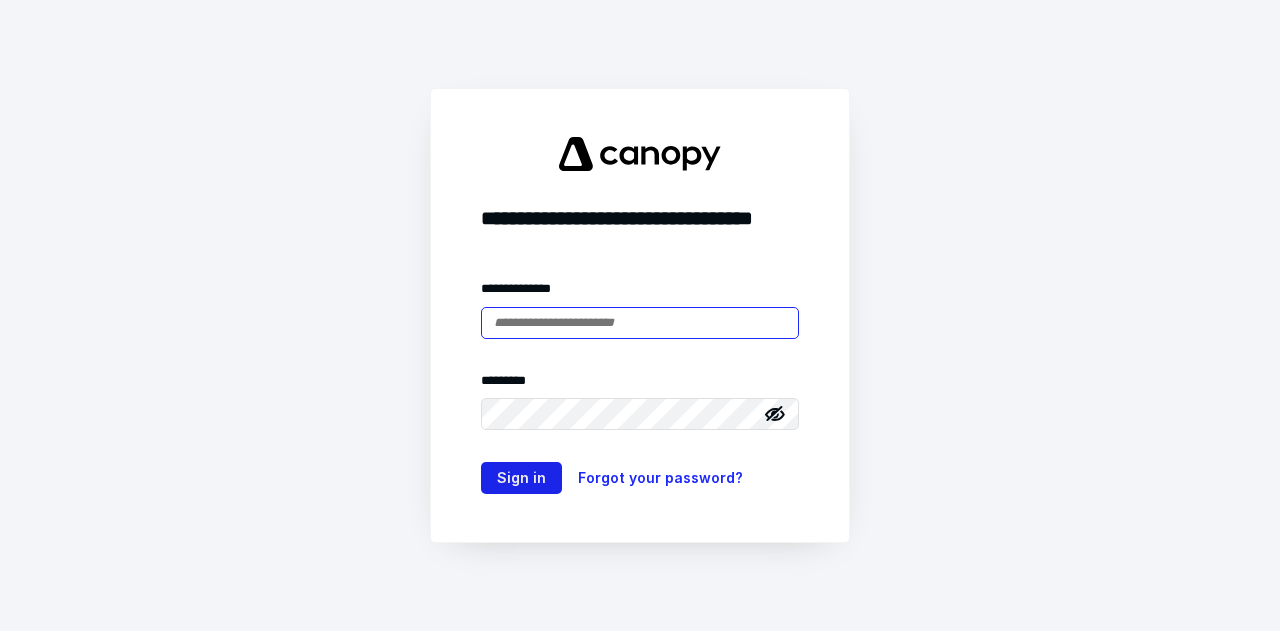 type on "**********" 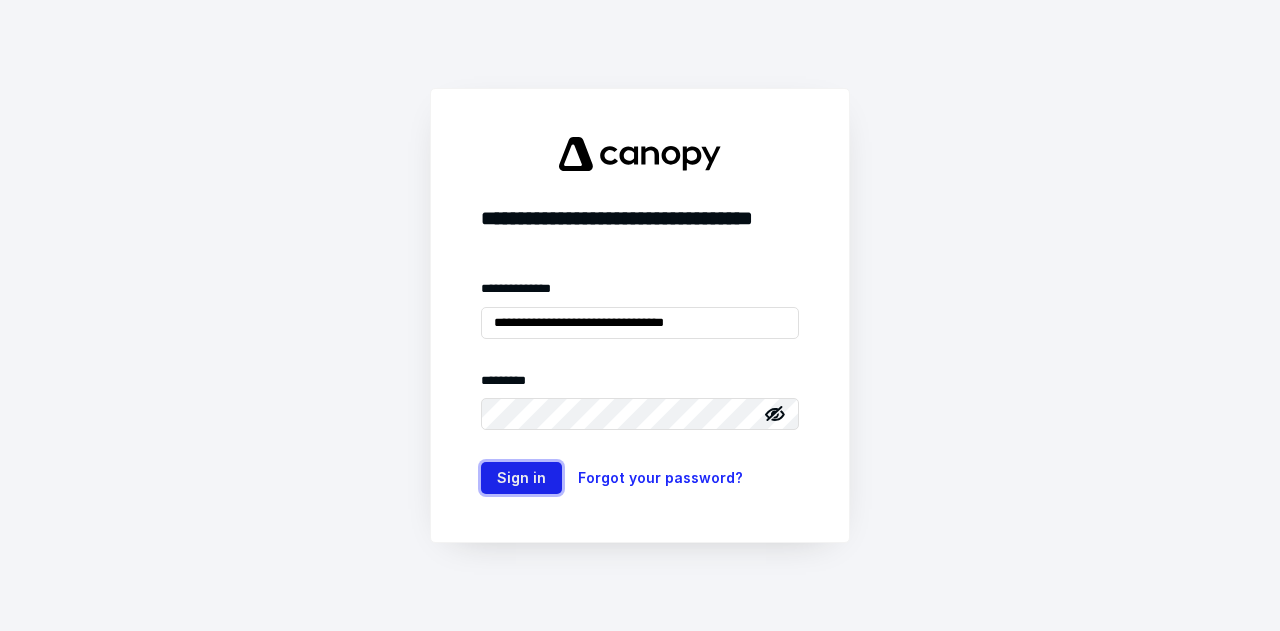 click on "Sign in" at bounding box center (521, 478) 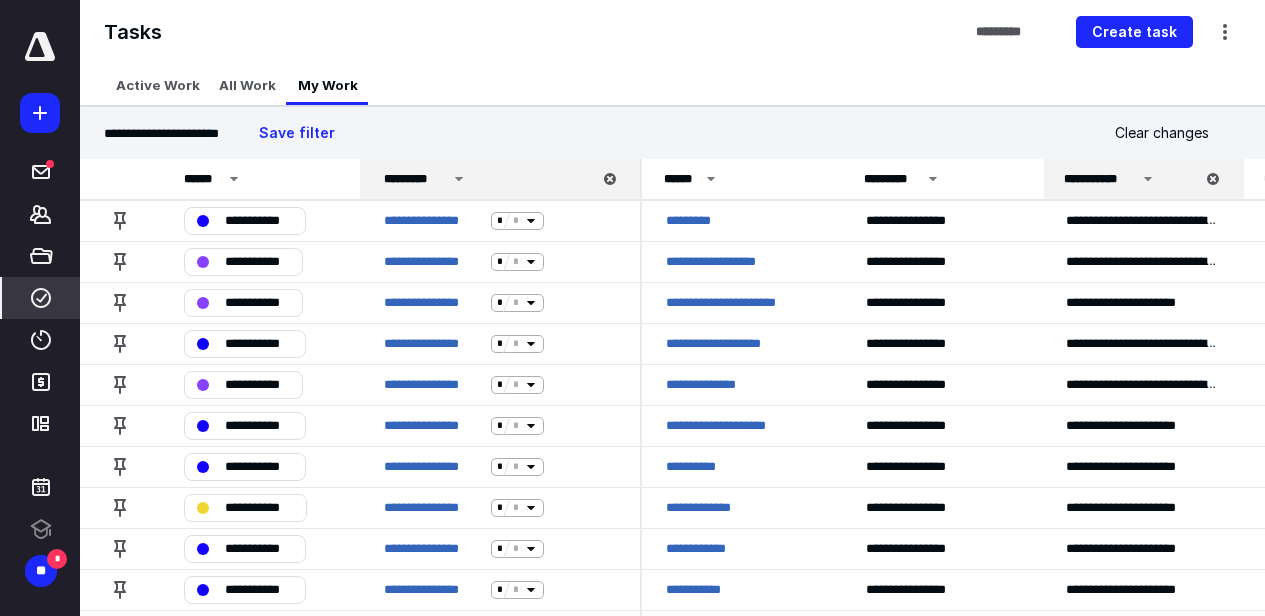 click at bounding box center [0, 0] 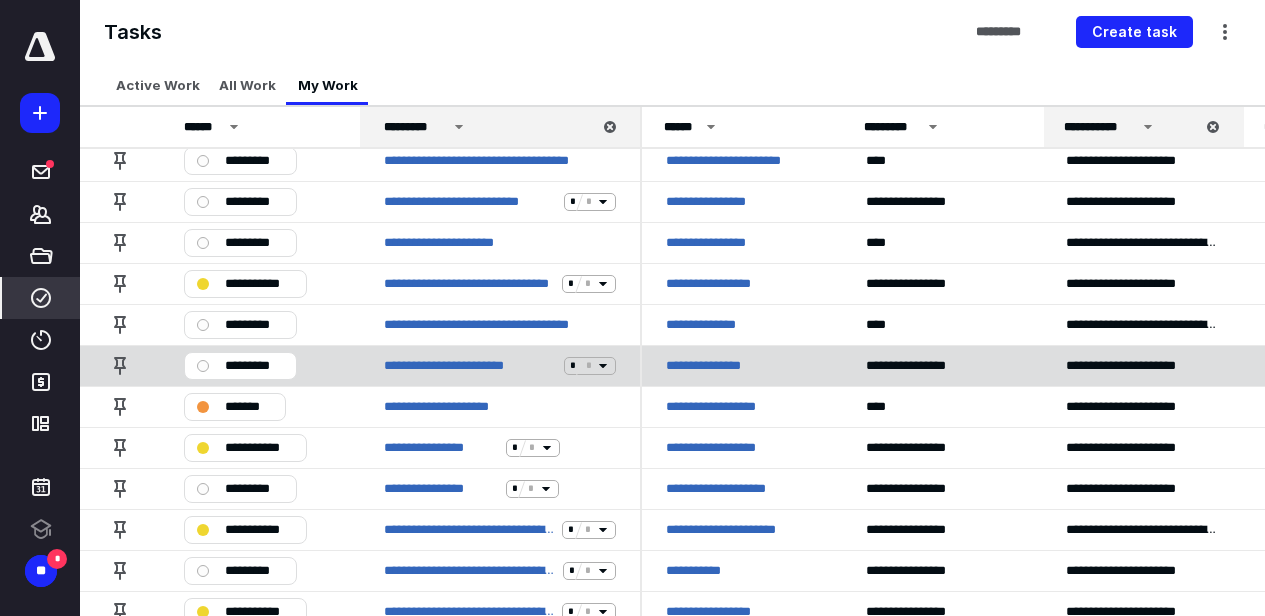 scroll, scrollTop: 1600, scrollLeft: 0, axis: vertical 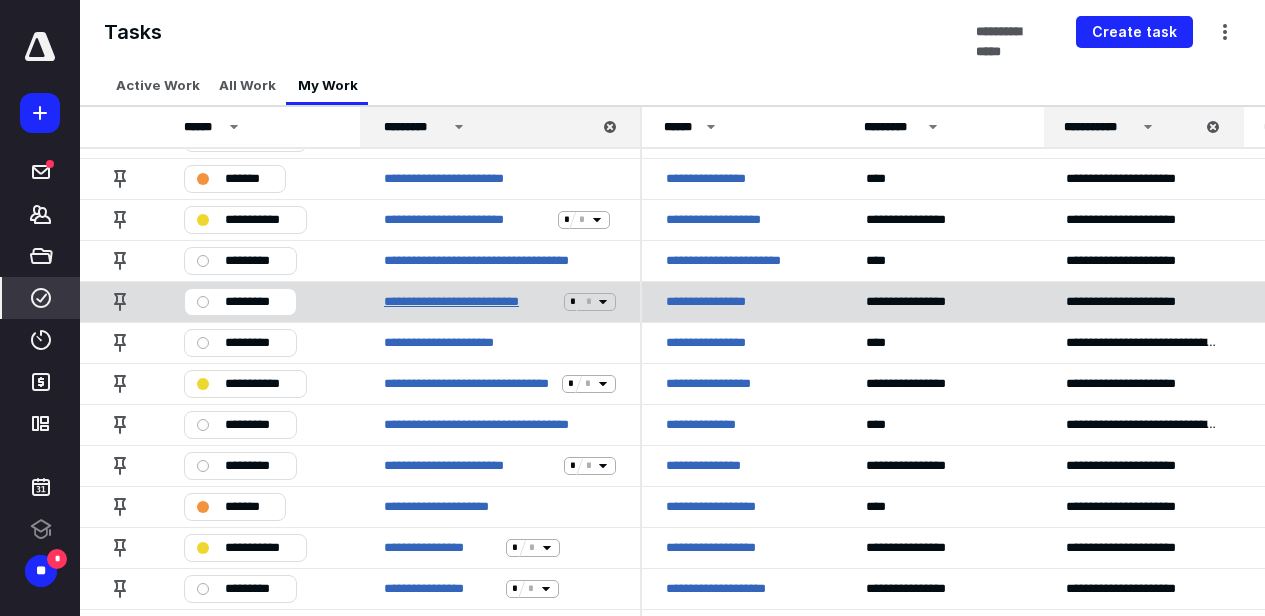 click on "**********" at bounding box center (470, 302) 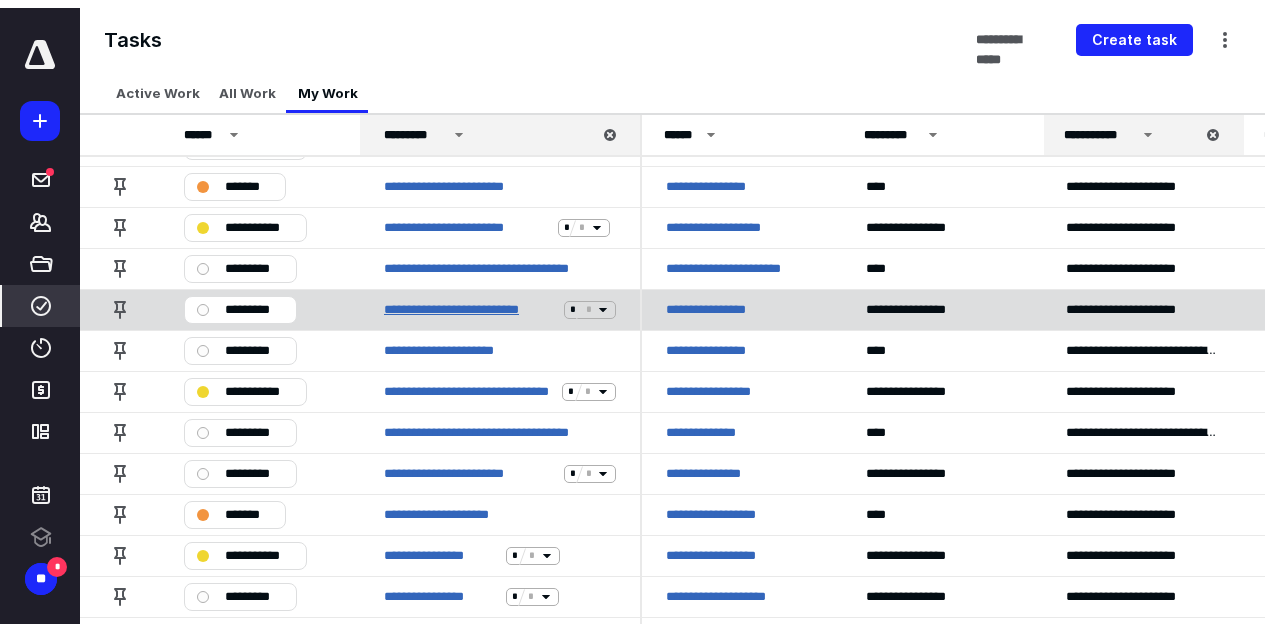 scroll, scrollTop: 0, scrollLeft: 0, axis: both 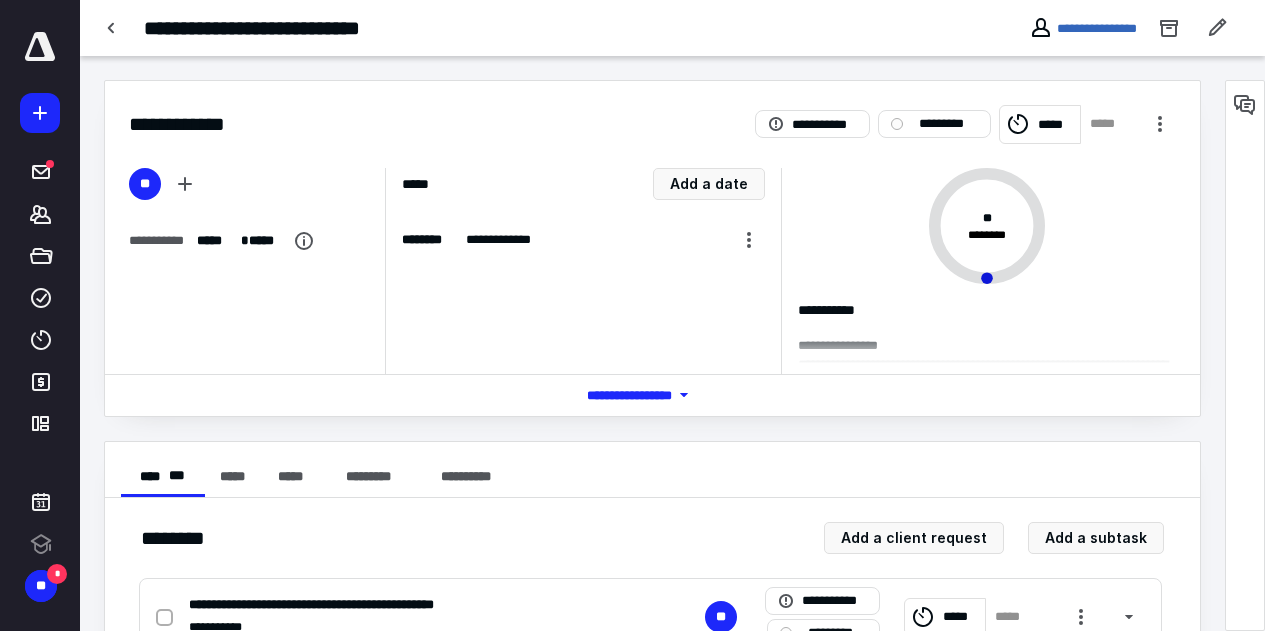 click 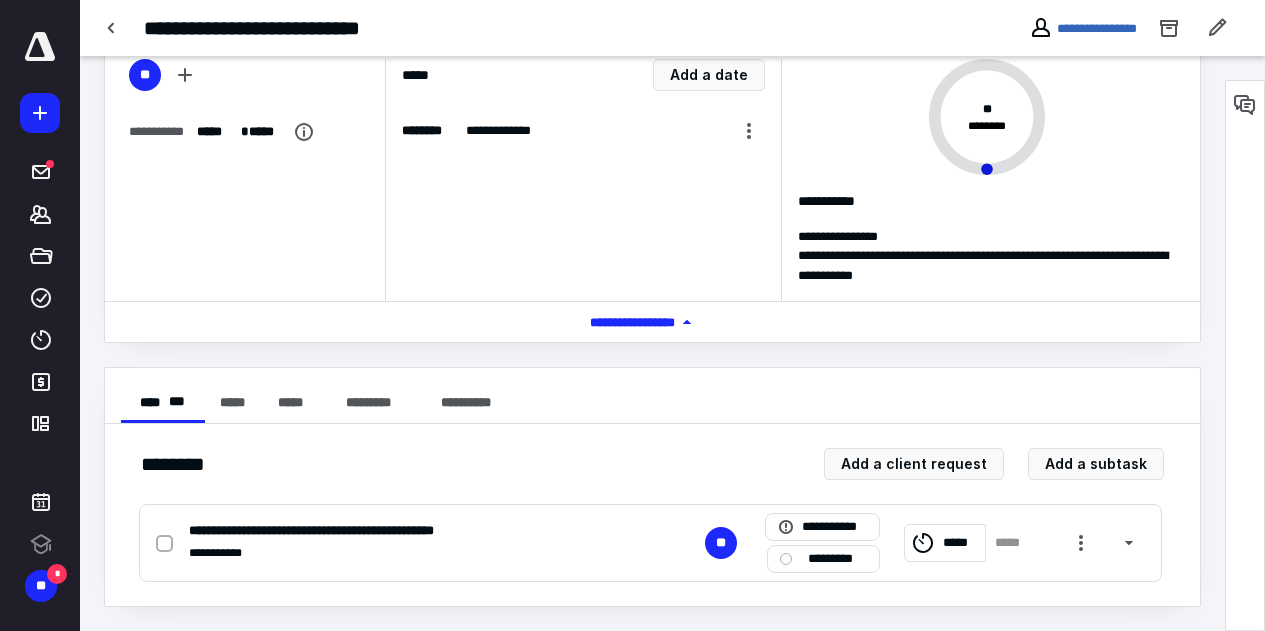 scroll, scrollTop: 0, scrollLeft: 0, axis: both 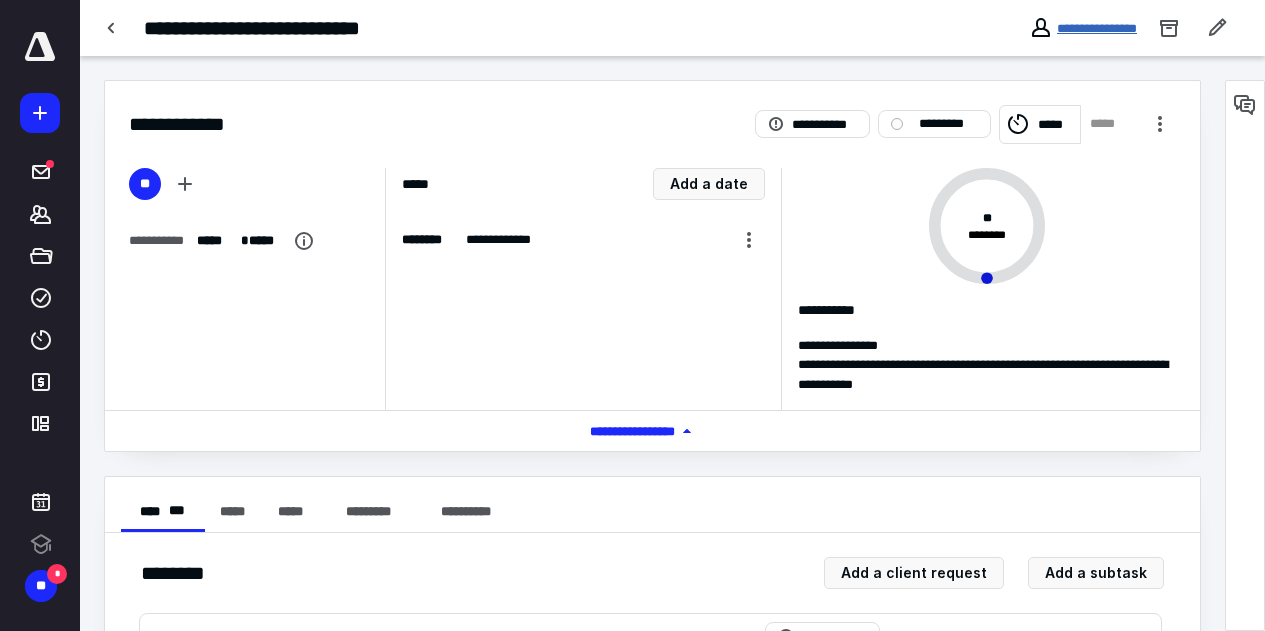 click on "**********" at bounding box center [1097, 28] 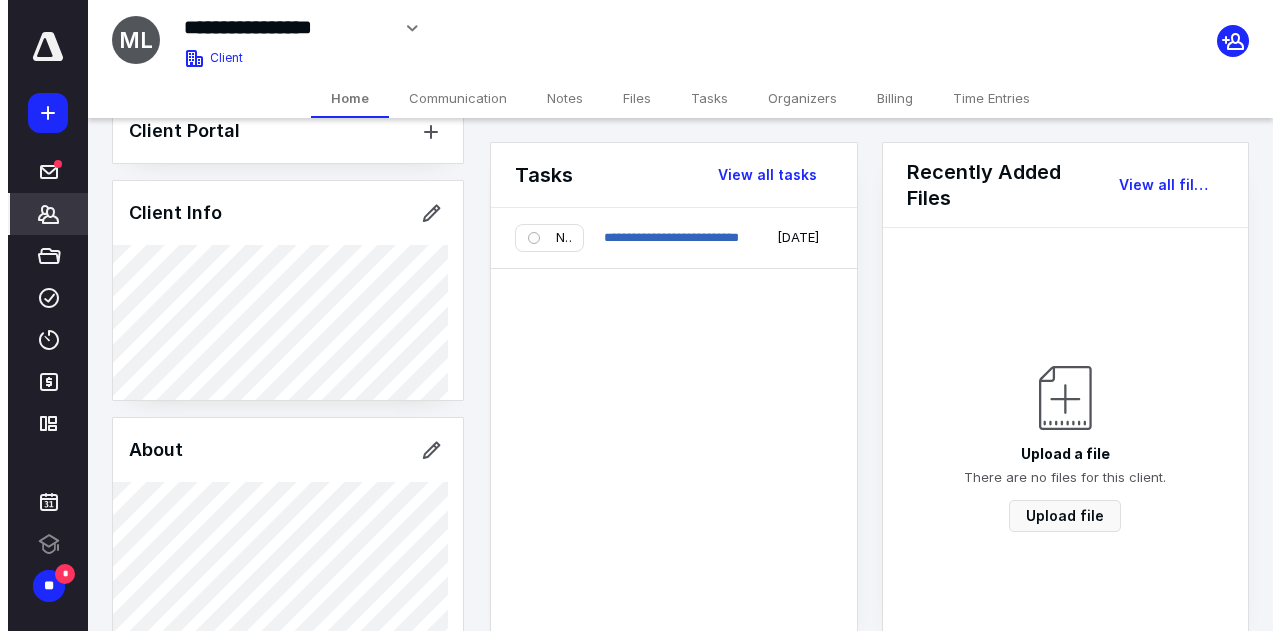 scroll, scrollTop: 0, scrollLeft: 0, axis: both 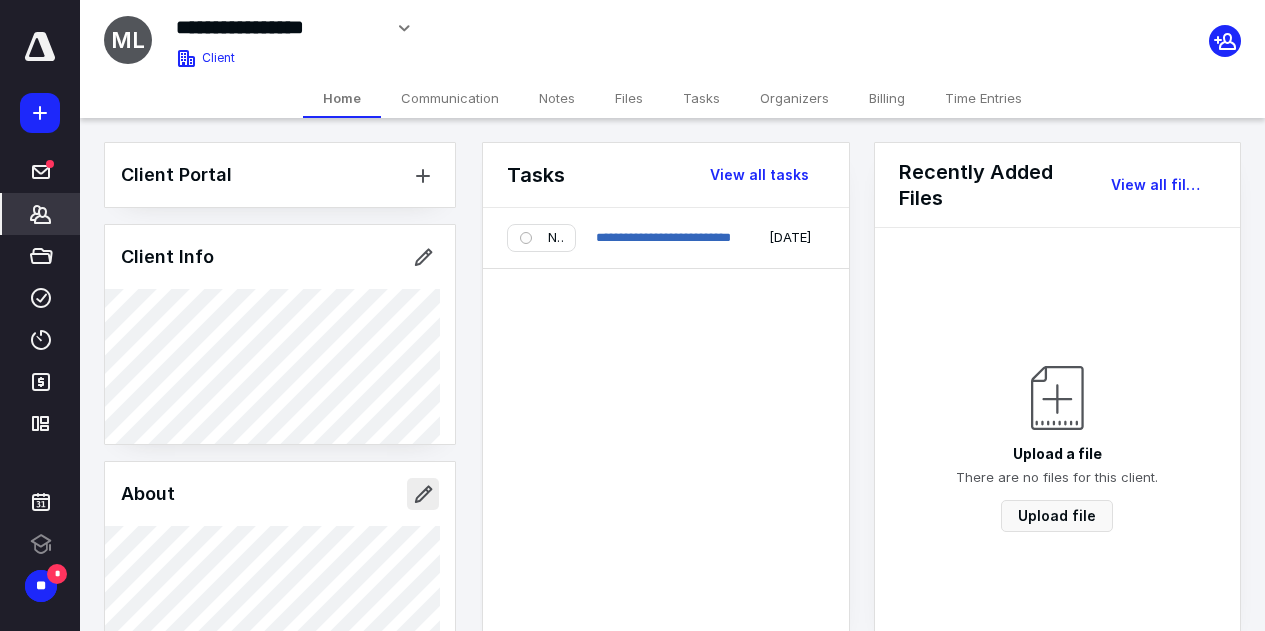 click at bounding box center [423, 494] 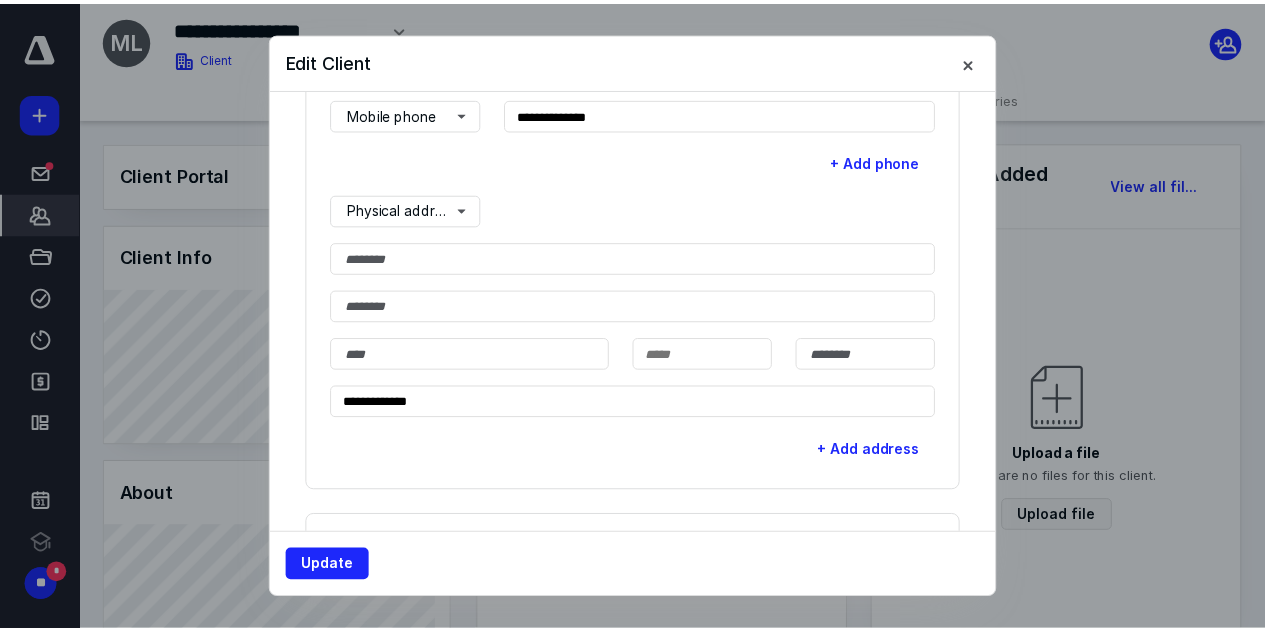 scroll, scrollTop: 700, scrollLeft: 0, axis: vertical 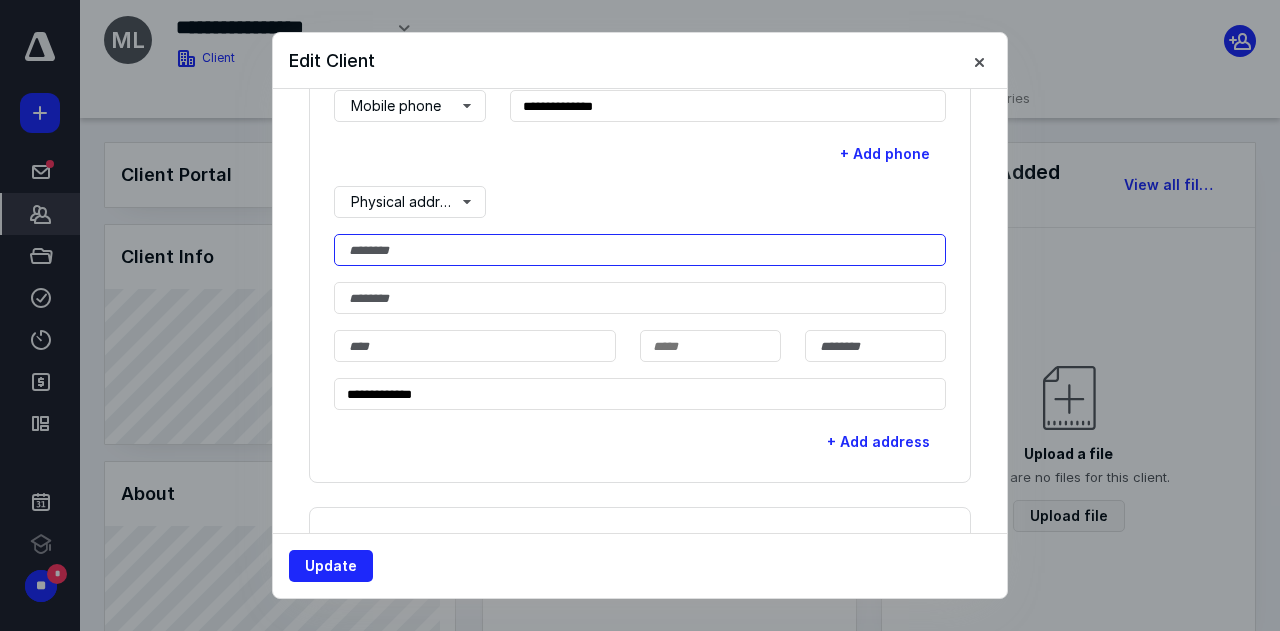 click at bounding box center [640, 250] 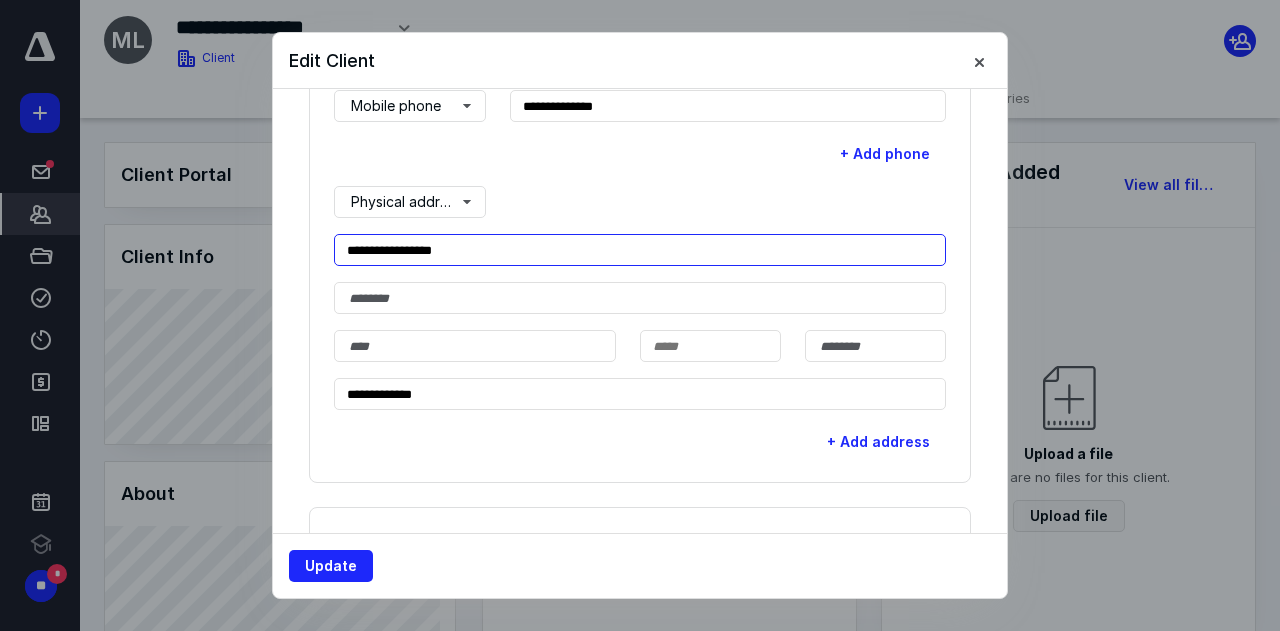 type on "**********" 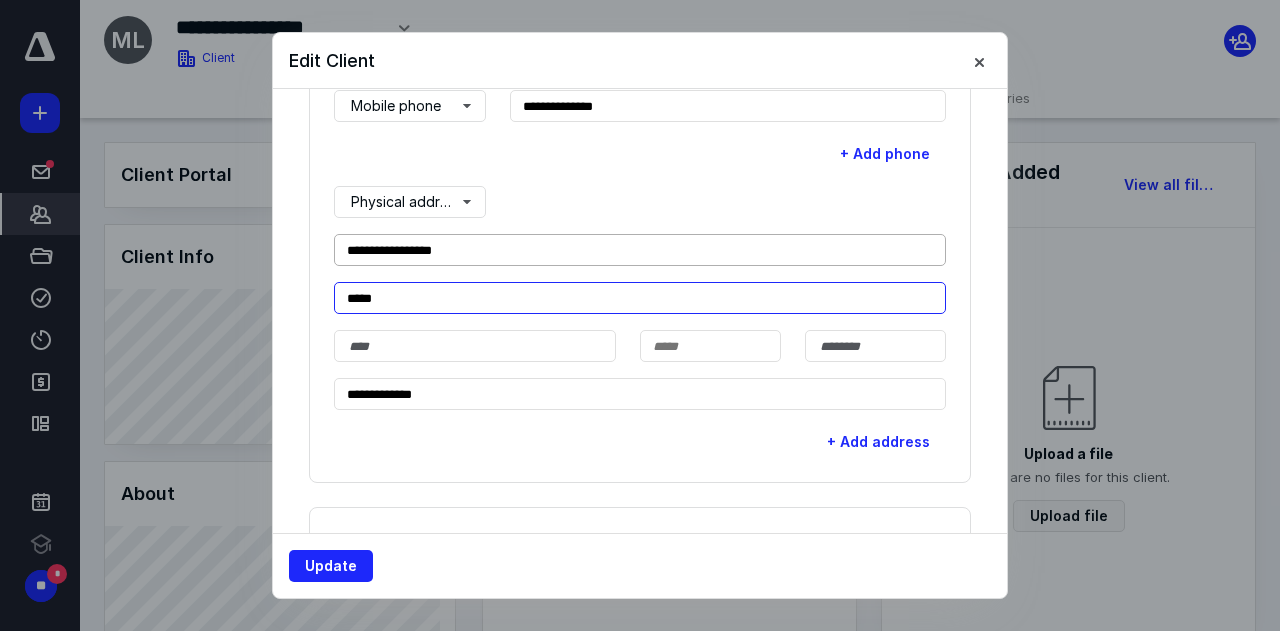type on "*****" 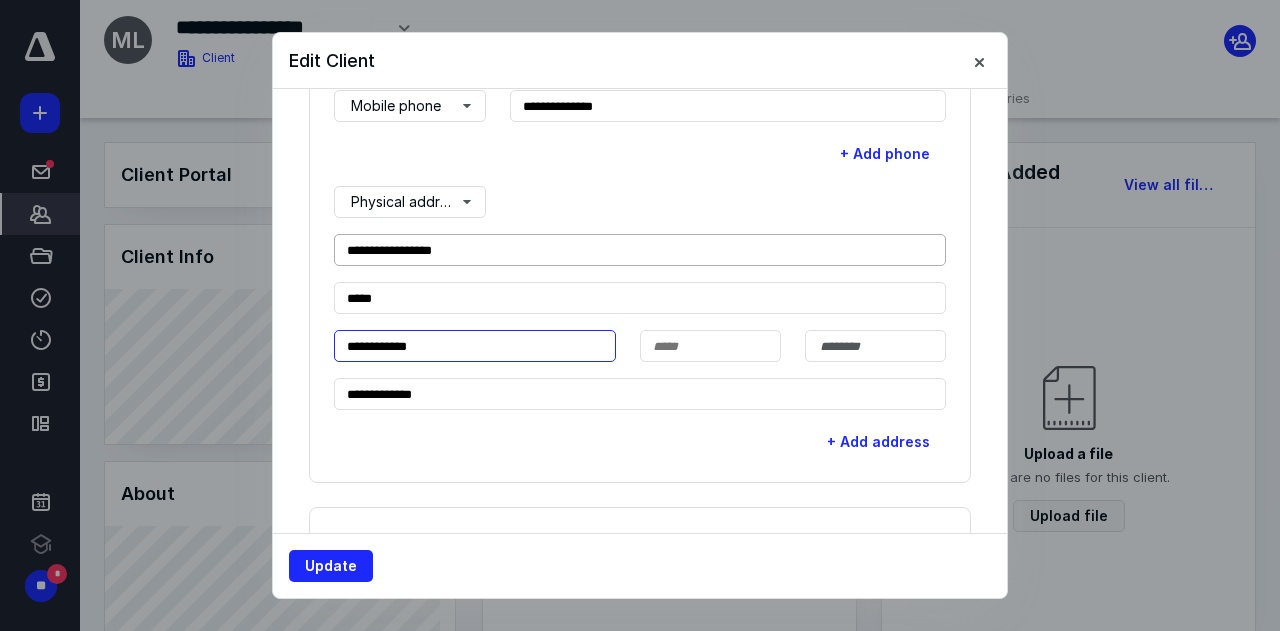 type on "**********" 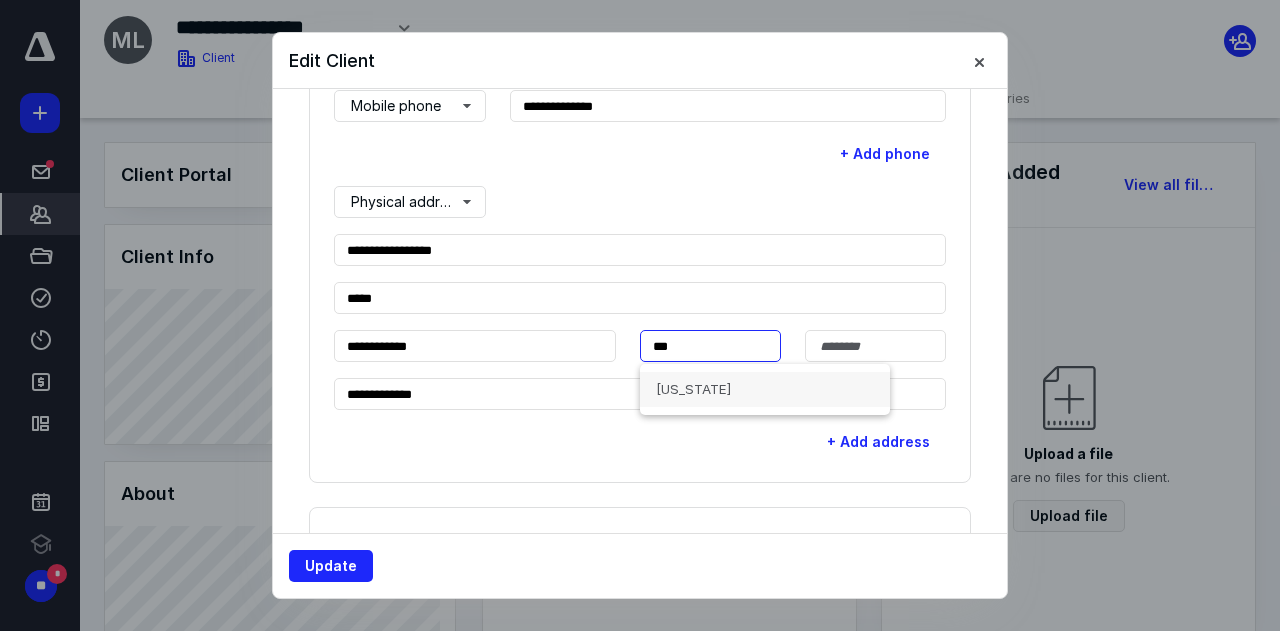 click on "[US_STATE]" at bounding box center [765, 389] 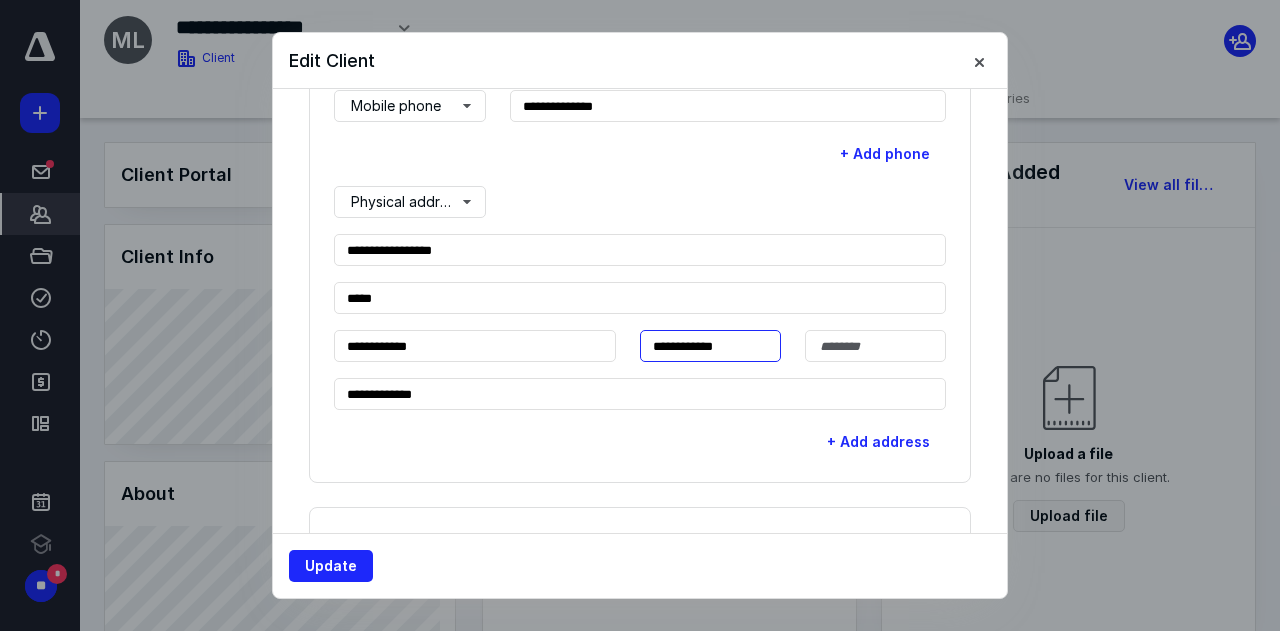 type on "**********" 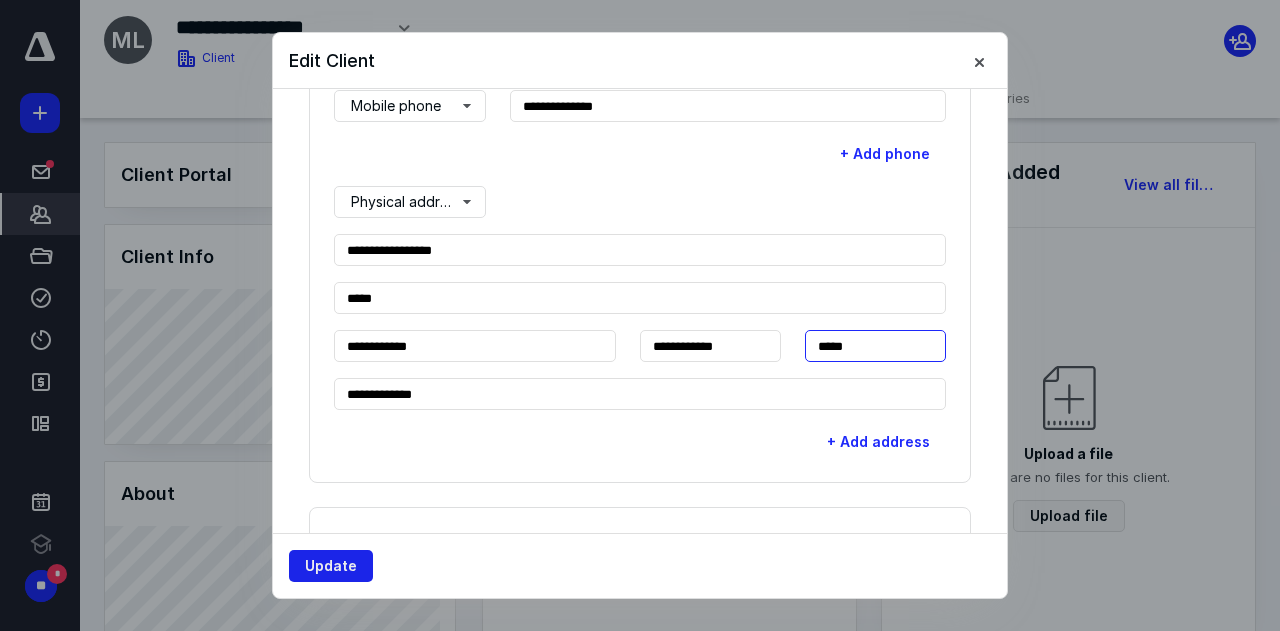 type on "*****" 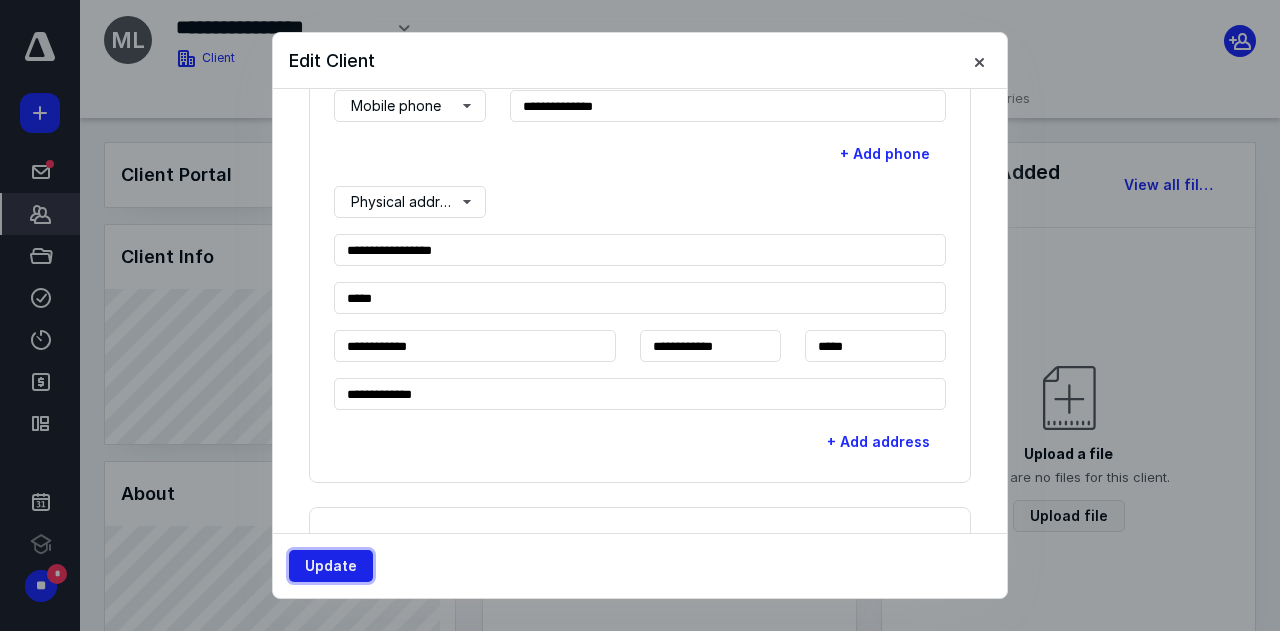 click on "Update" at bounding box center [331, 566] 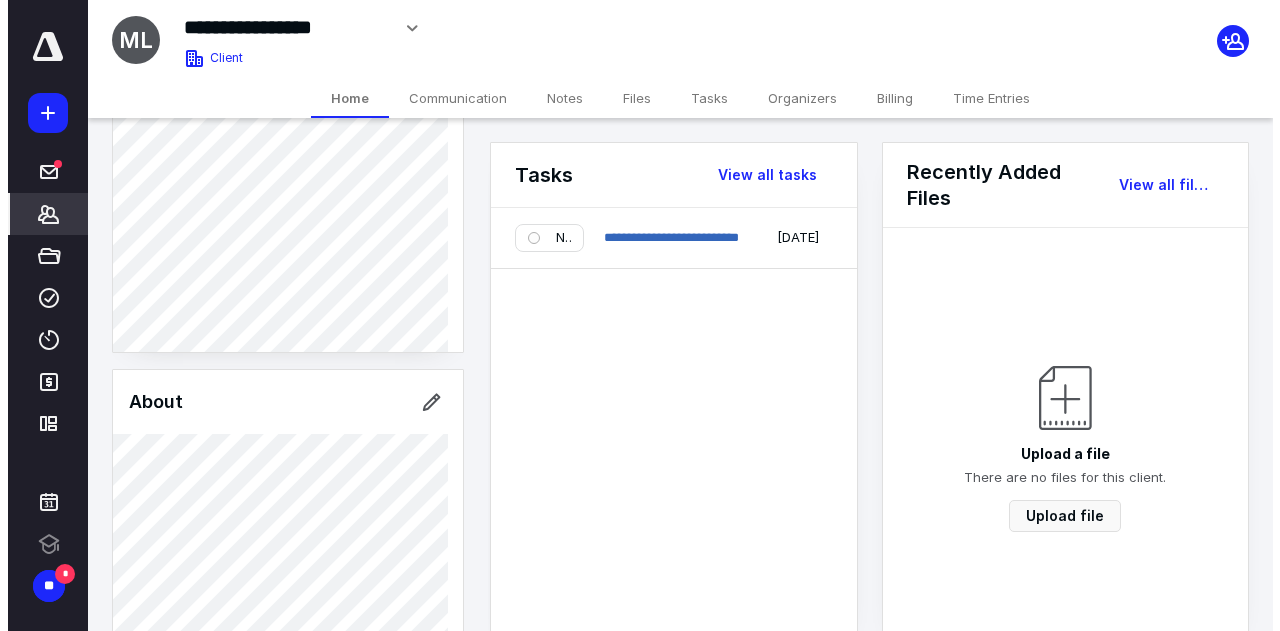 scroll, scrollTop: 0, scrollLeft: 0, axis: both 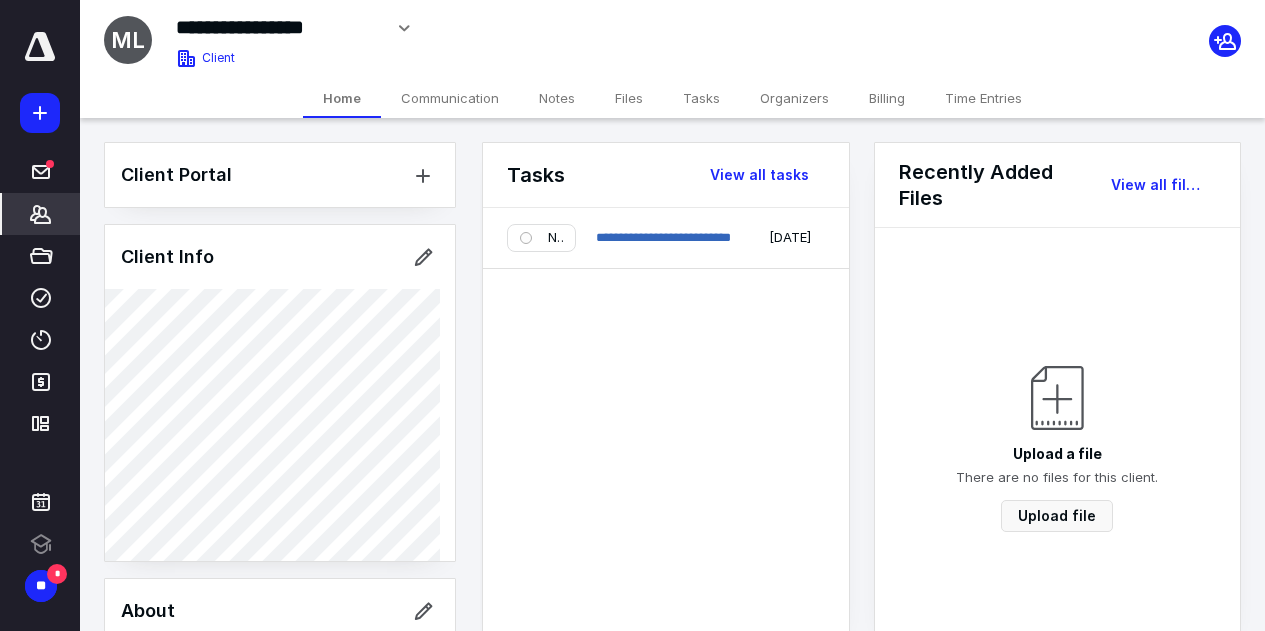 click on "**********" at bounding box center [480, 35] 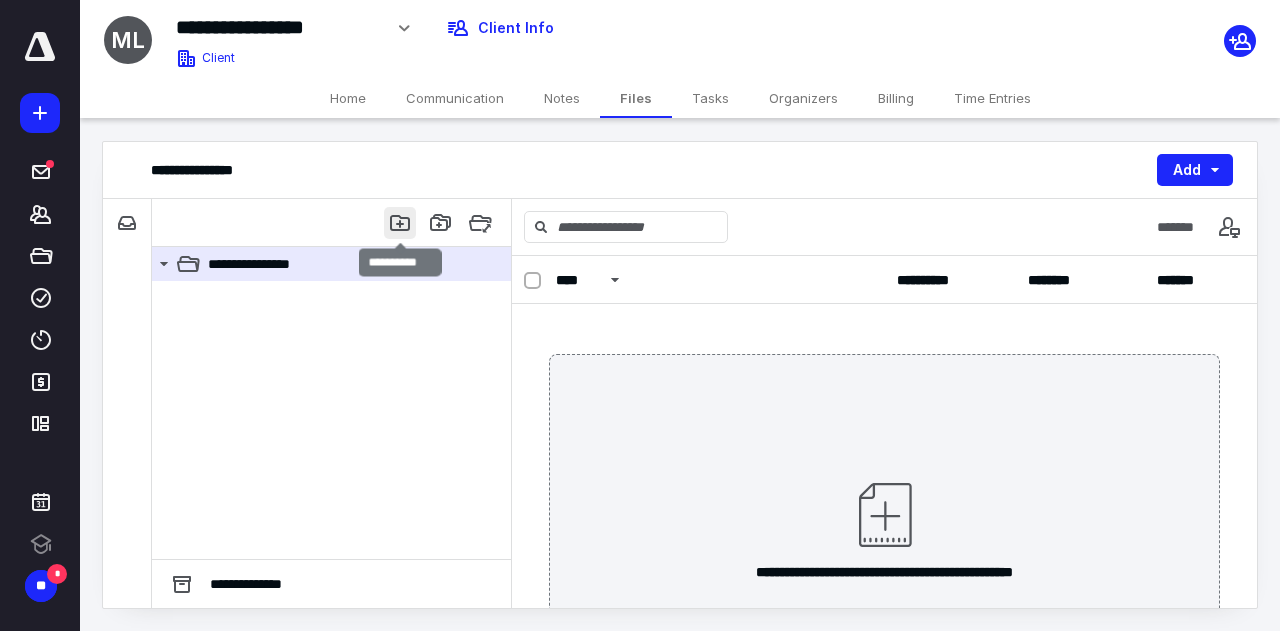 click at bounding box center [400, 223] 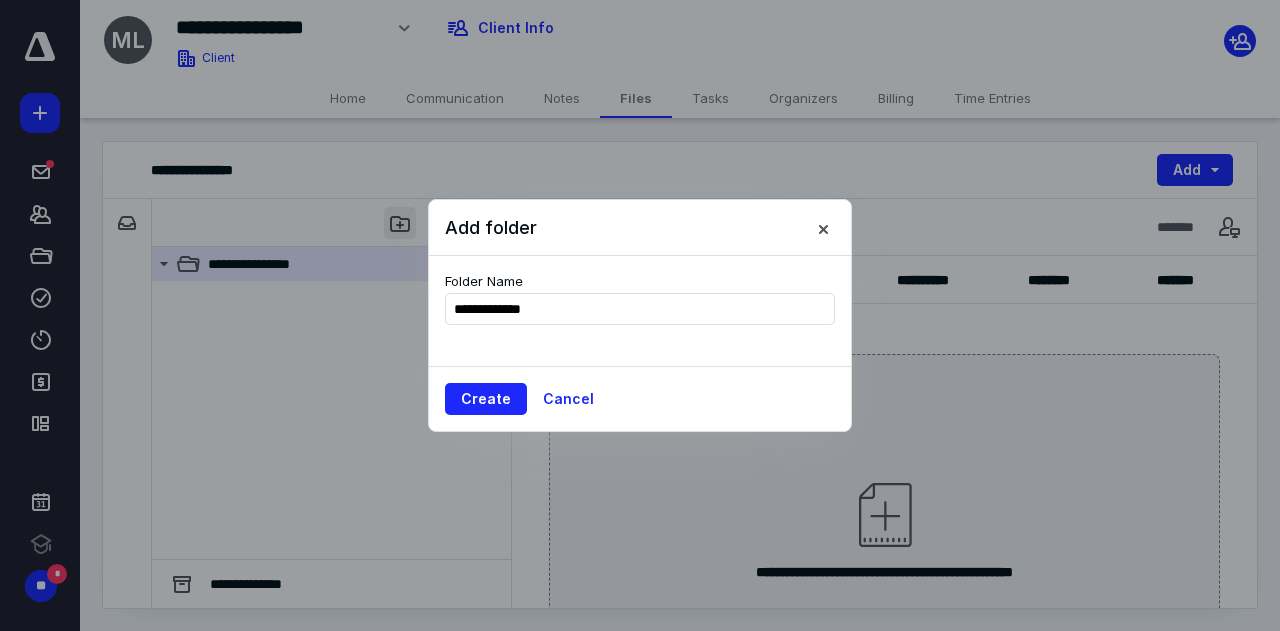 type on "**********" 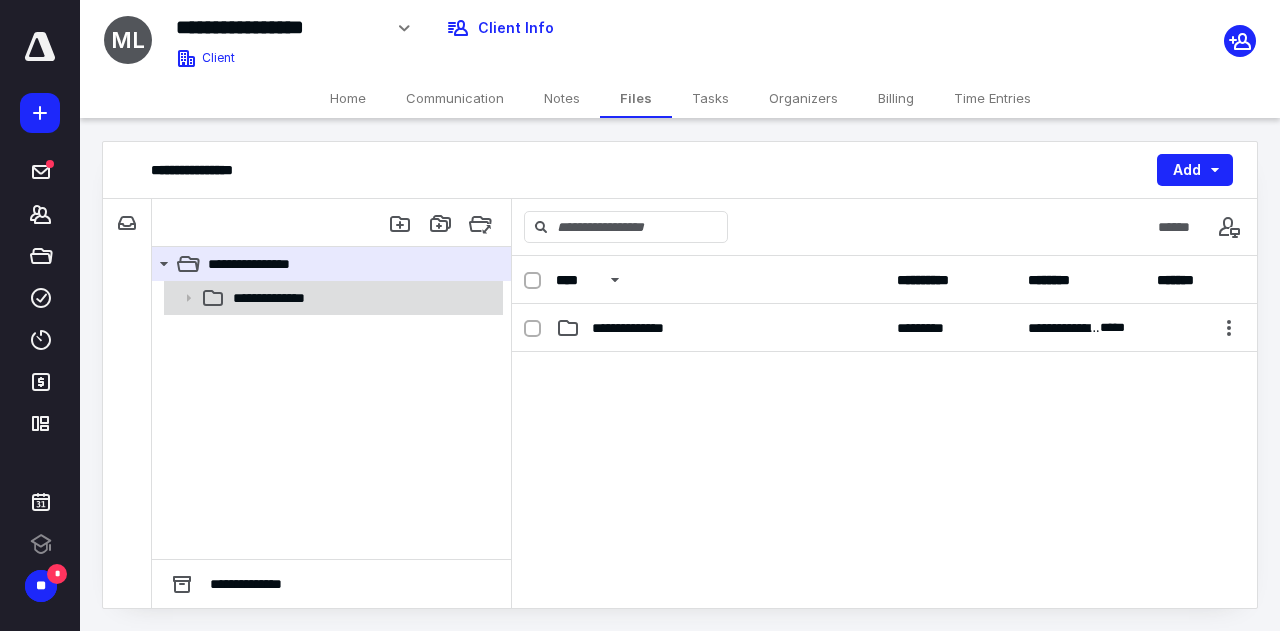 click on "**********" at bounding box center (362, 298) 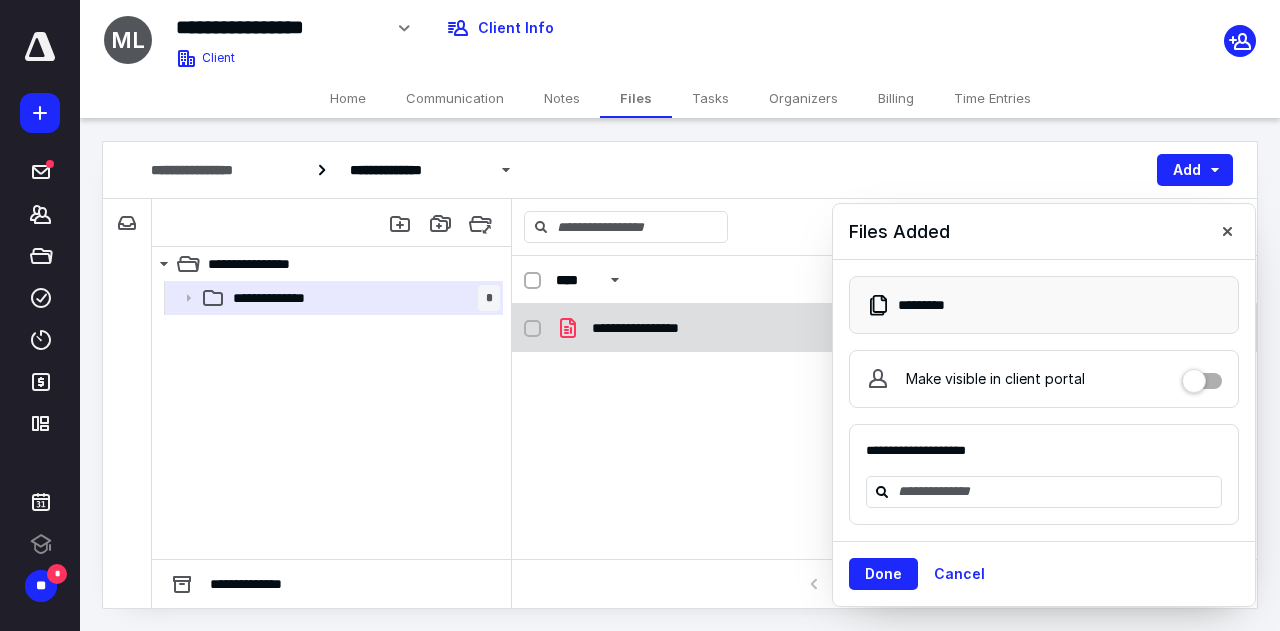 click on "**********" at bounding box center [884, 328] 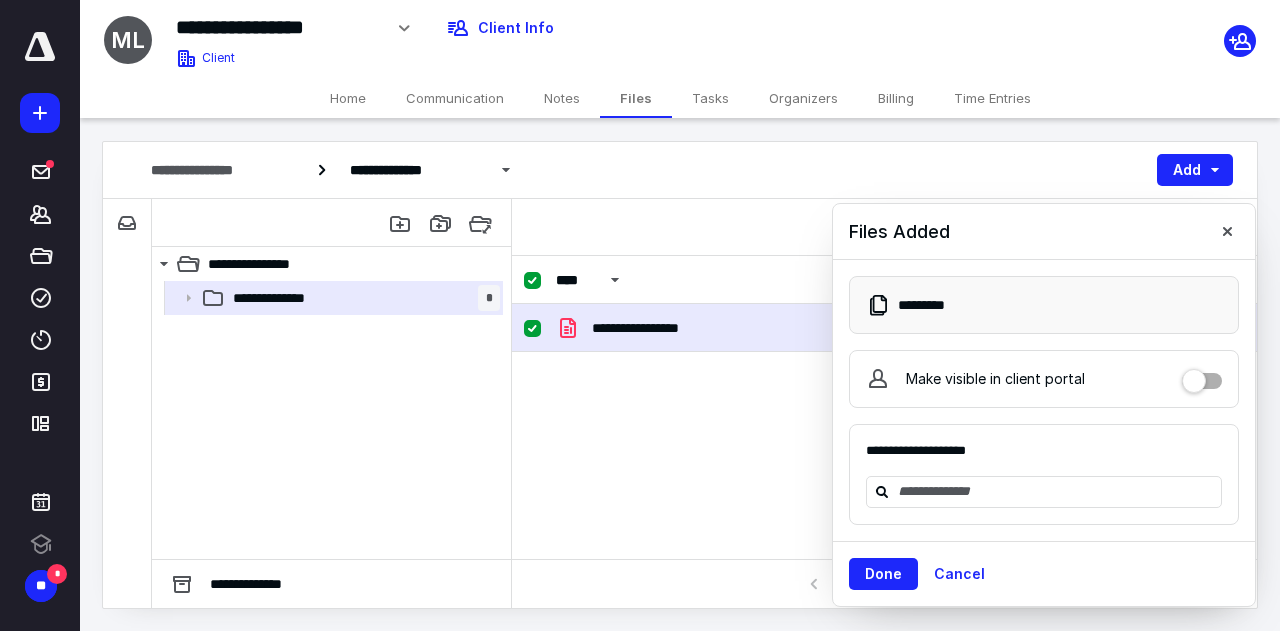 click on "**********" at bounding box center (884, 328) 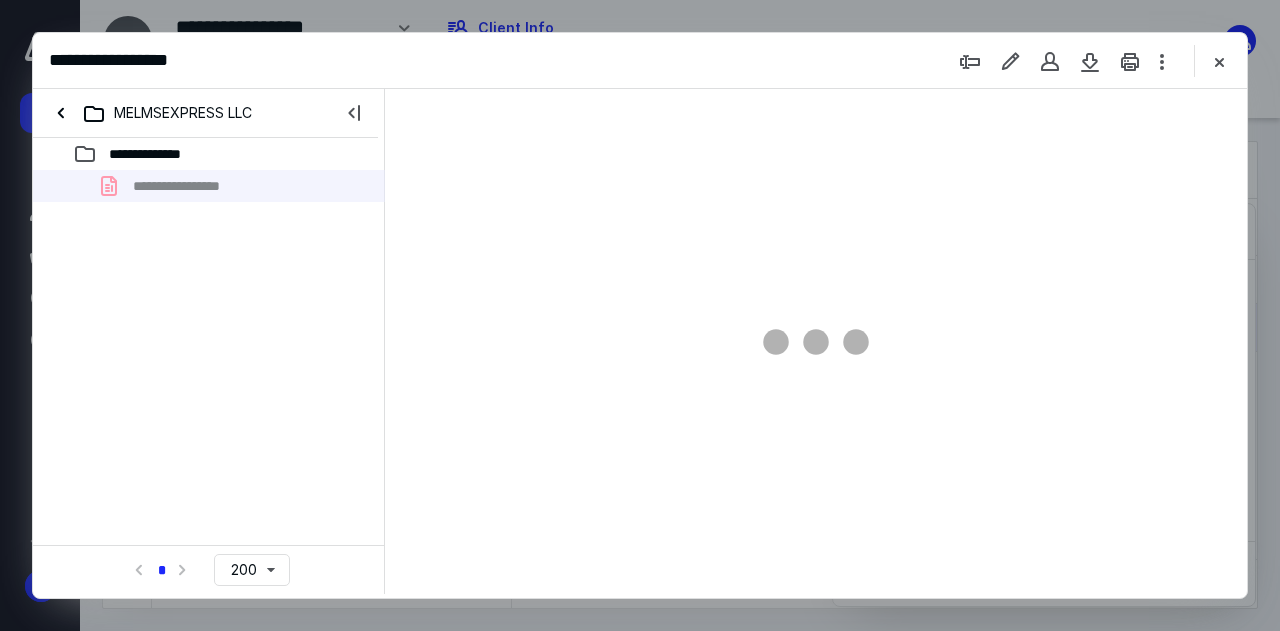 scroll, scrollTop: 0, scrollLeft: 0, axis: both 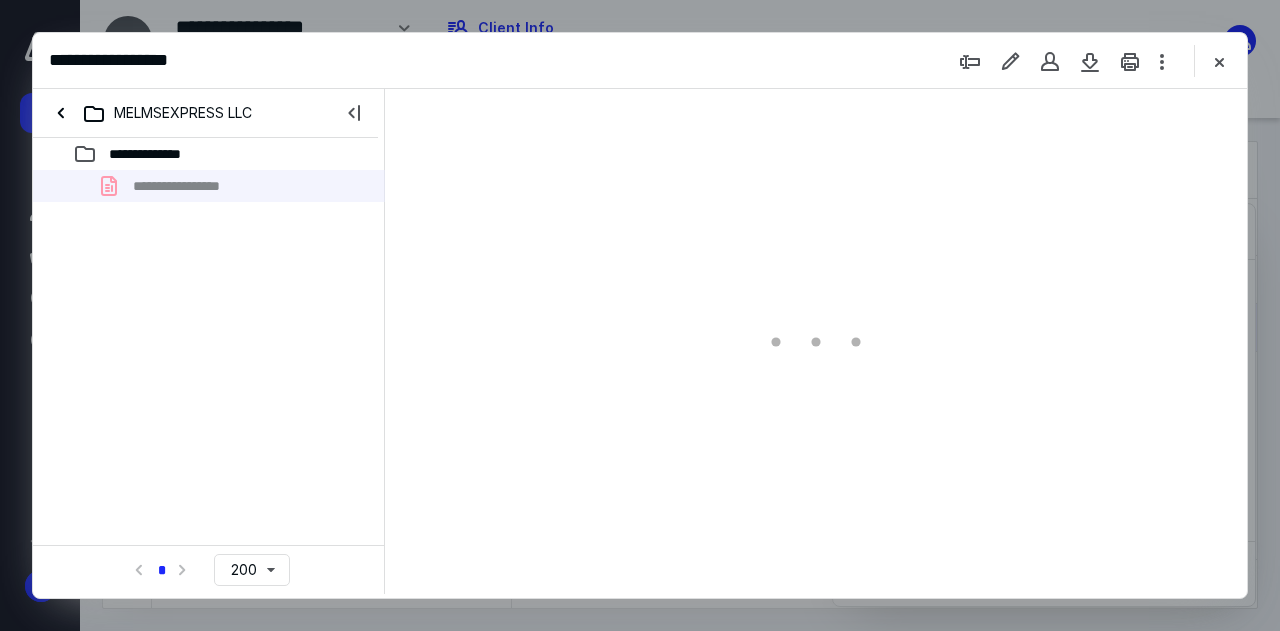 type on "51" 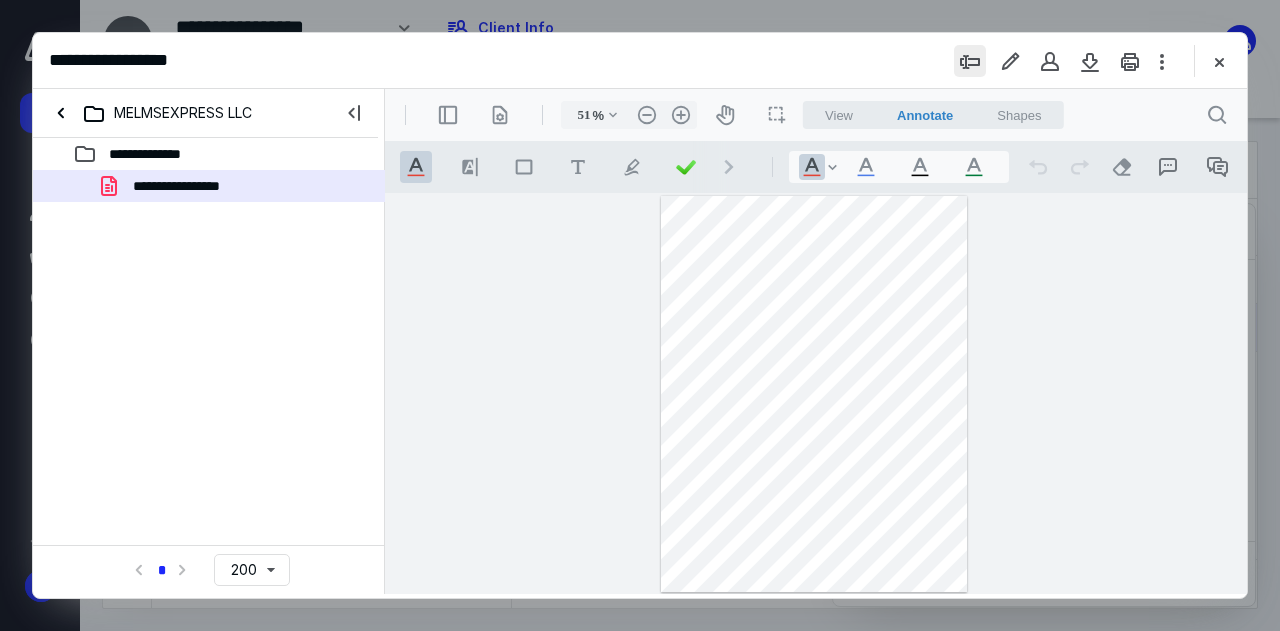 click at bounding box center [970, 61] 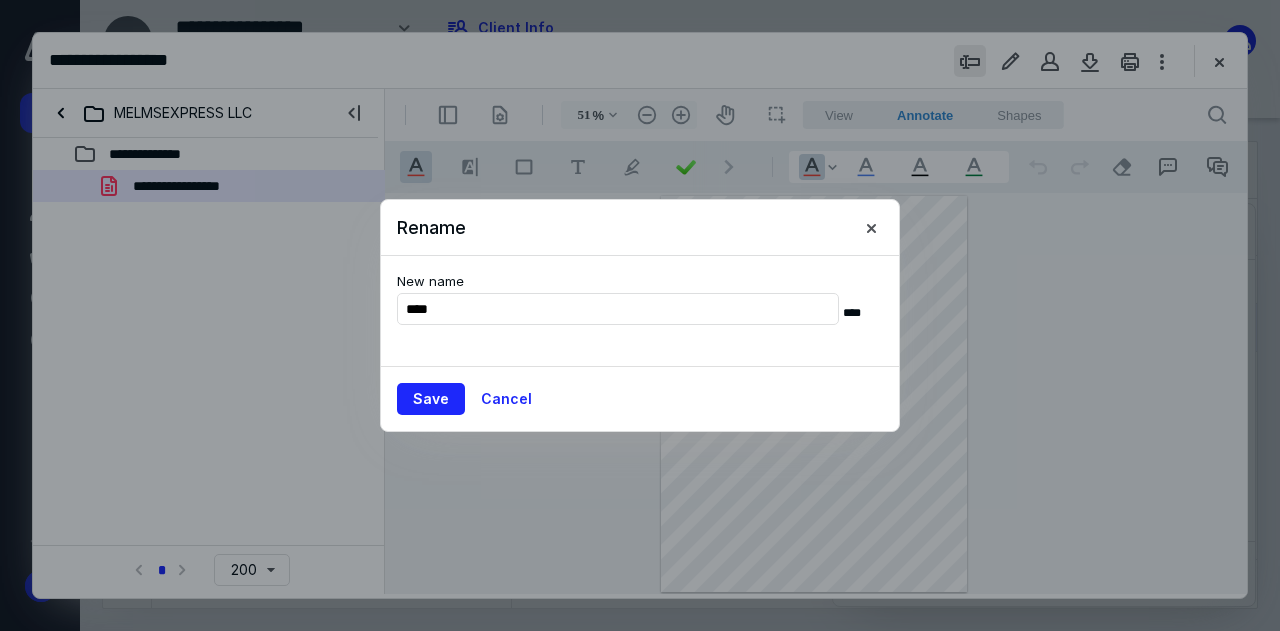 type on "**********" 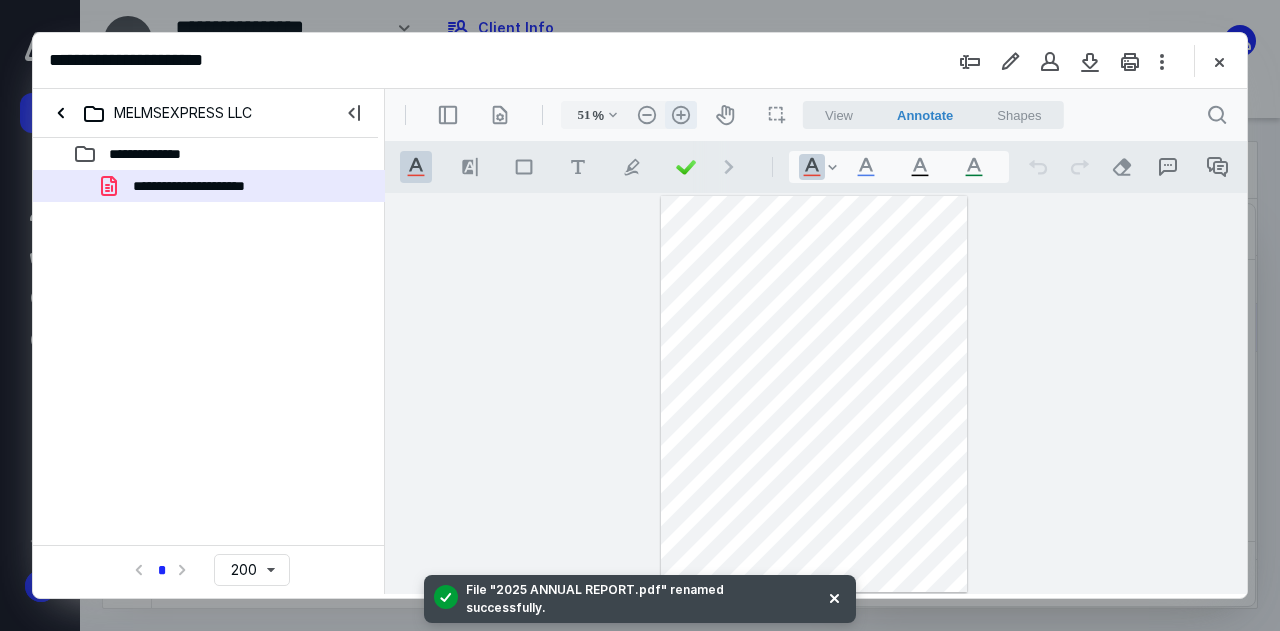 click on ".cls-1{fill:#abb0c4;} icon - header - zoom - in - line" at bounding box center [681, 115] 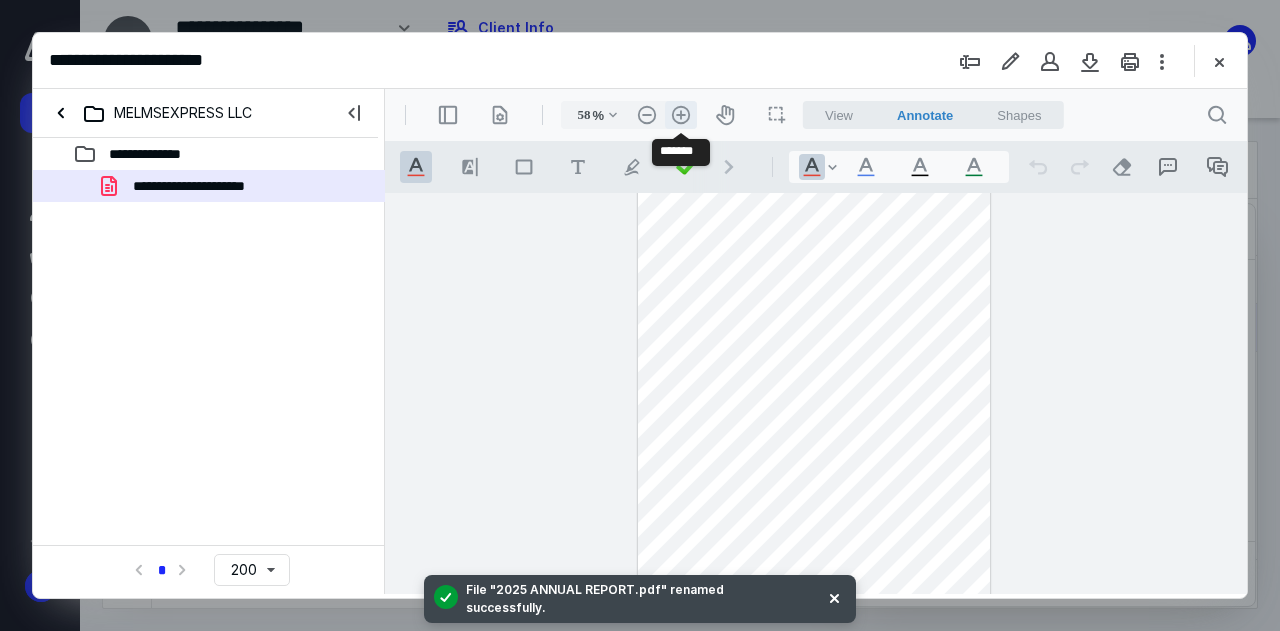 click on ".cls-1{fill:#abb0c4;} icon - header - zoom - in - line" at bounding box center (681, 115) 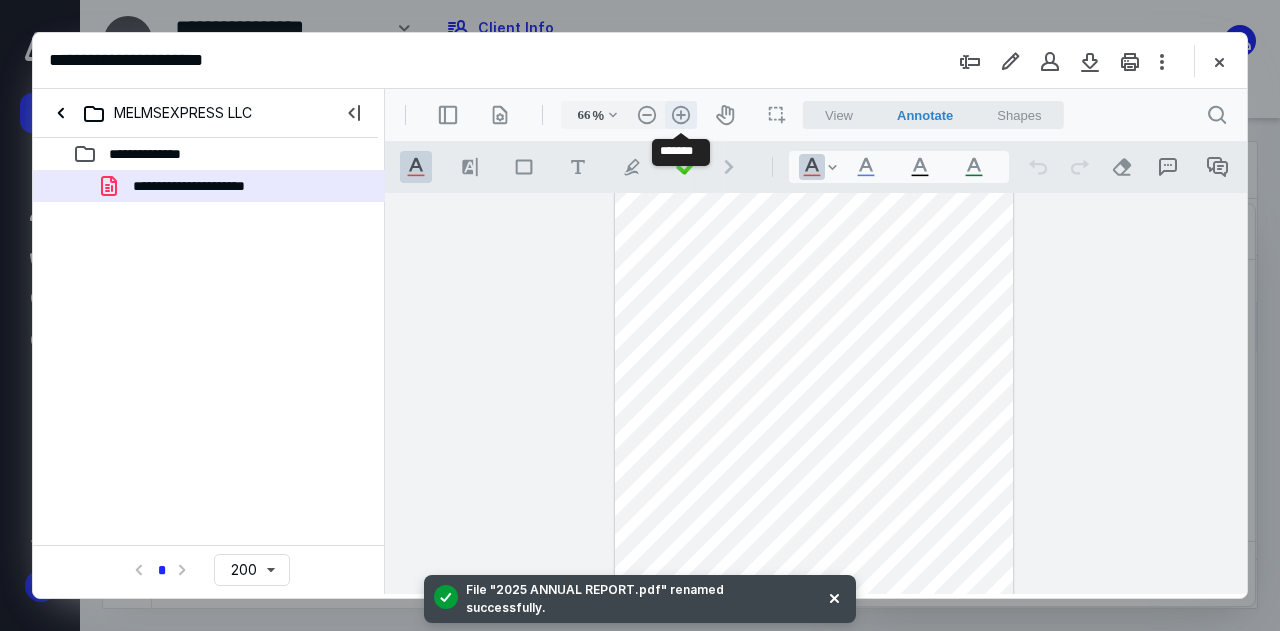 click on ".cls-1{fill:#abb0c4;} icon - header - zoom - in - line" at bounding box center (681, 115) 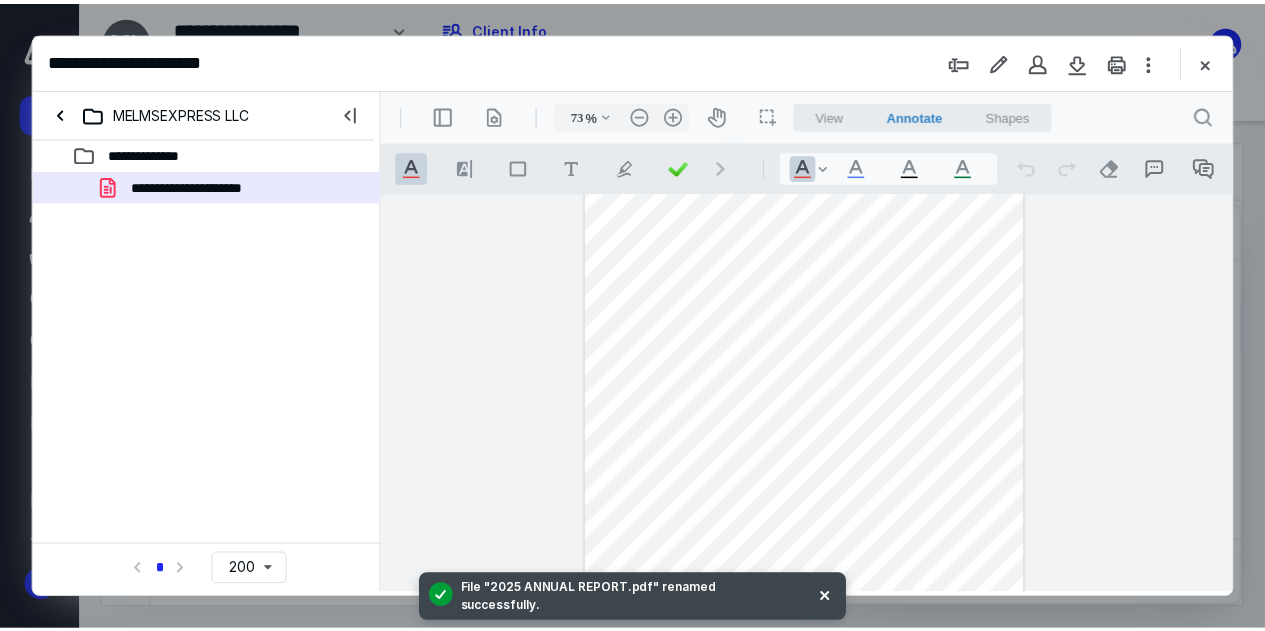 scroll, scrollTop: 0, scrollLeft: 0, axis: both 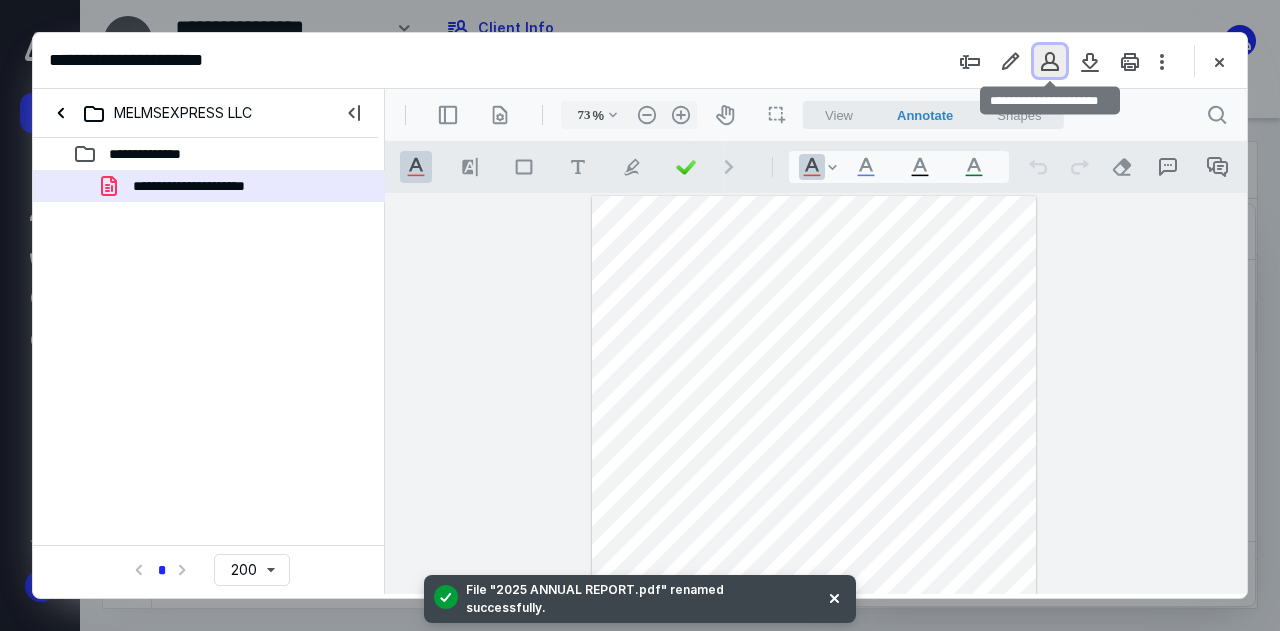 click at bounding box center (1050, 61) 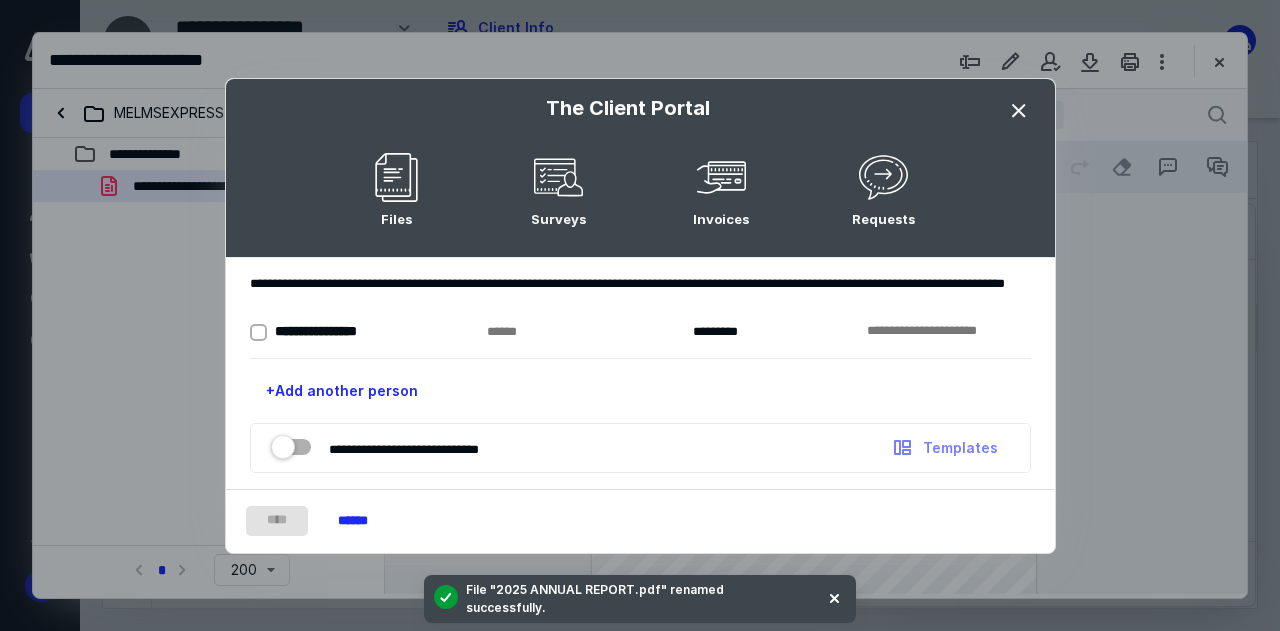 click at bounding box center [1019, 111] 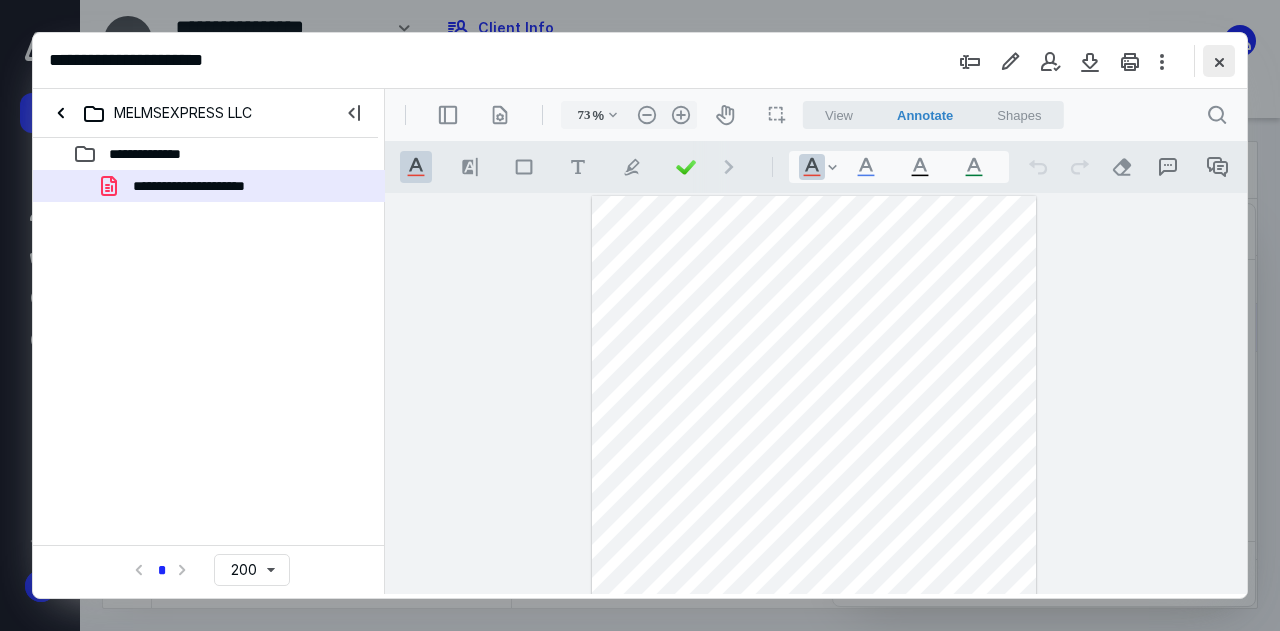 click at bounding box center (1219, 61) 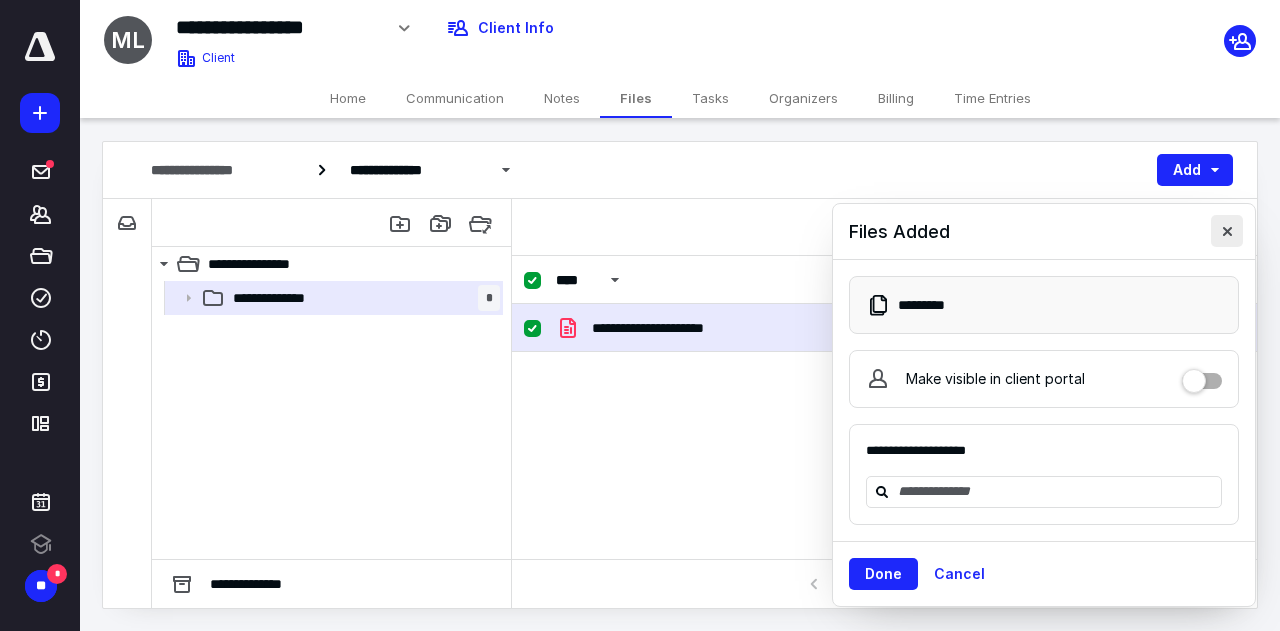 click at bounding box center [1227, 231] 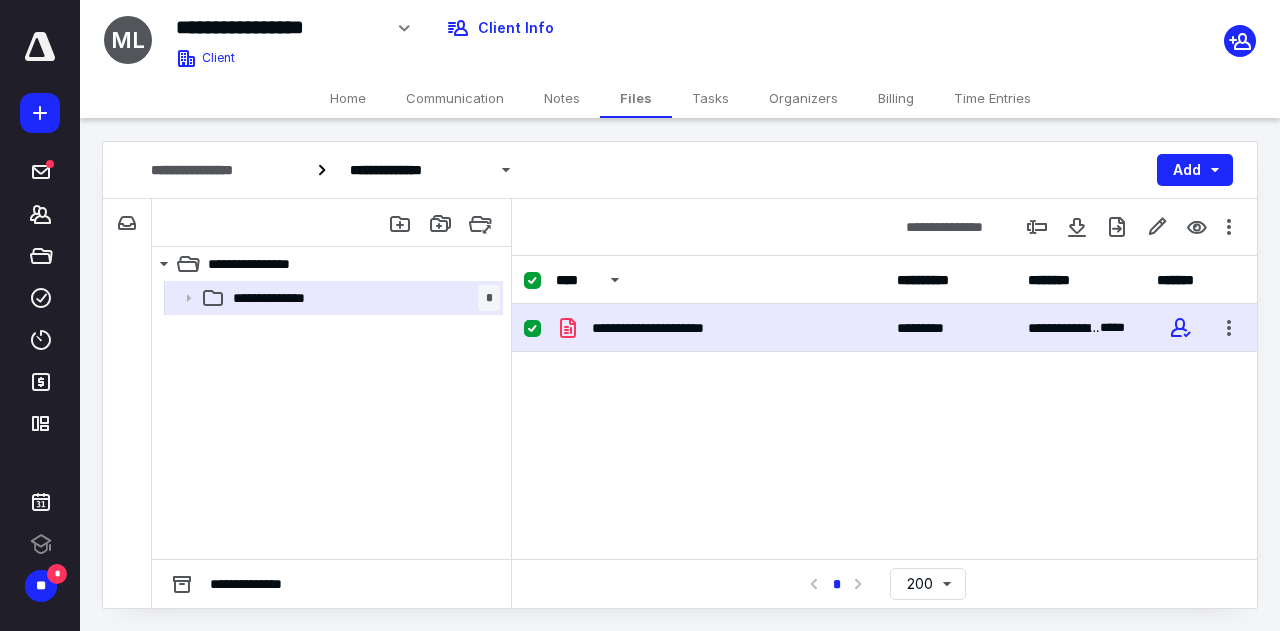 click on "Home" at bounding box center (348, 98) 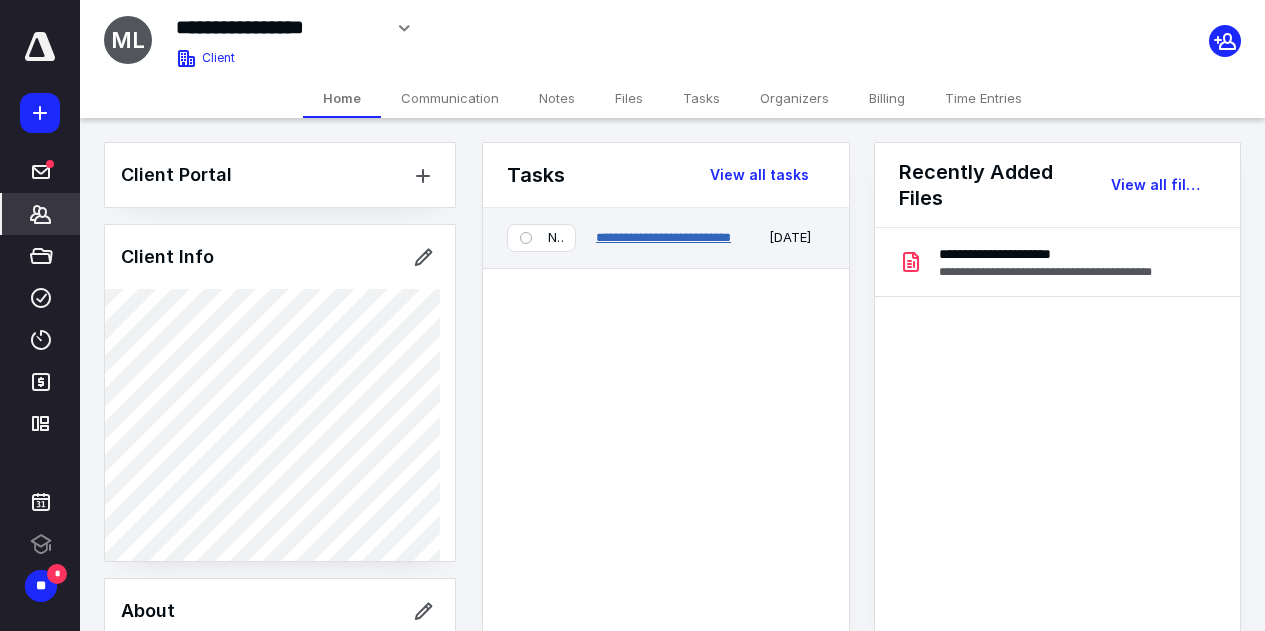 click on "**********" at bounding box center (663, 237) 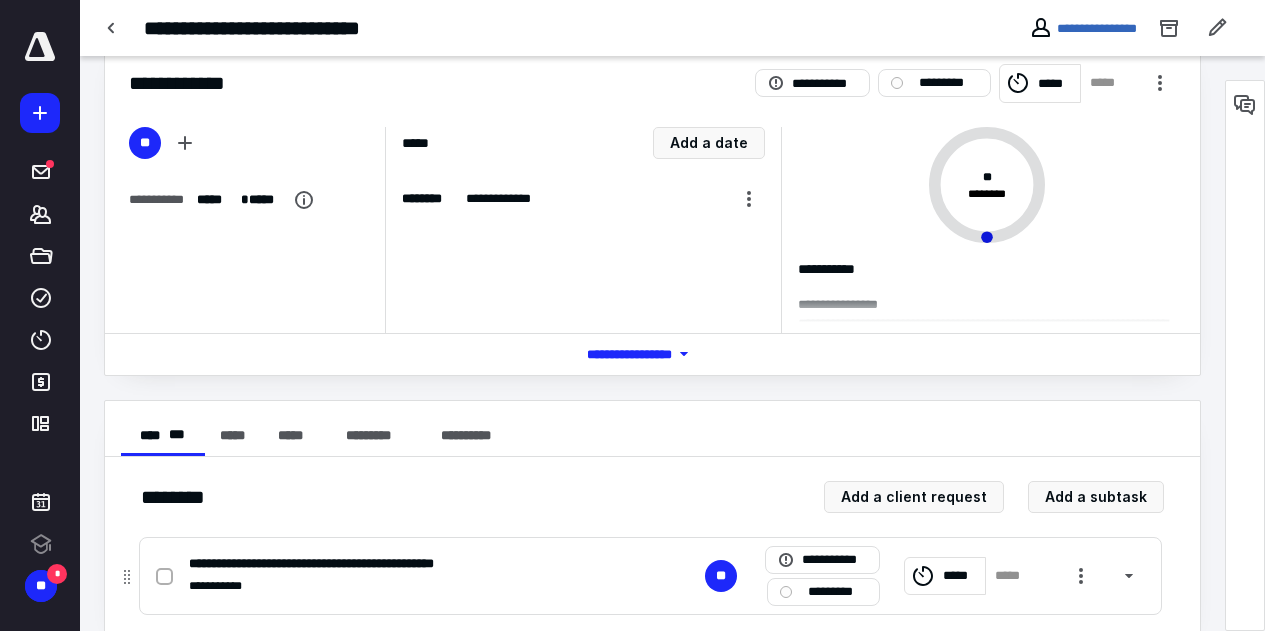 scroll, scrollTop: 74, scrollLeft: 0, axis: vertical 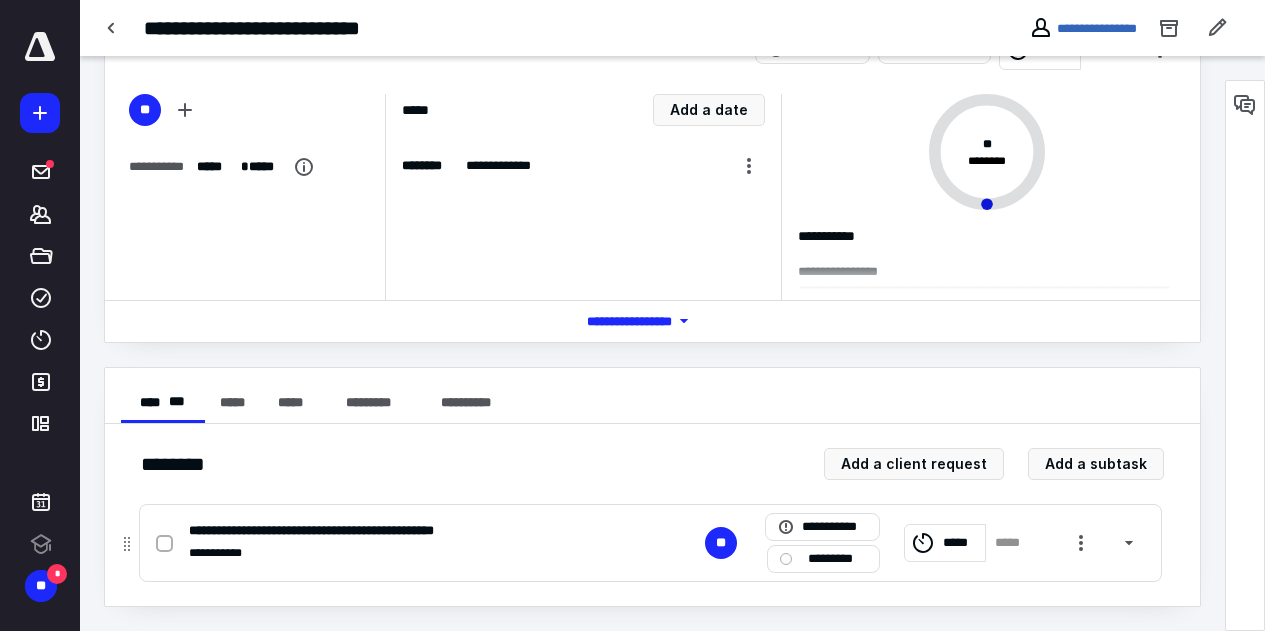 click 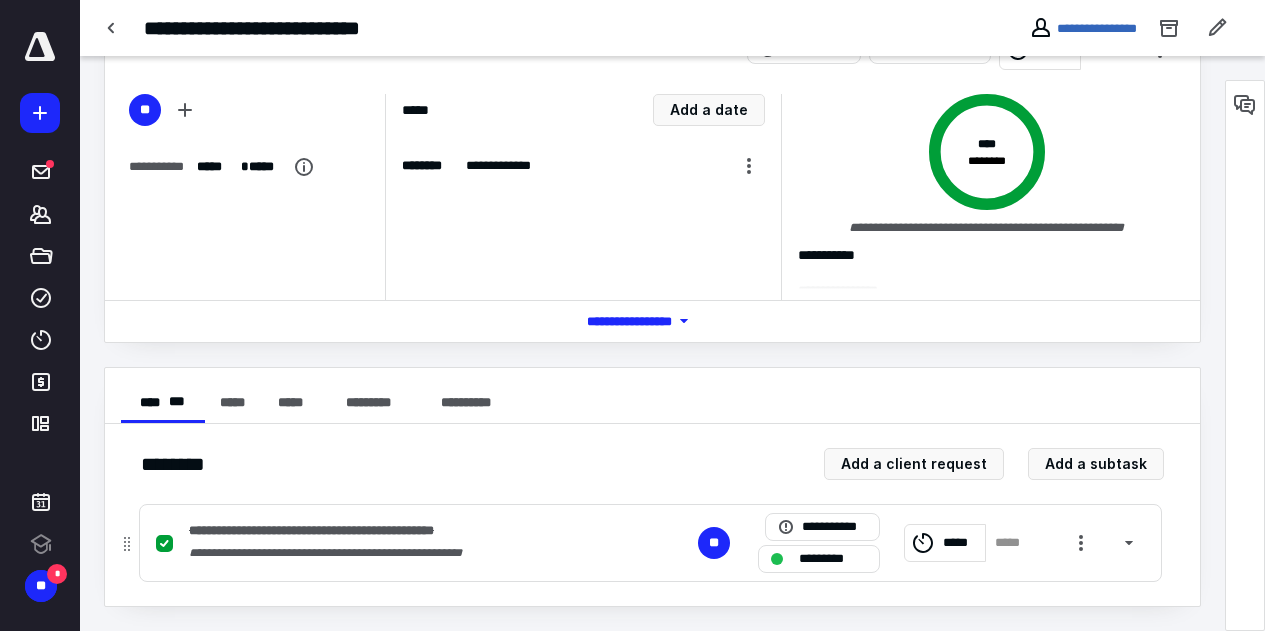 click on "**********" at bounding box center [388, 531] 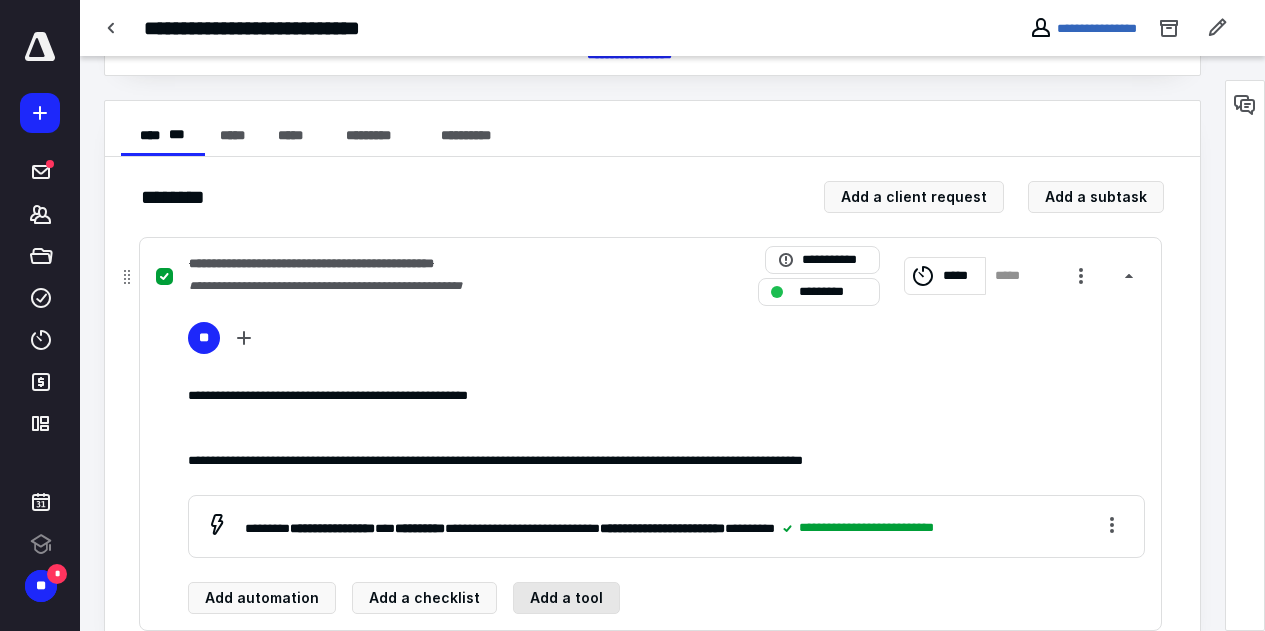 scroll, scrollTop: 408, scrollLeft: 0, axis: vertical 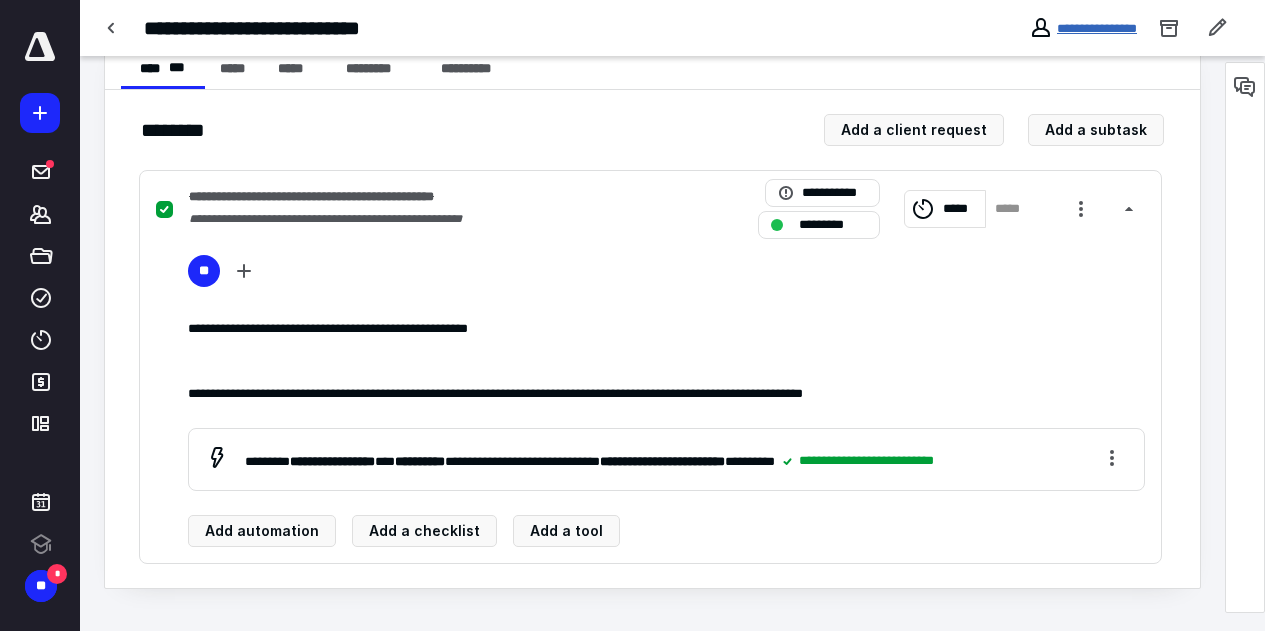 click on "**********" at bounding box center (1097, 28) 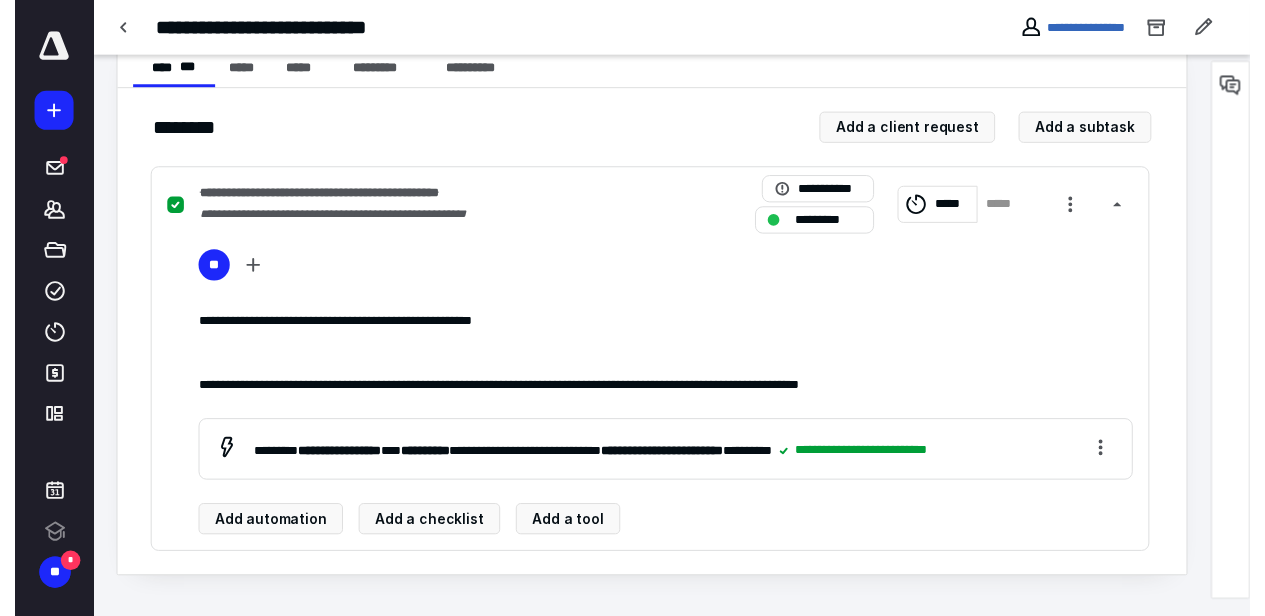 scroll, scrollTop: 0, scrollLeft: 0, axis: both 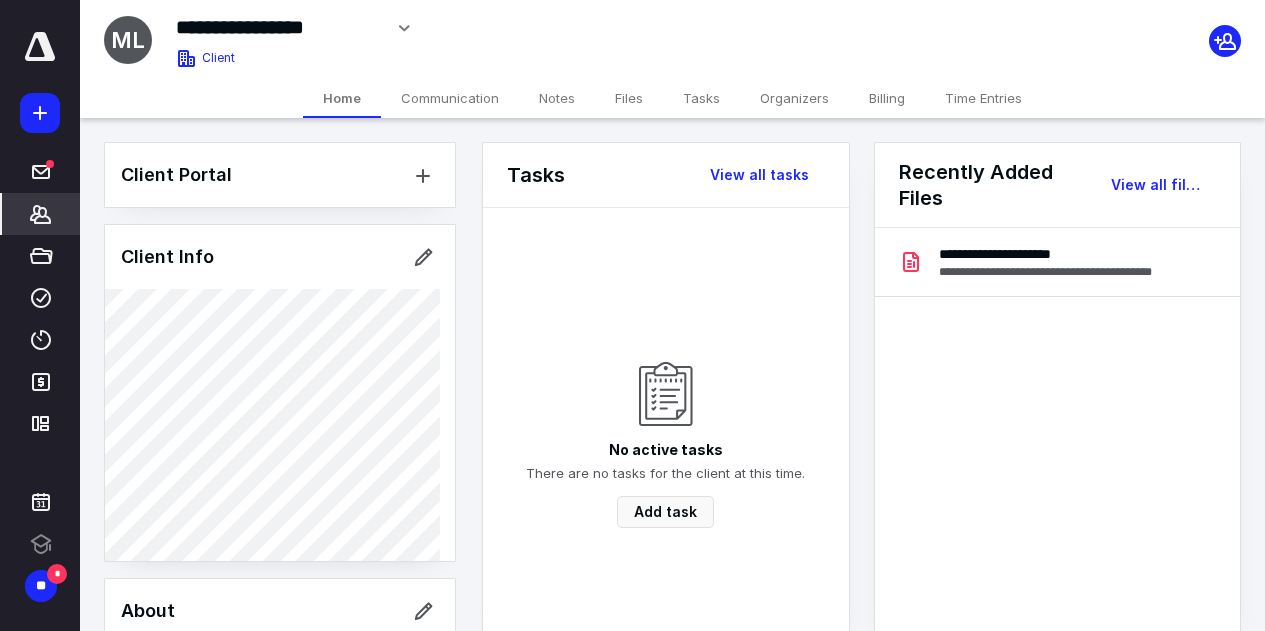 click at bounding box center [40, 47] 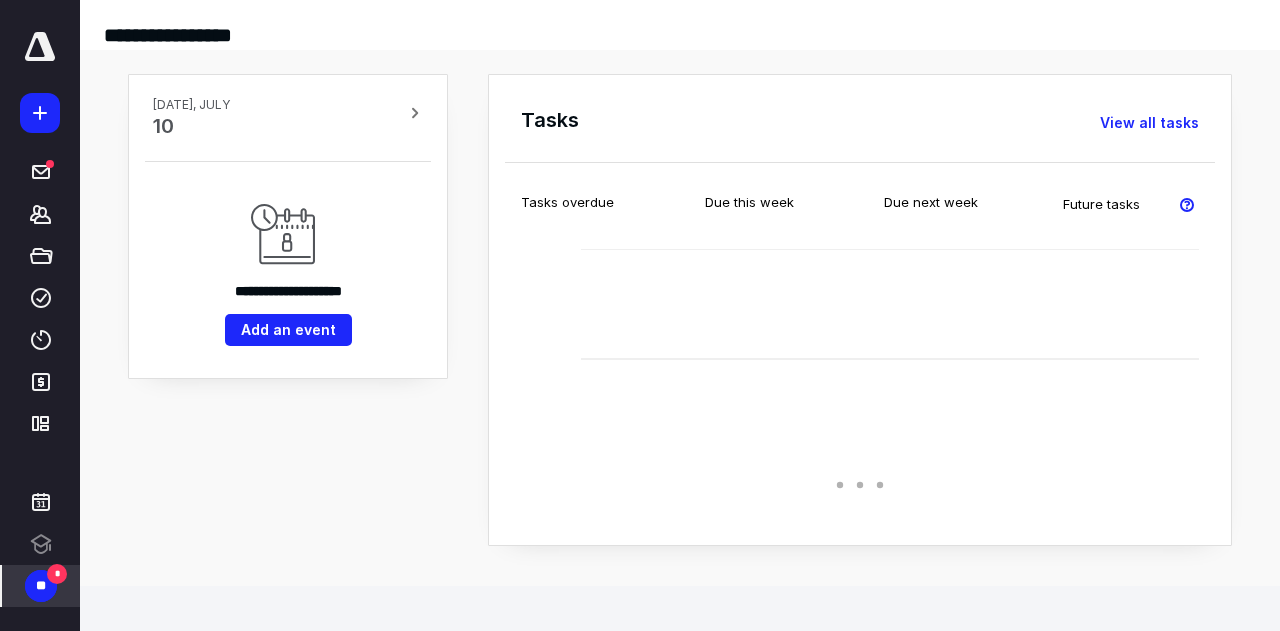 click on "** *" at bounding box center (41, 586) 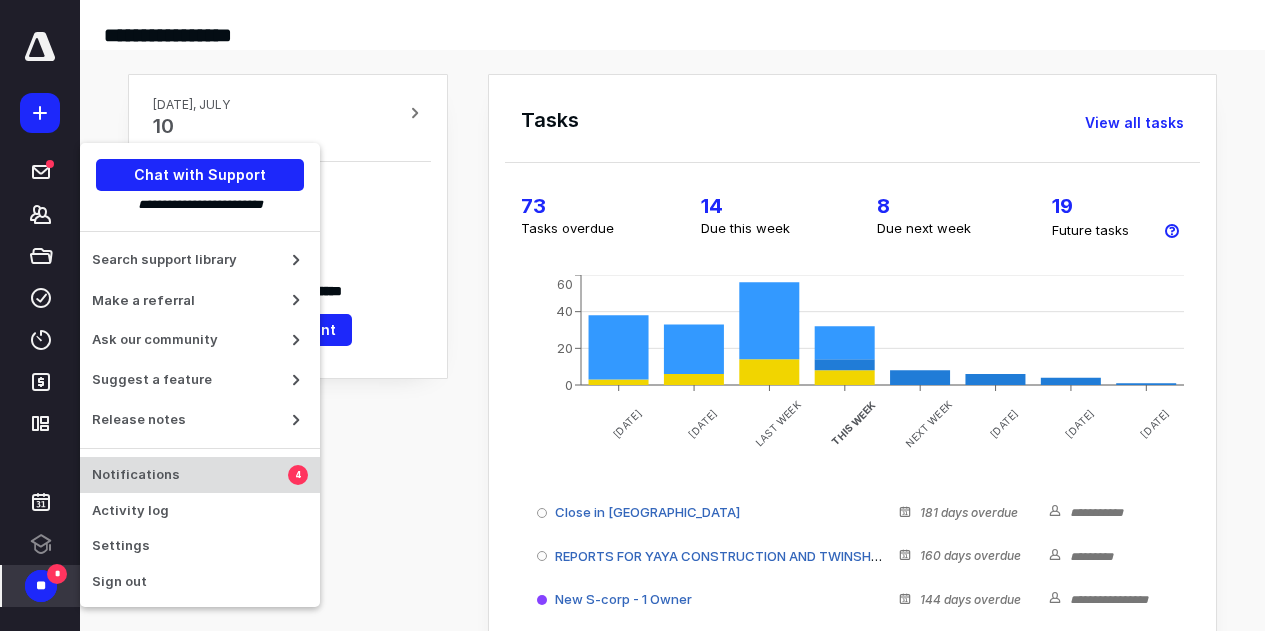 click on "Notifications" at bounding box center [190, 475] 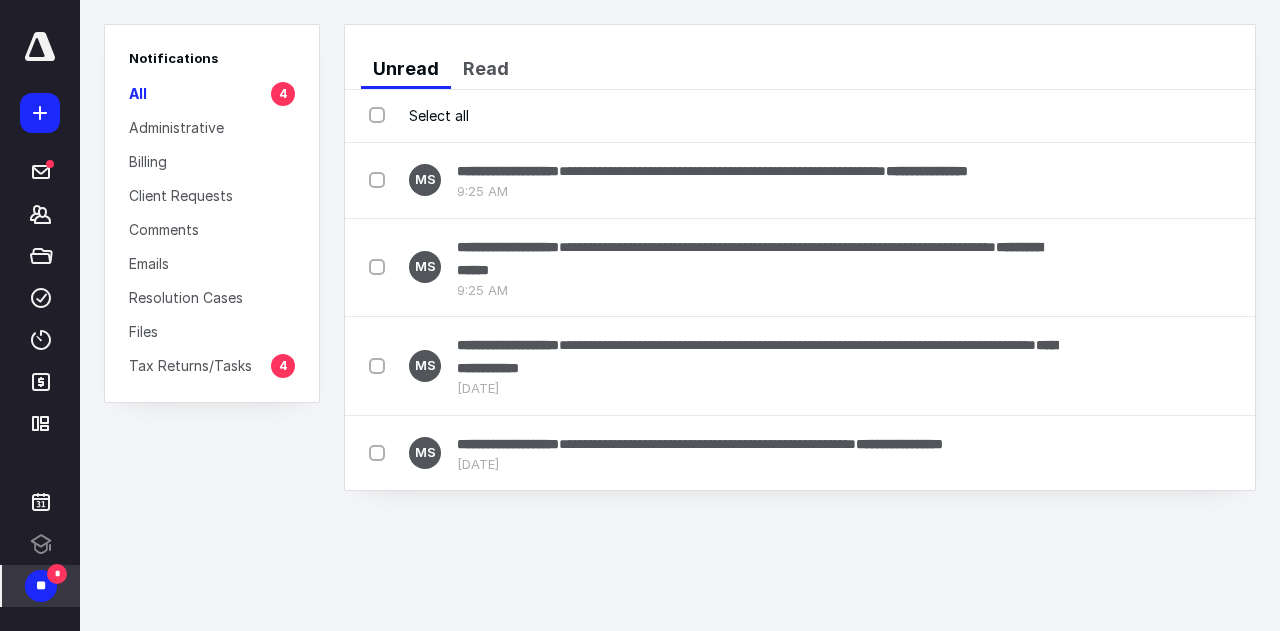 click on "Select all" at bounding box center (419, 115) 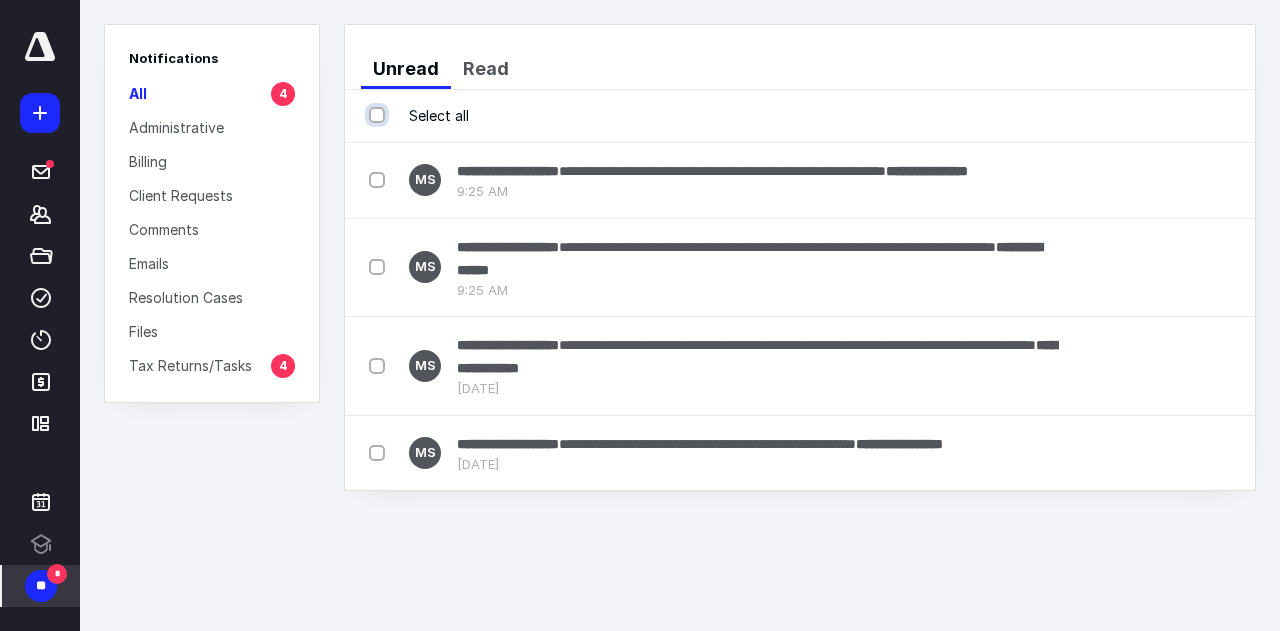 click on "Select all" at bounding box center (379, 115) 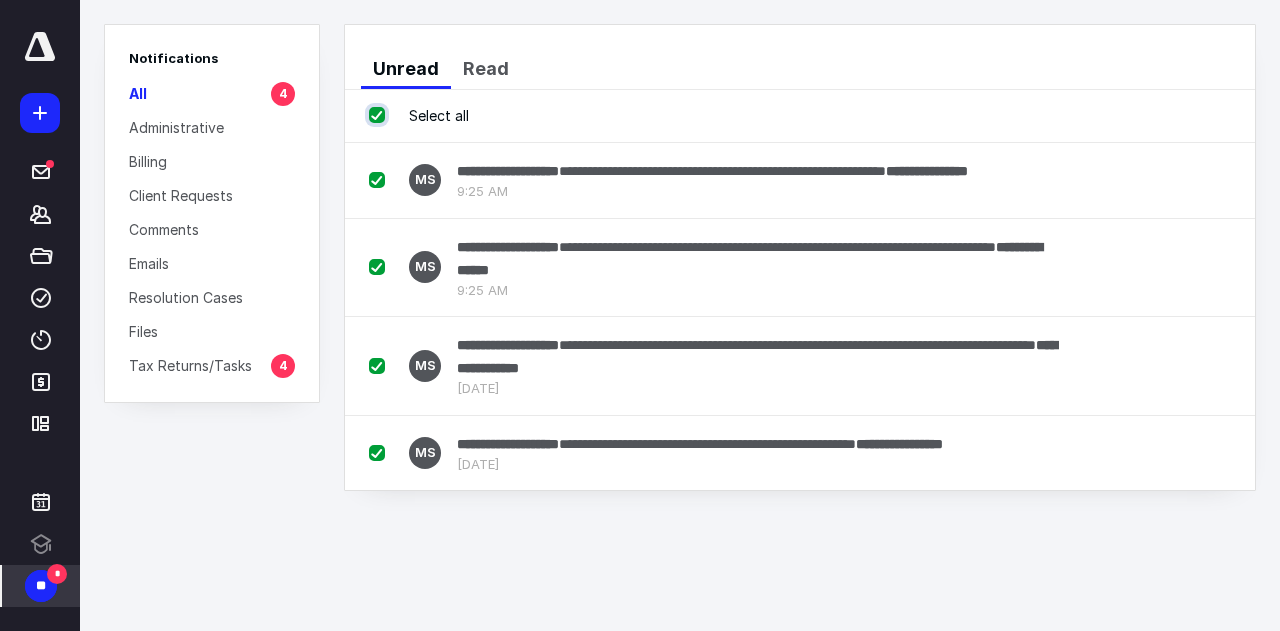 checkbox on "true" 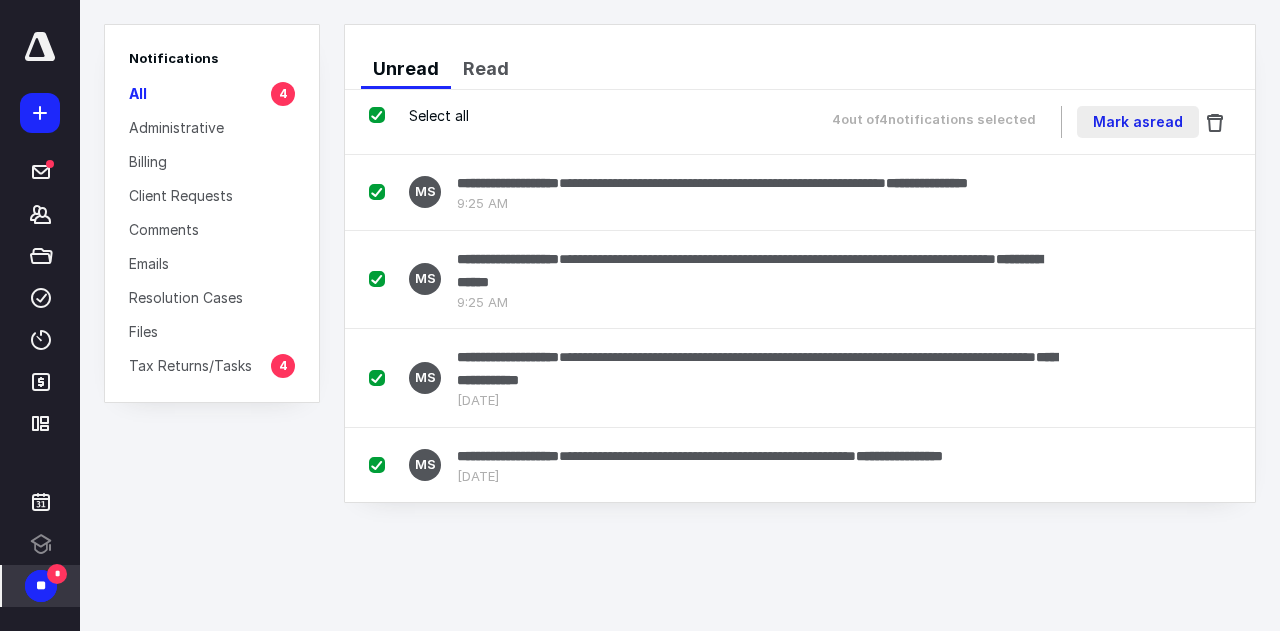 click on "Mark as  read" at bounding box center [1138, 122] 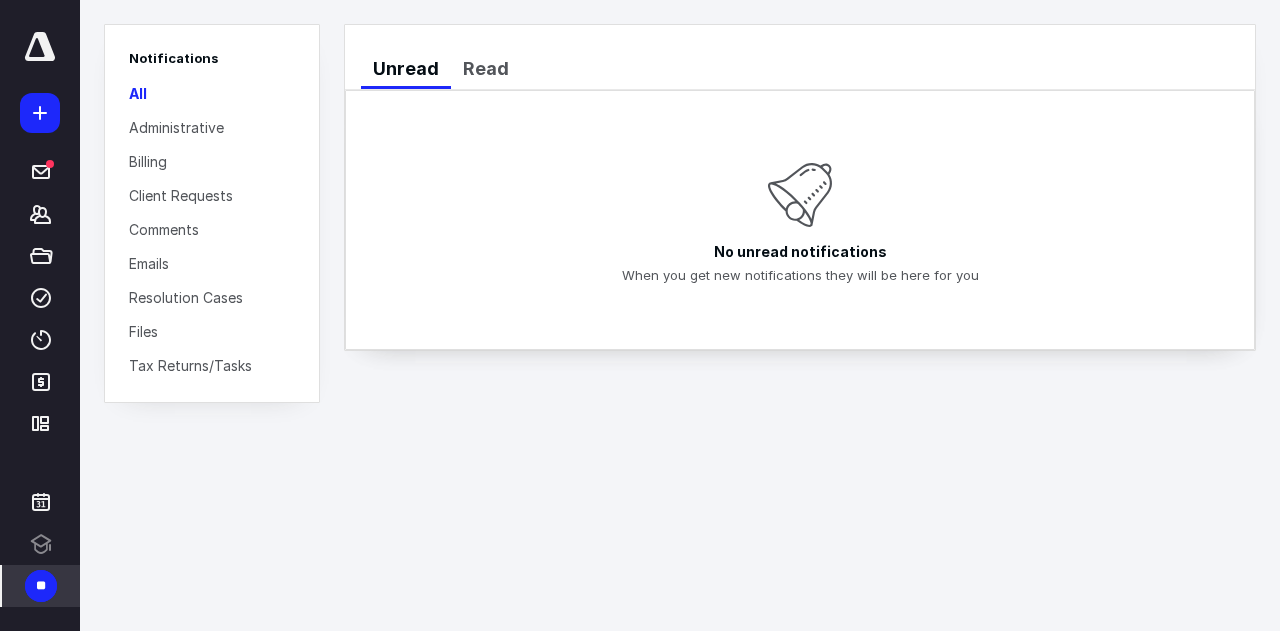 click at bounding box center (40, 47) 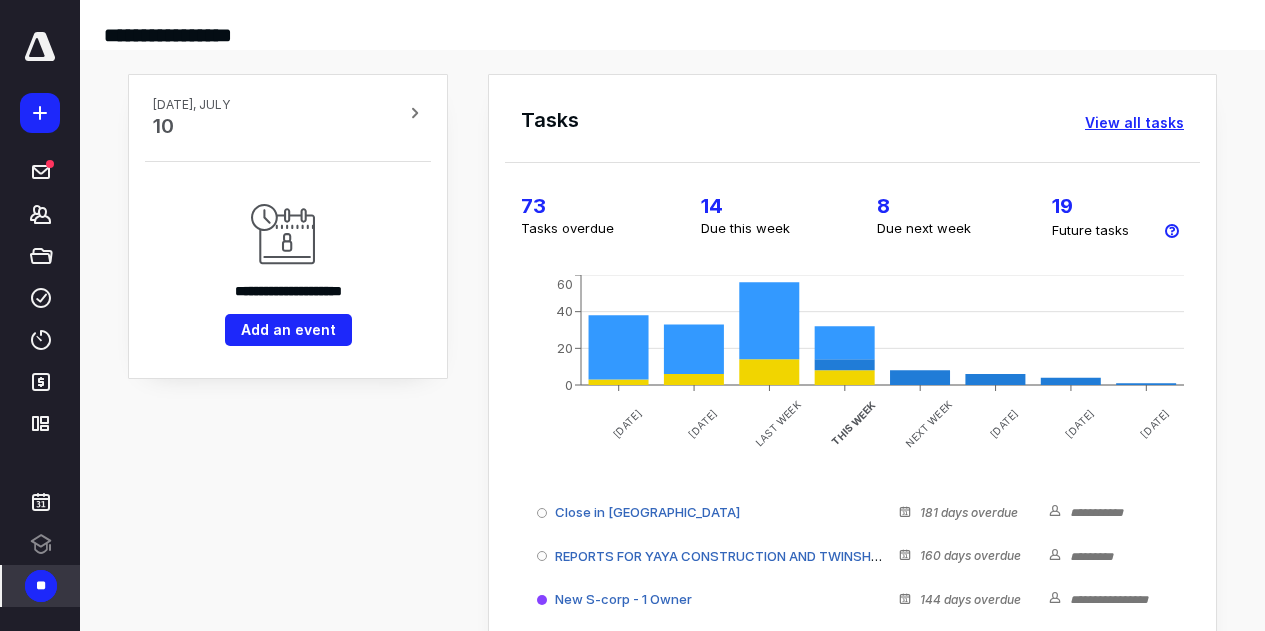 click on "View all tasks" at bounding box center (1134, 123) 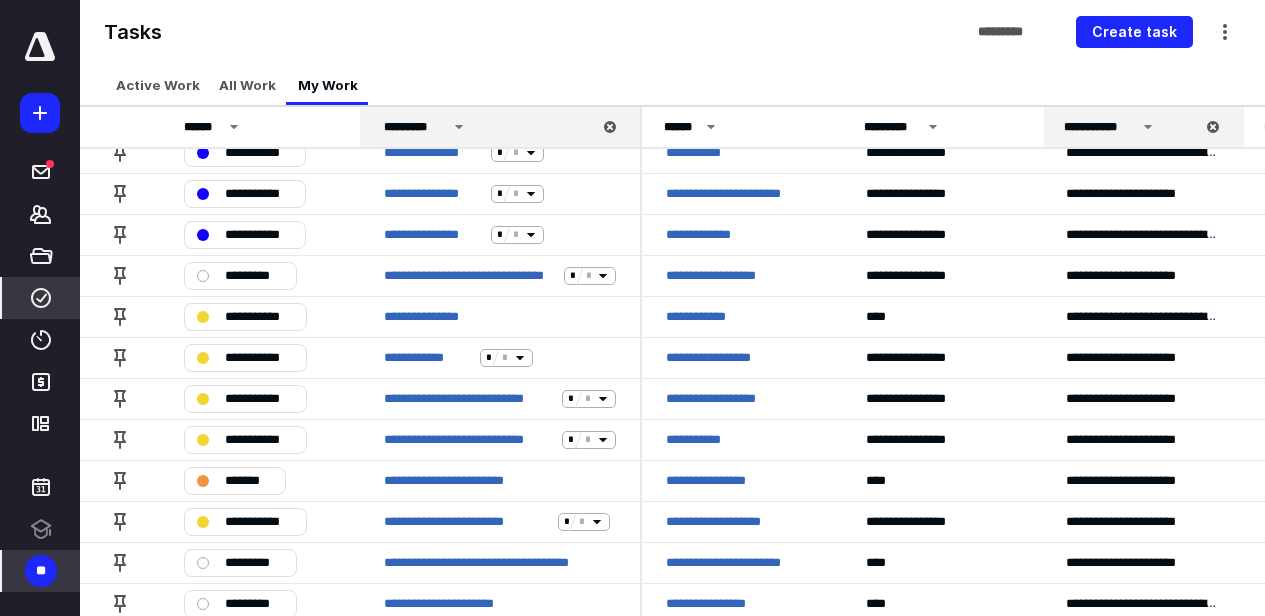 scroll, scrollTop: 1300, scrollLeft: 0, axis: vertical 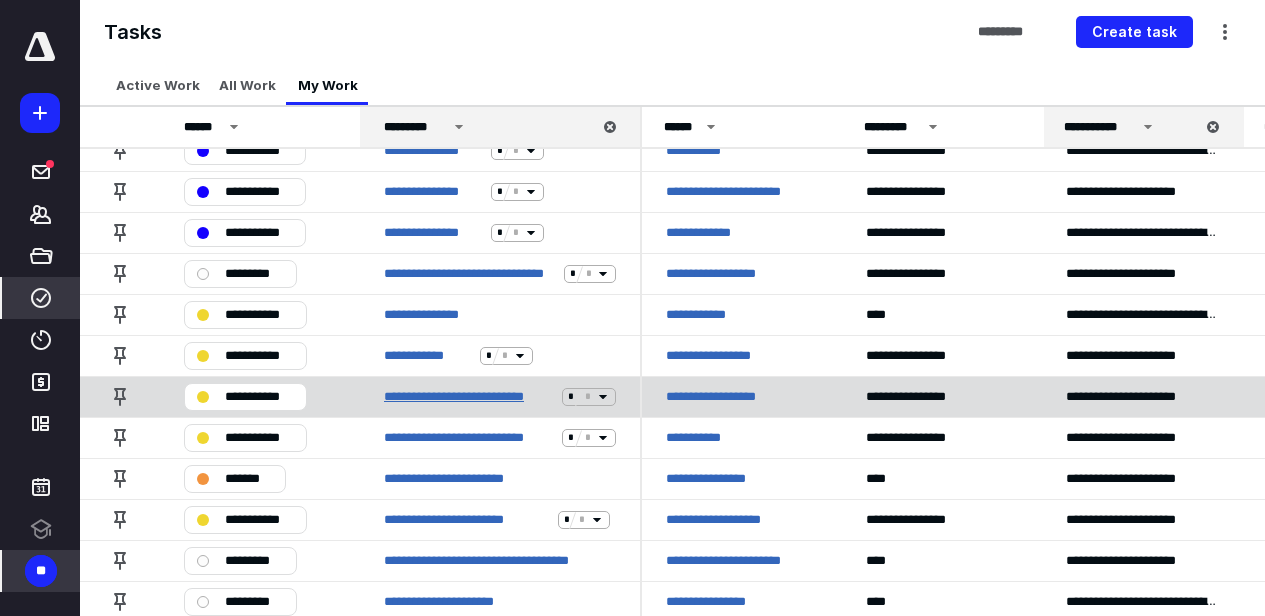 click on "**********" at bounding box center [469, 397] 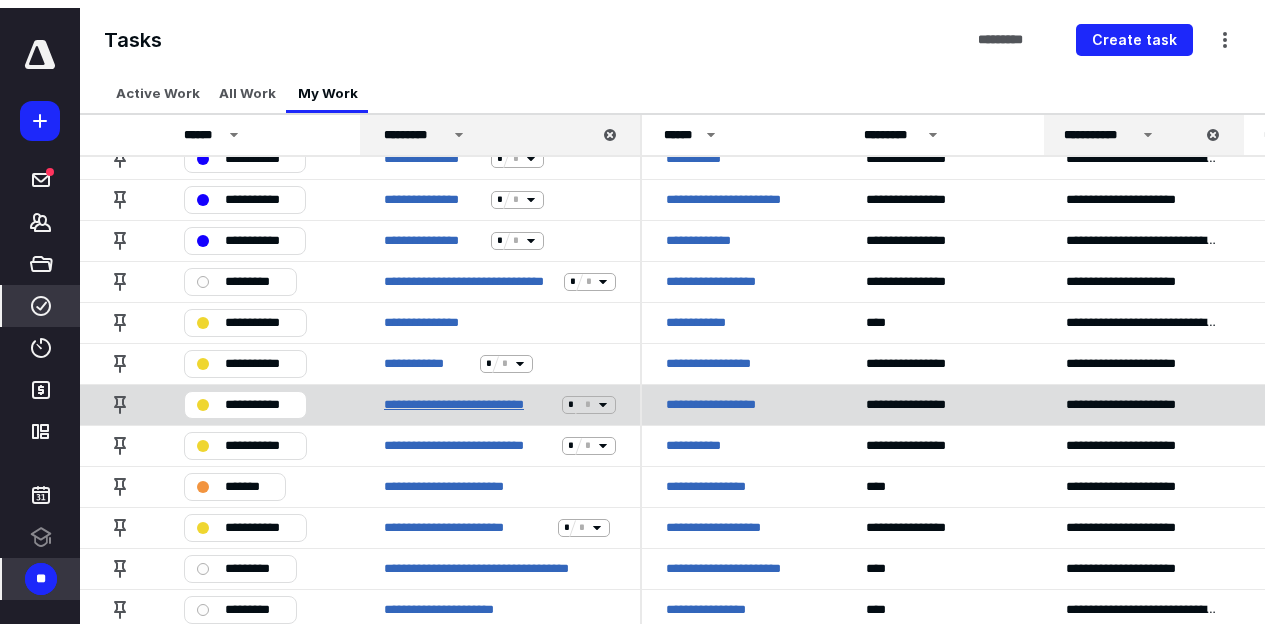 scroll, scrollTop: 0, scrollLeft: 0, axis: both 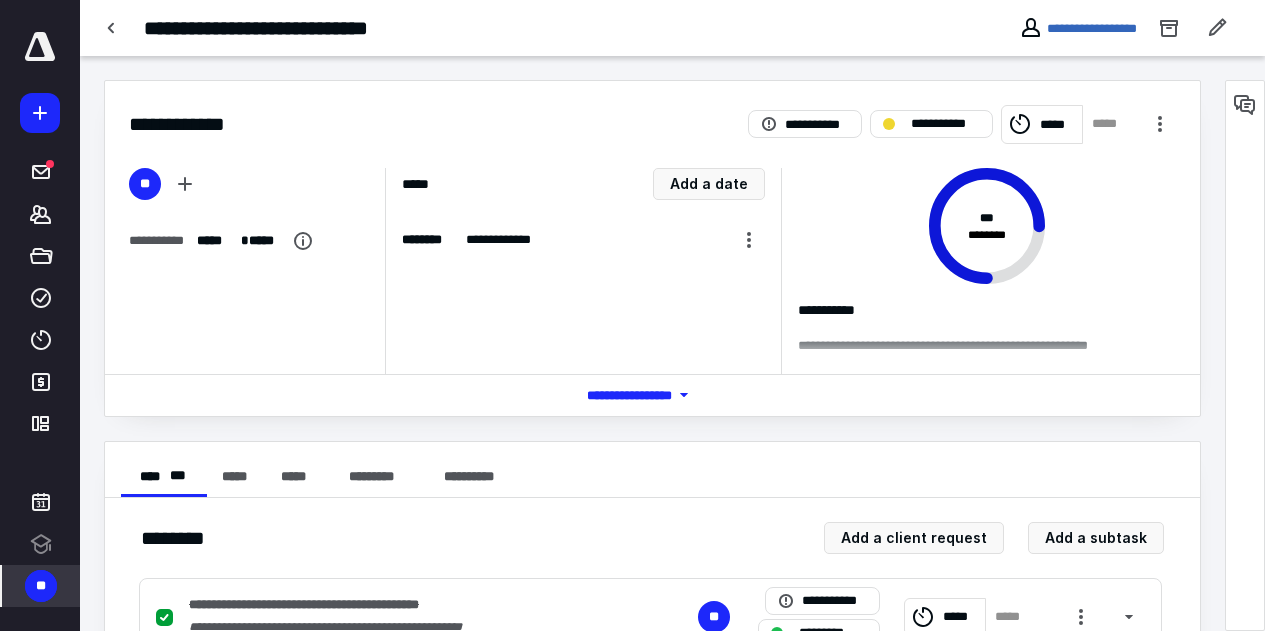 click on "*** **** *******" at bounding box center [652, 394] 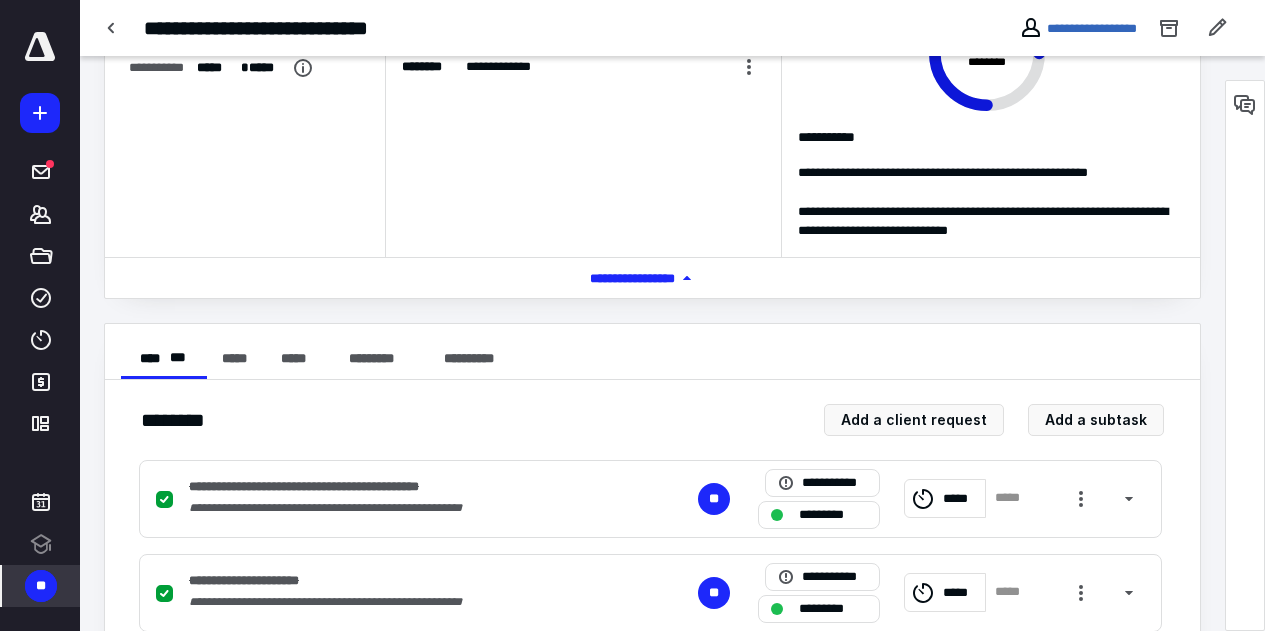 scroll, scrollTop: 300, scrollLeft: 0, axis: vertical 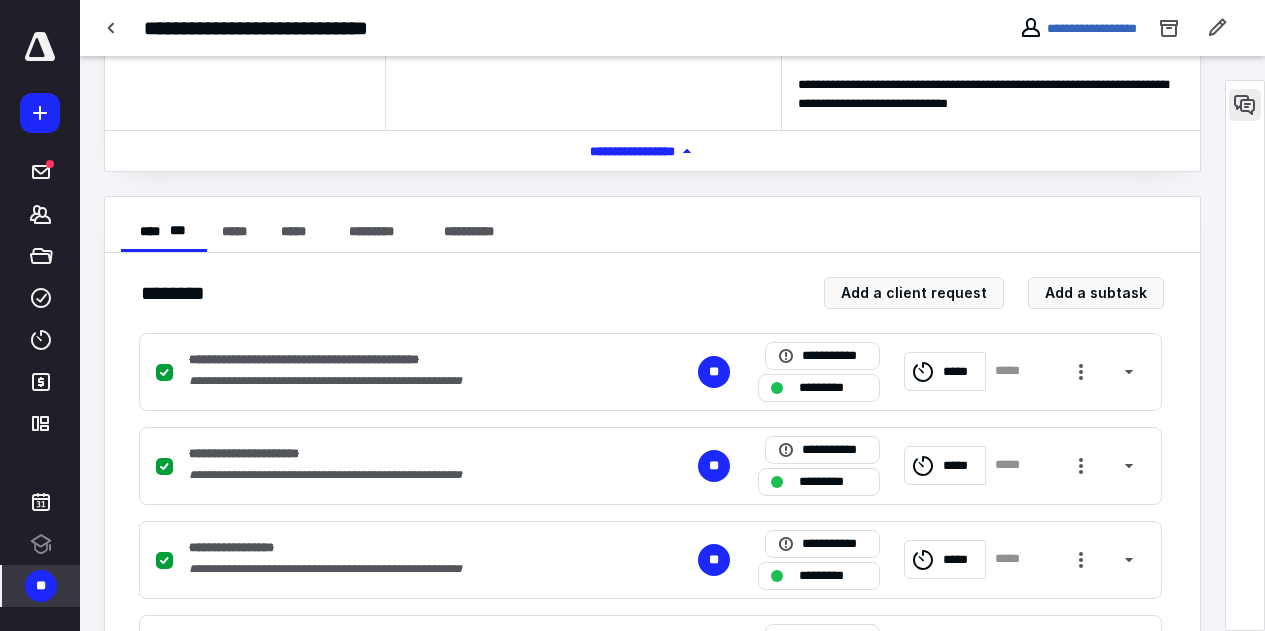 click at bounding box center [1245, 105] 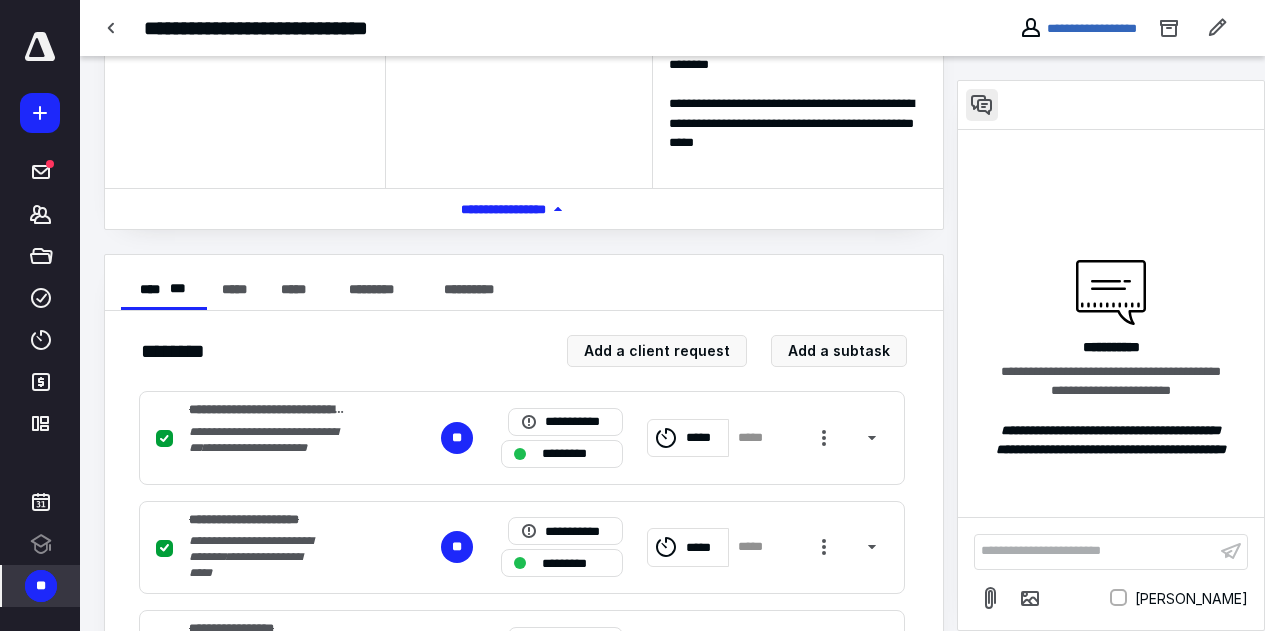 click at bounding box center (982, 105) 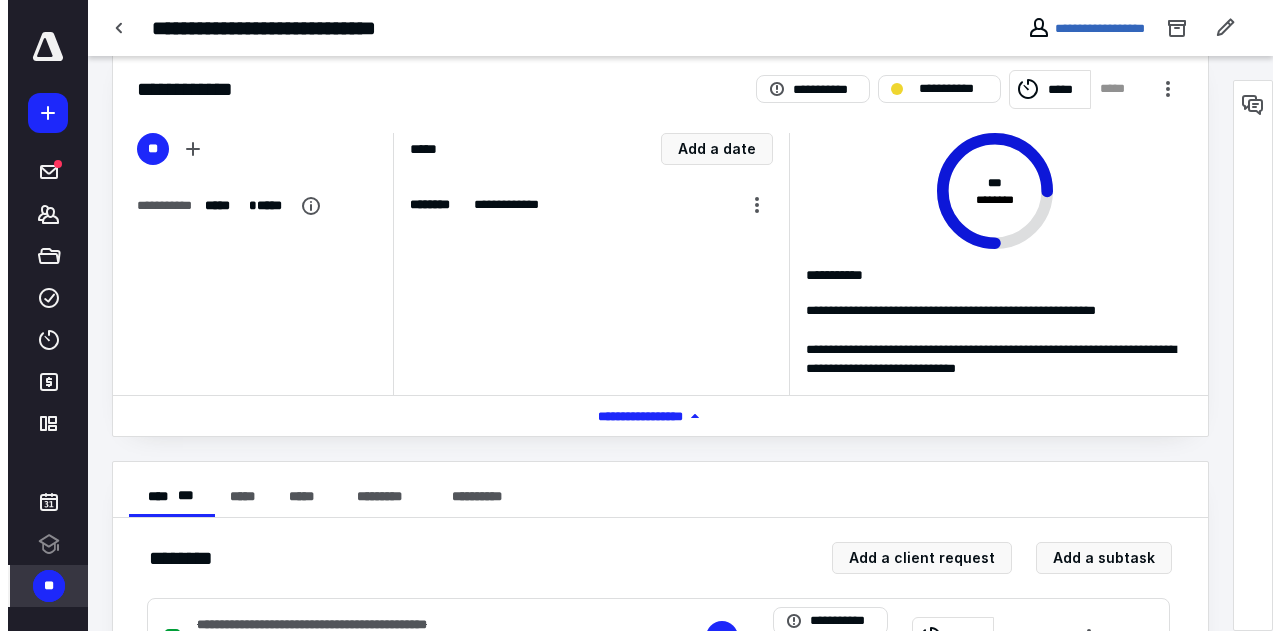 scroll, scrollTop: 0, scrollLeft: 0, axis: both 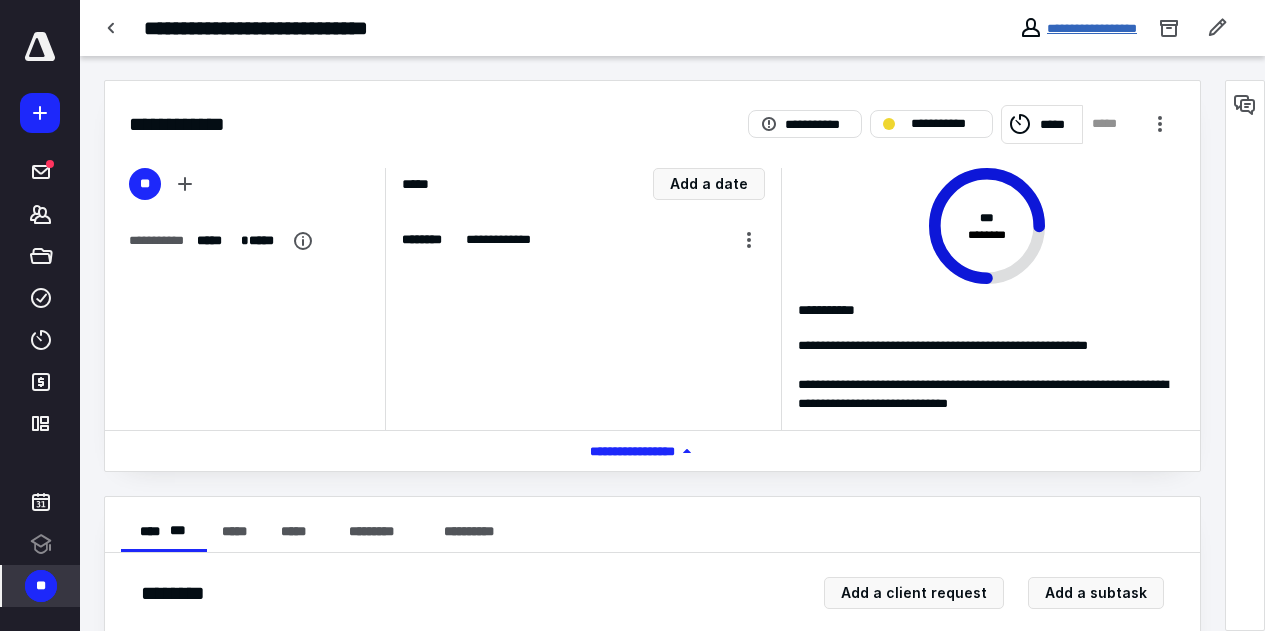 click on "**********" at bounding box center (1092, 28) 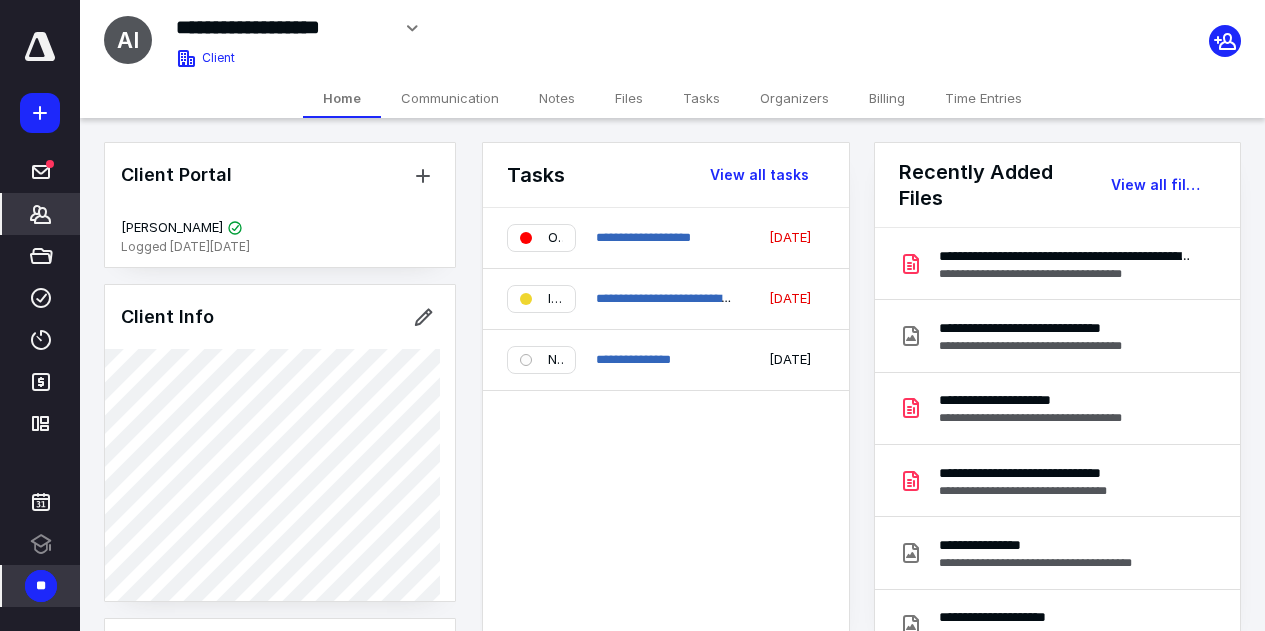 click on "Files" at bounding box center [629, 98] 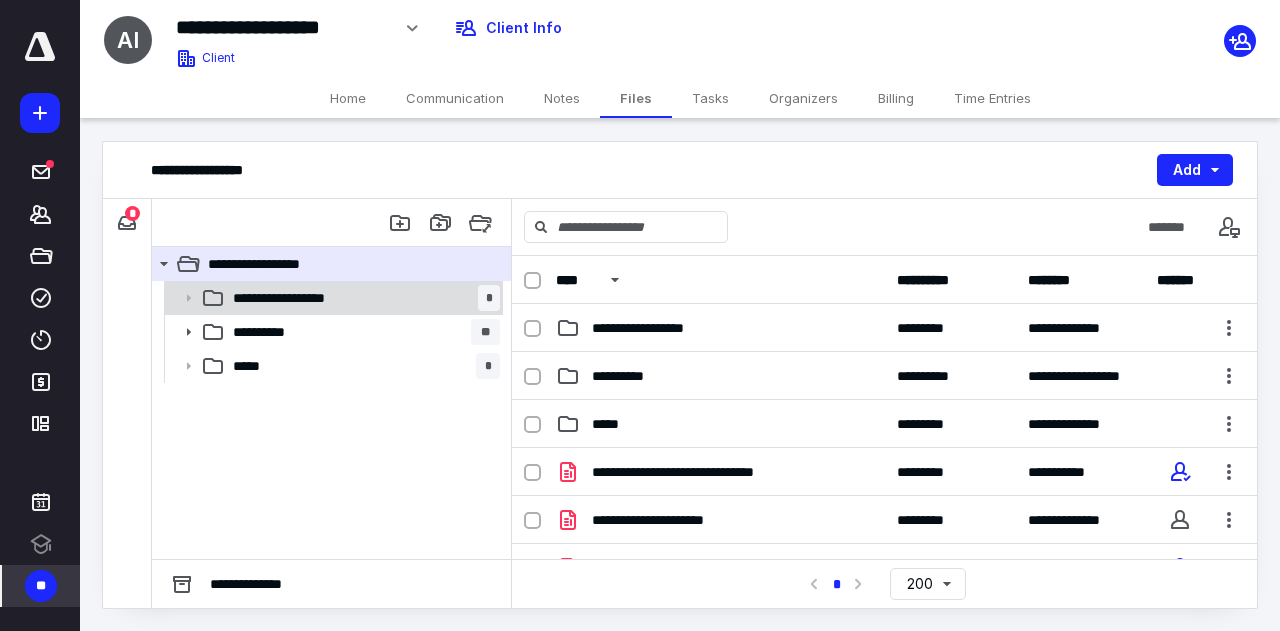 click on "**********" at bounding box center [362, 298] 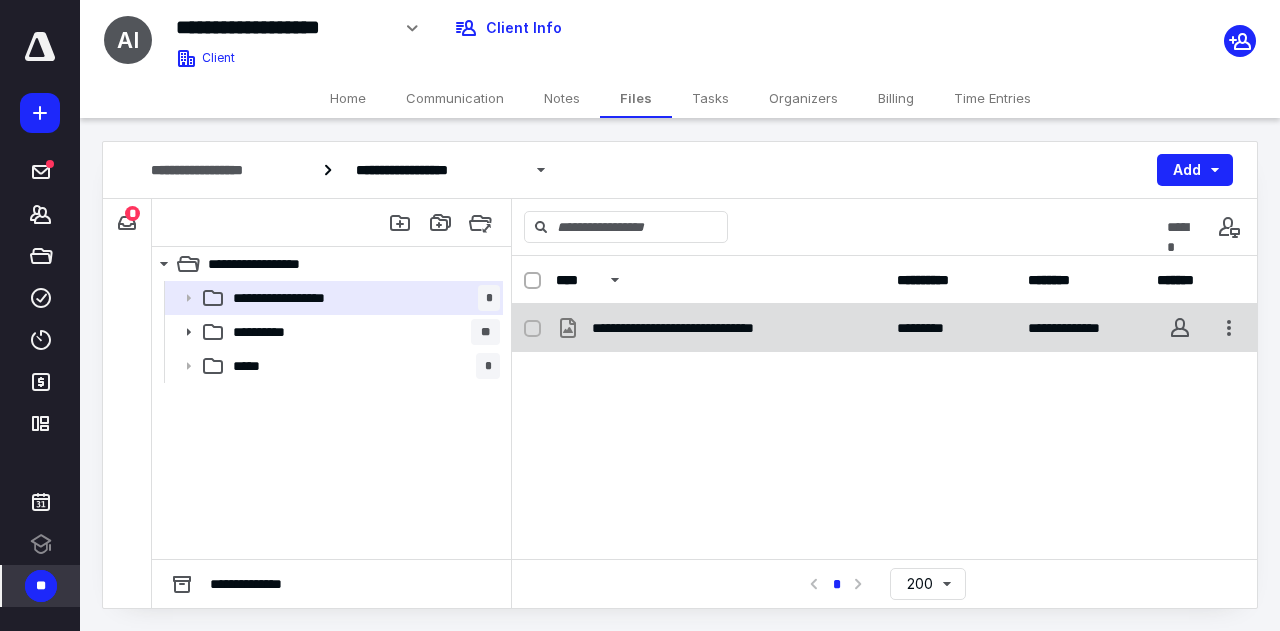 click on "**********" at bounding box center (884, 328) 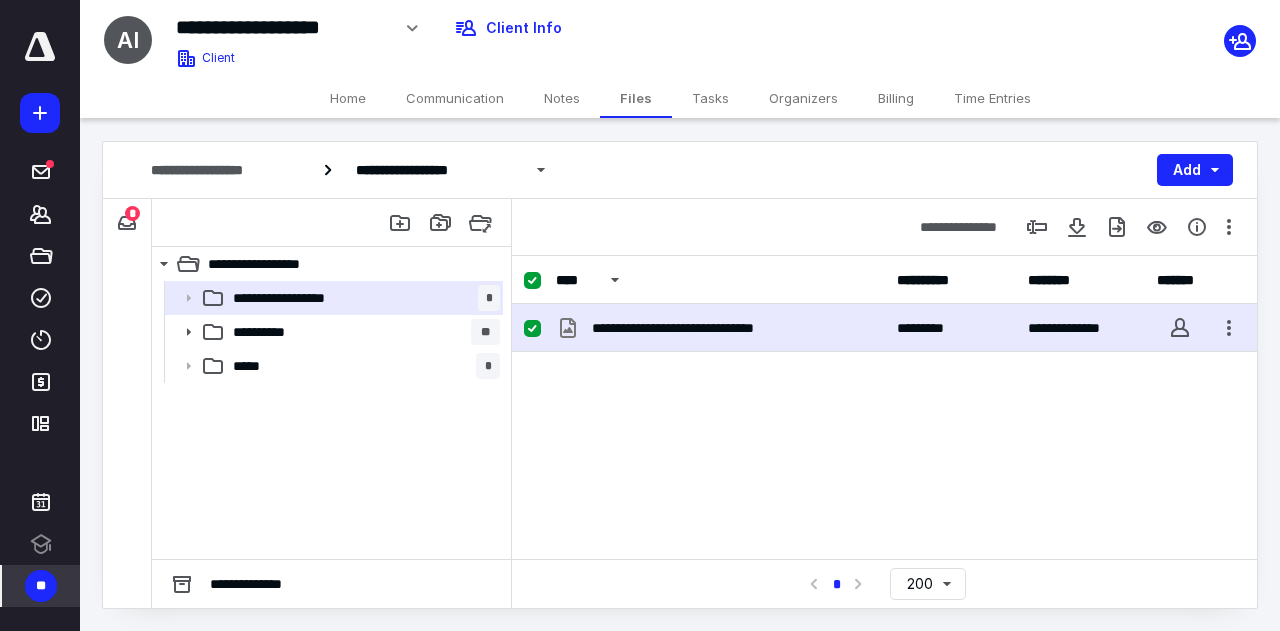click on "**********" at bounding box center [884, 328] 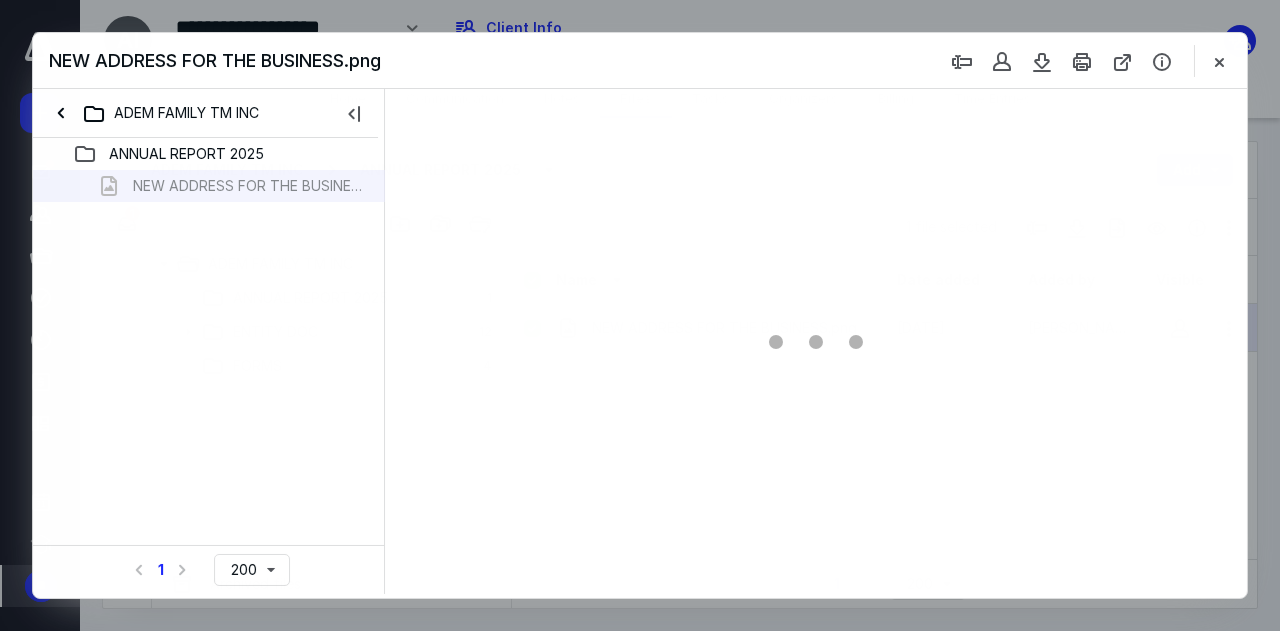 scroll, scrollTop: 0, scrollLeft: 0, axis: both 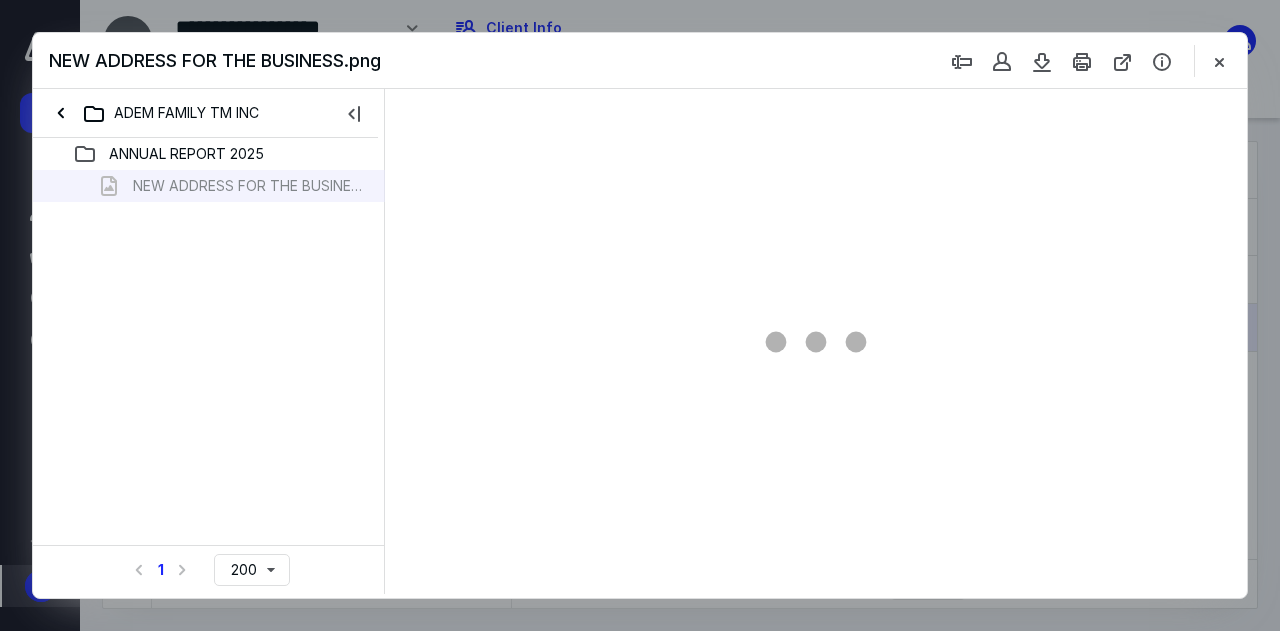 type on "138" 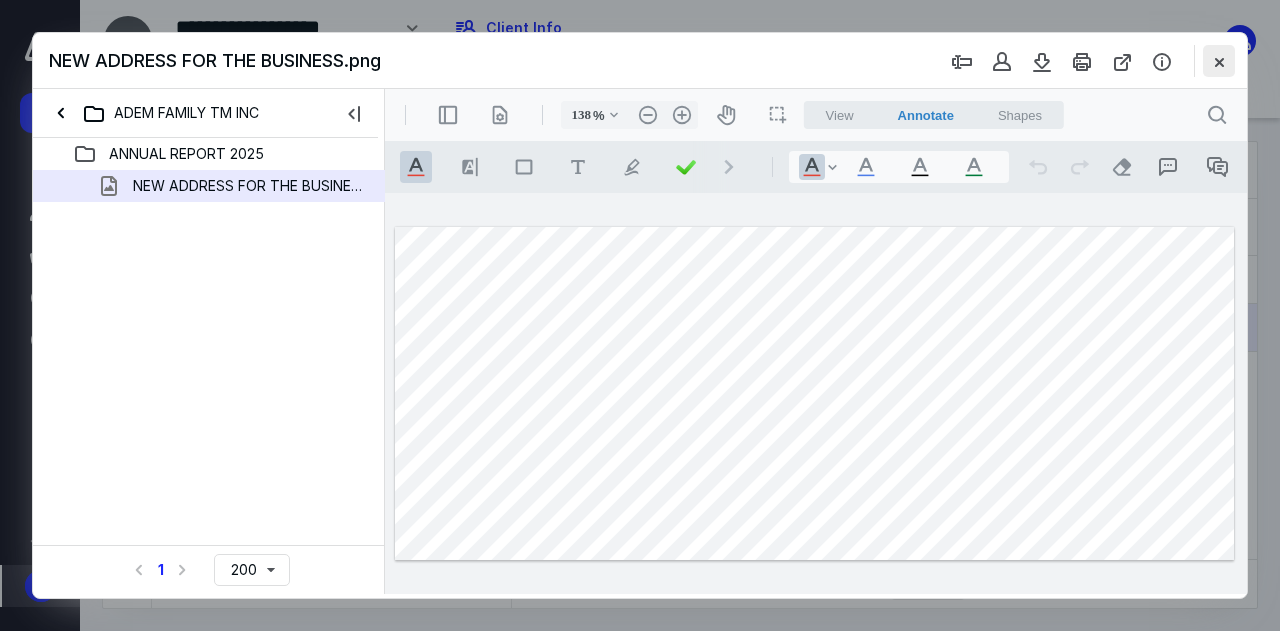 click at bounding box center (1219, 61) 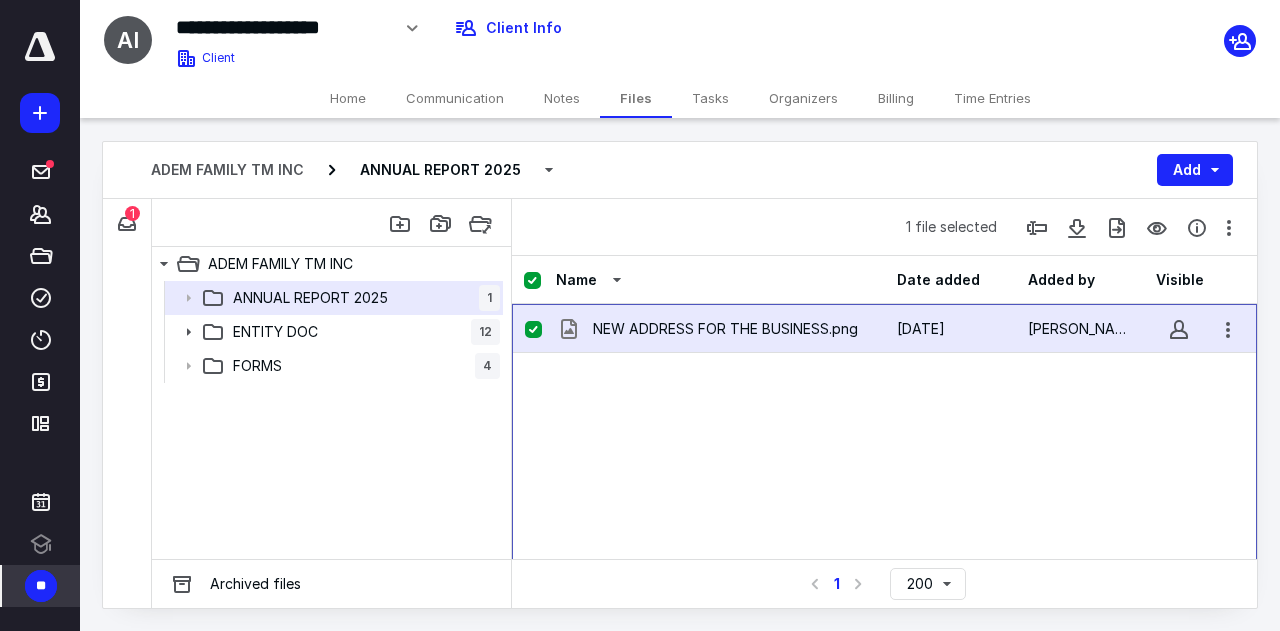 checkbox on "false" 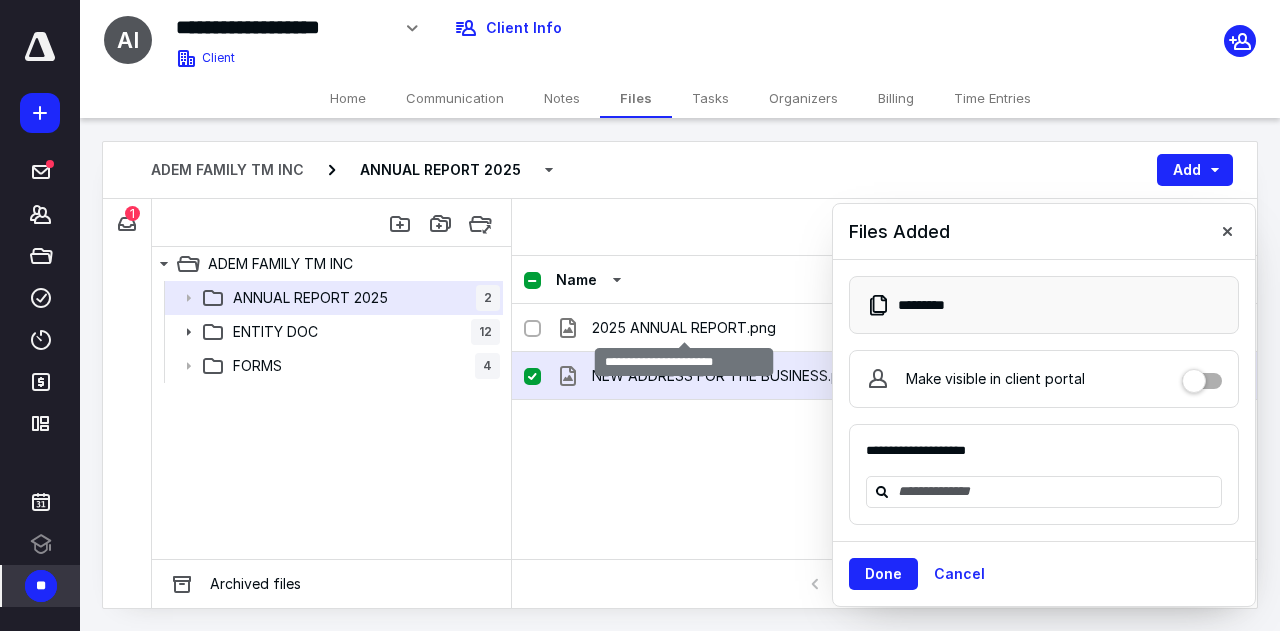 click on "2025 ANNUAL REPORT.png" at bounding box center (684, 328) 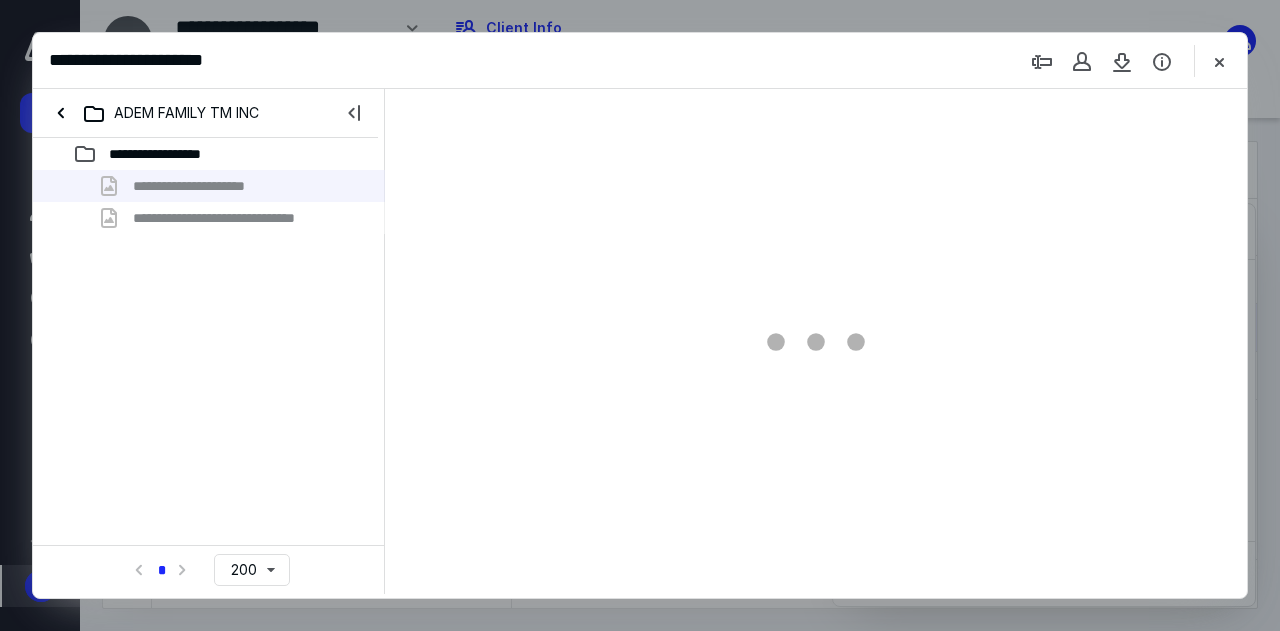 scroll, scrollTop: 0, scrollLeft: 0, axis: both 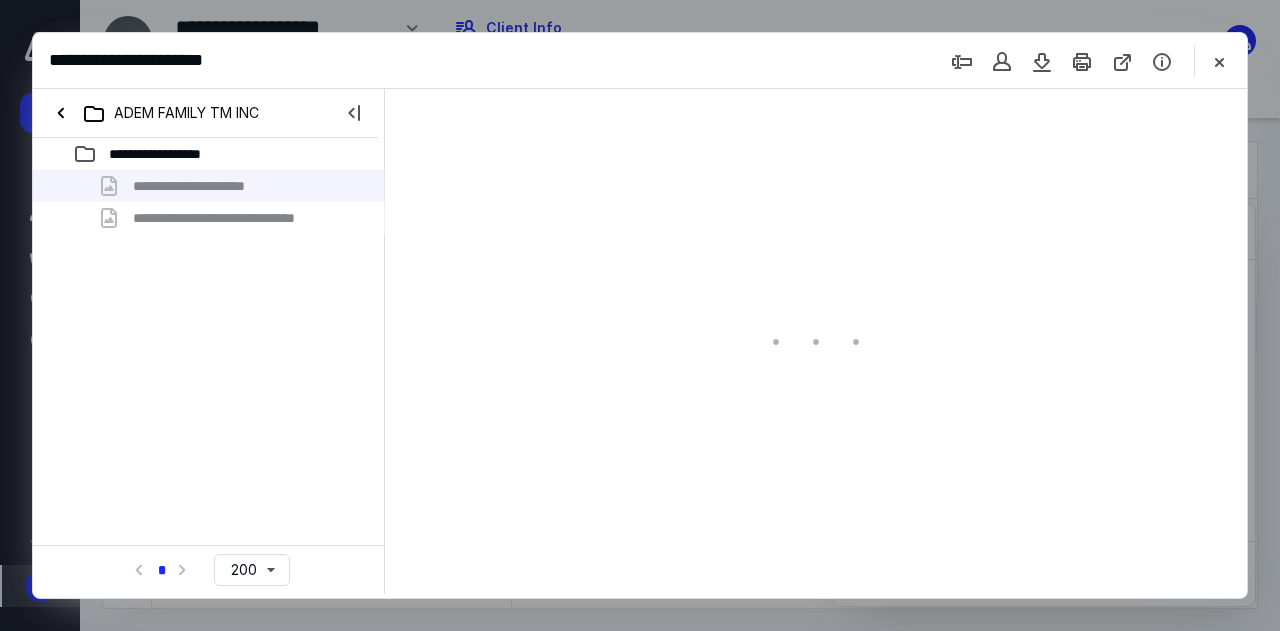 type on "70" 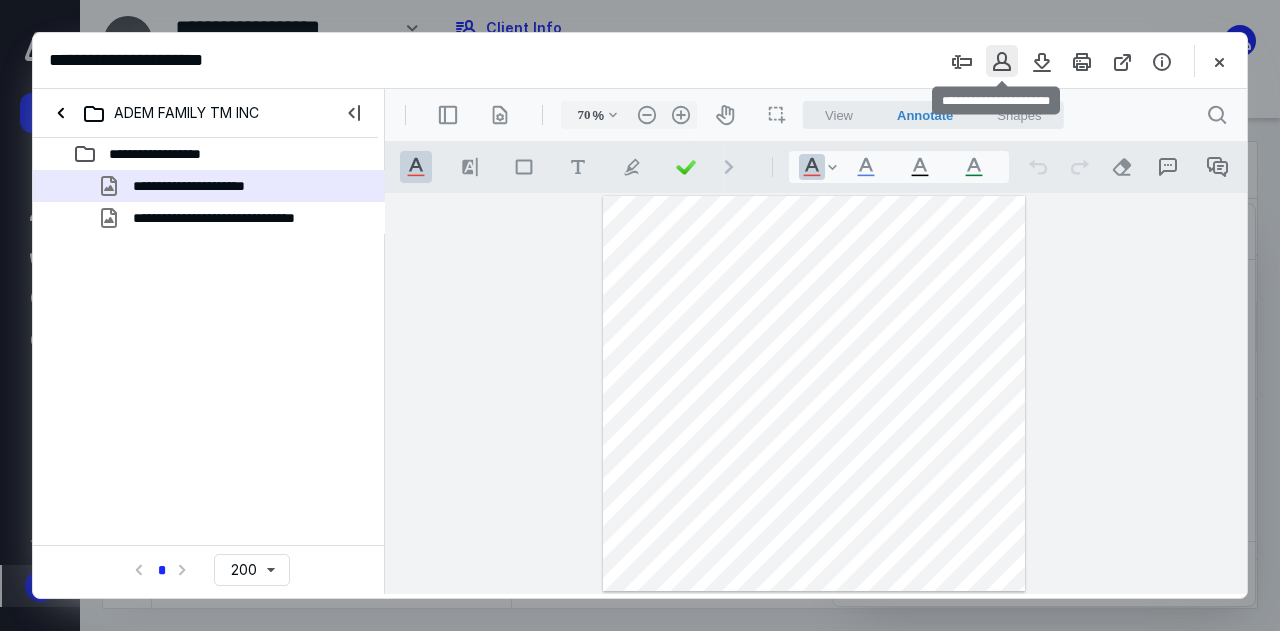 click at bounding box center [1002, 61] 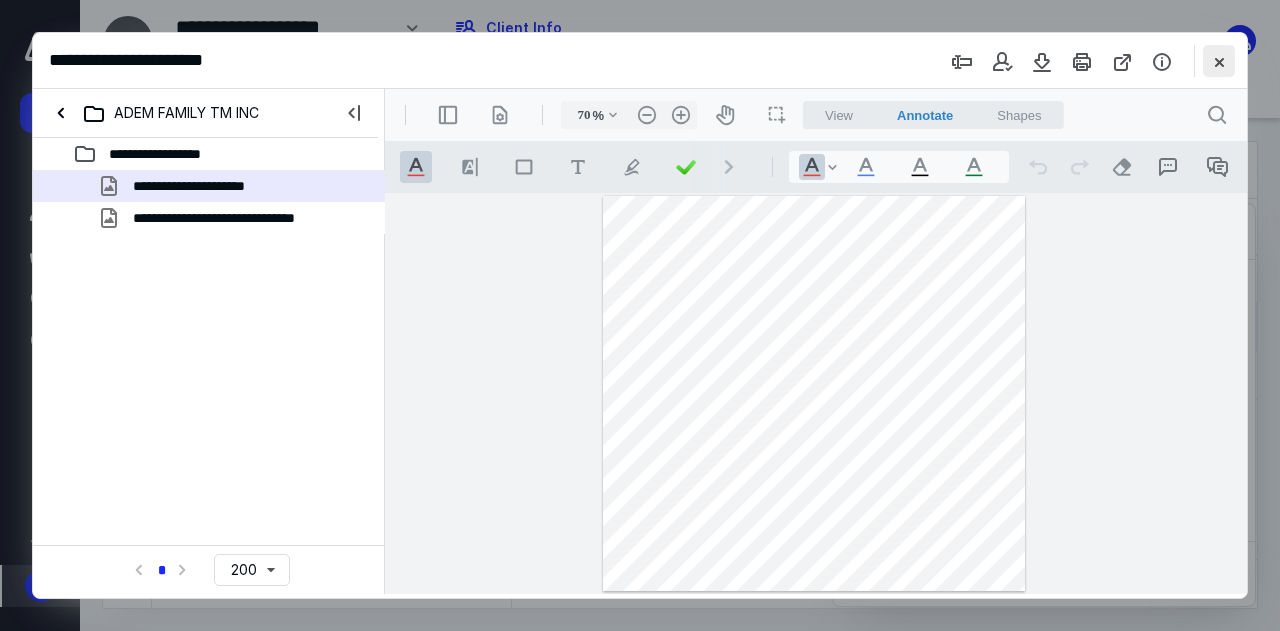 click at bounding box center [1219, 61] 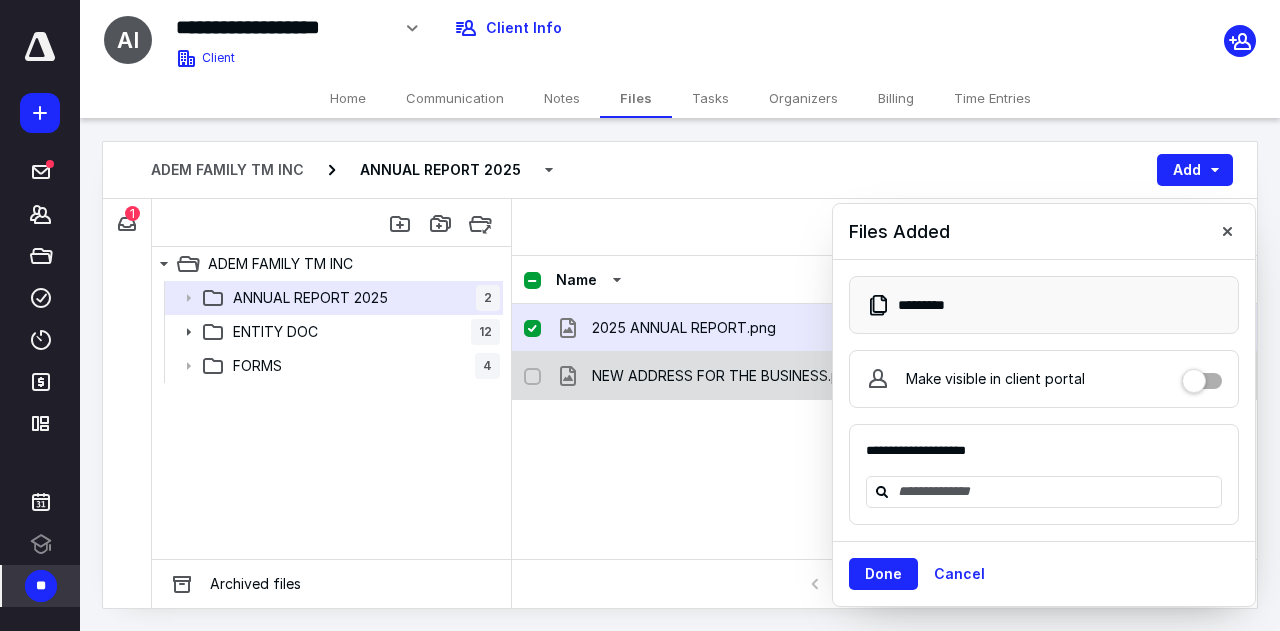 click on "NEW ADDRESS FOR THE BUSINESS.png" at bounding box center [724, 376] 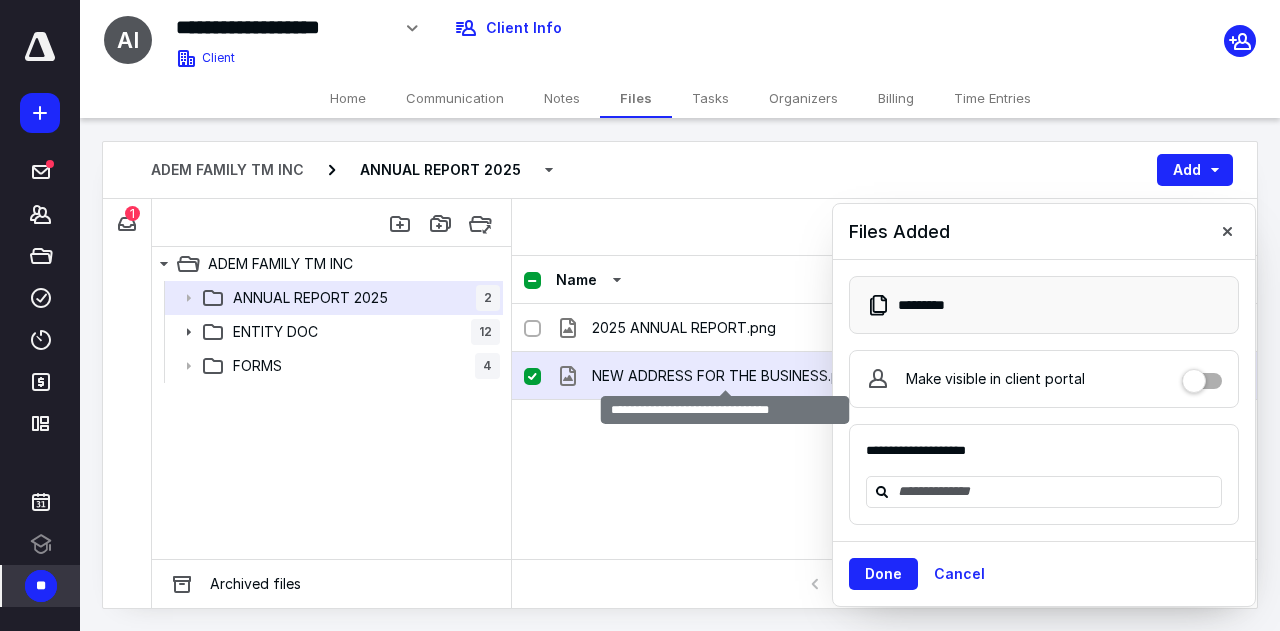 click on "NEW ADDRESS FOR THE BUSINESS.png" at bounding box center [724, 376] 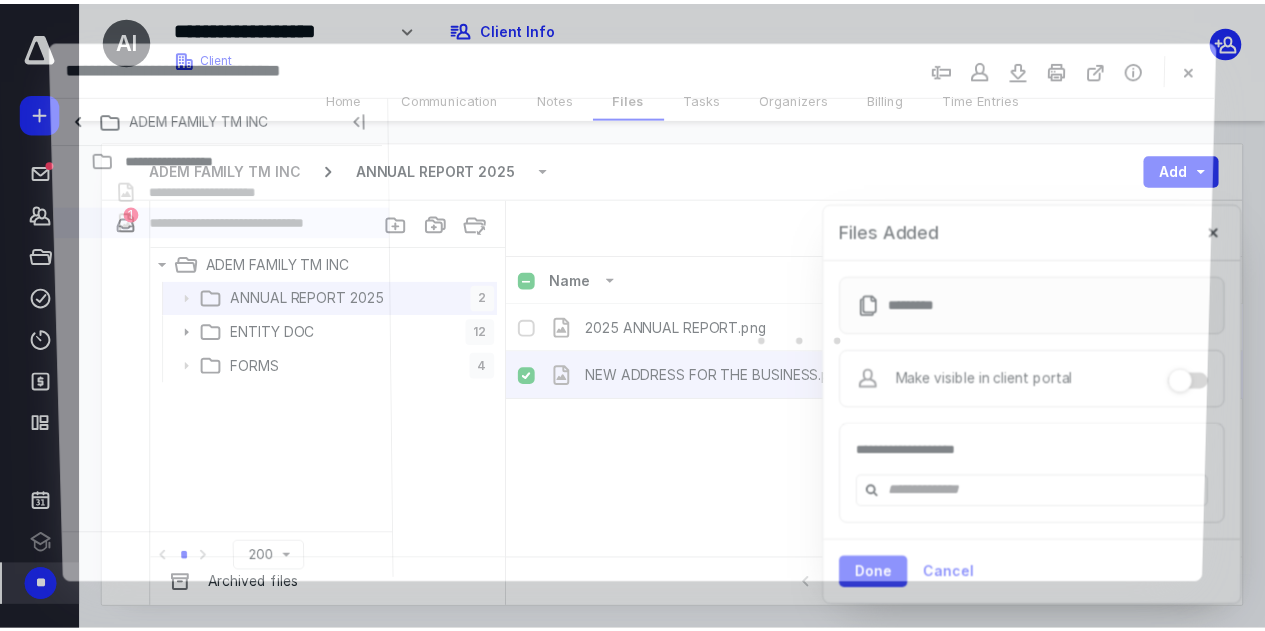scroll, scrollTop: 0, scrollLeft: 0, axis: both 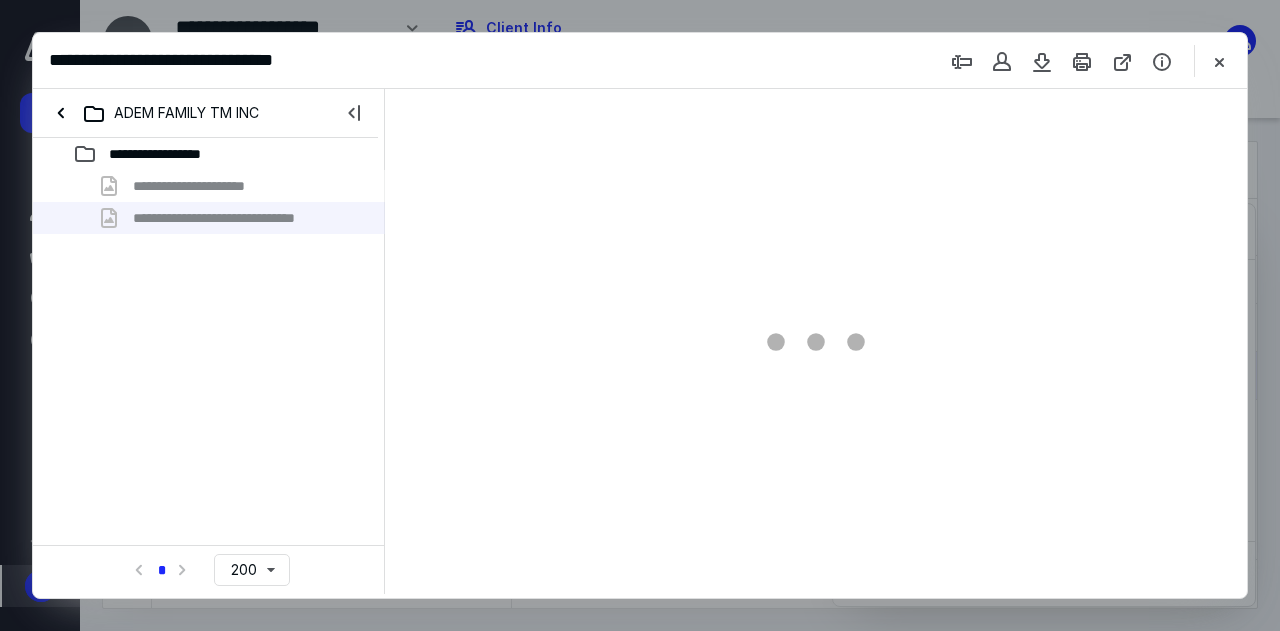 type on "138" 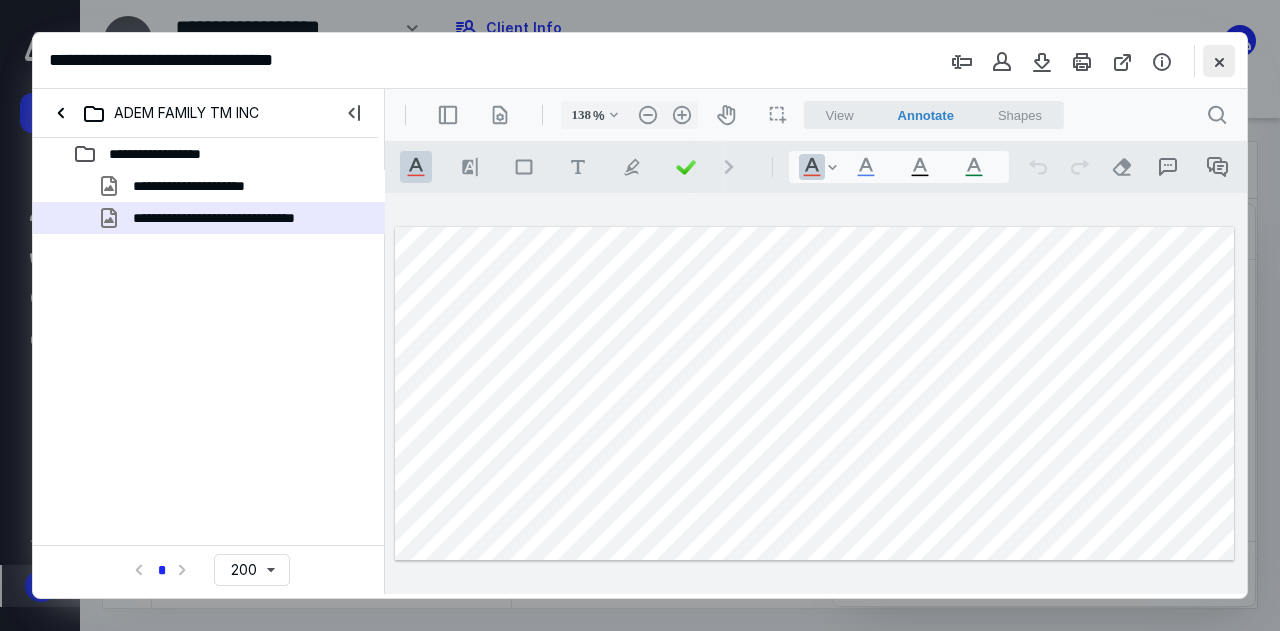 click at bounding box center [1219, 61] 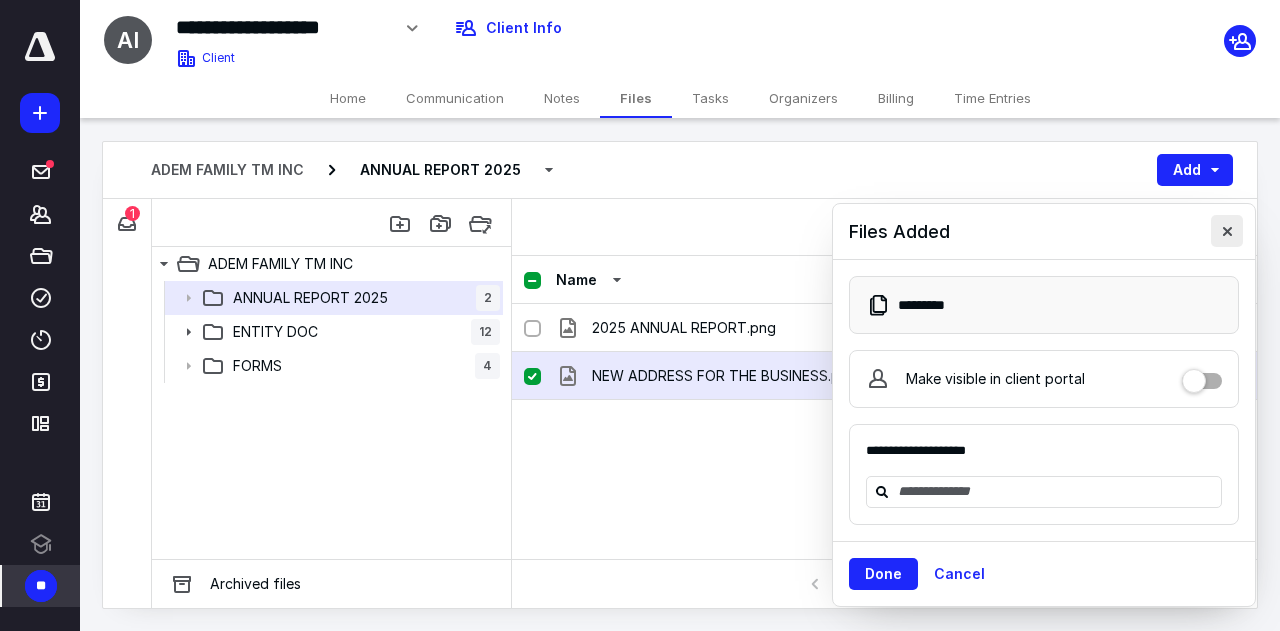 click at bounding box center (1227, 231) 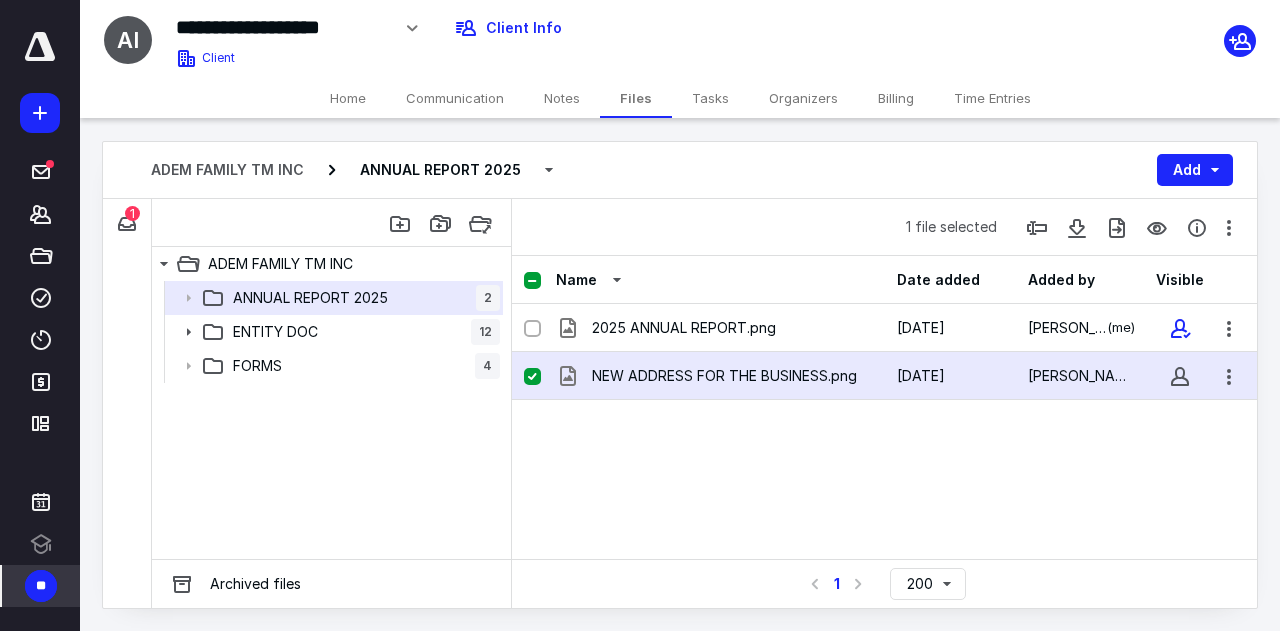 click on "Home" at bounding box center [348, 98] 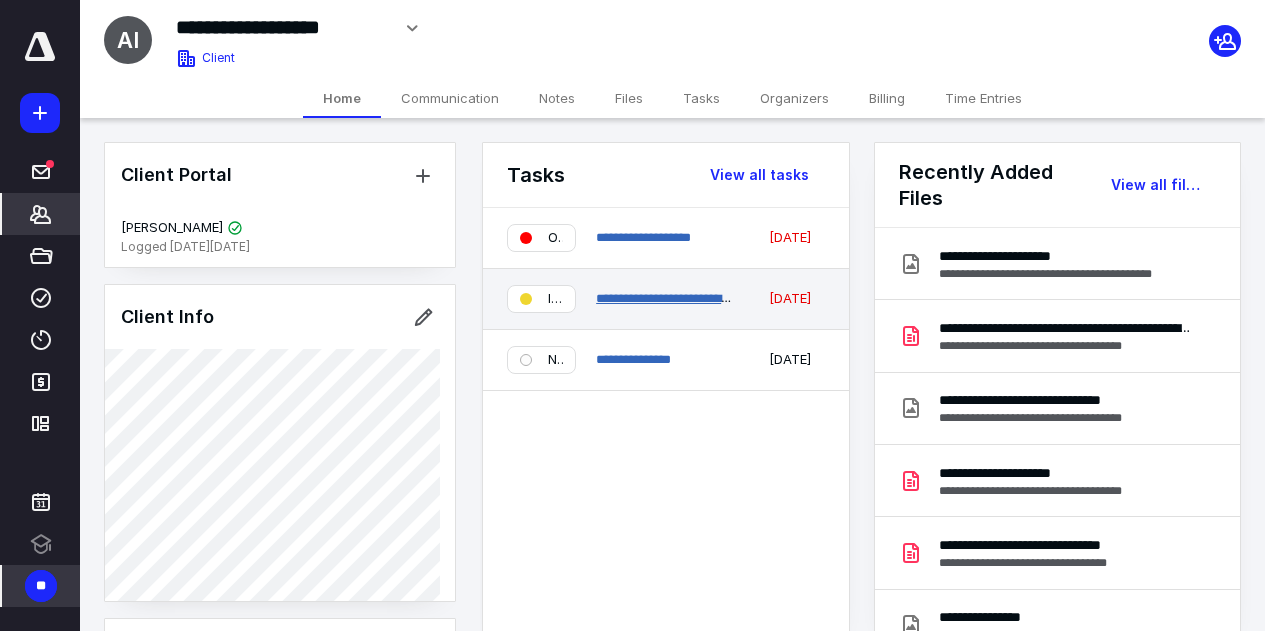 click on "**********" at bounding box center [666, 298] 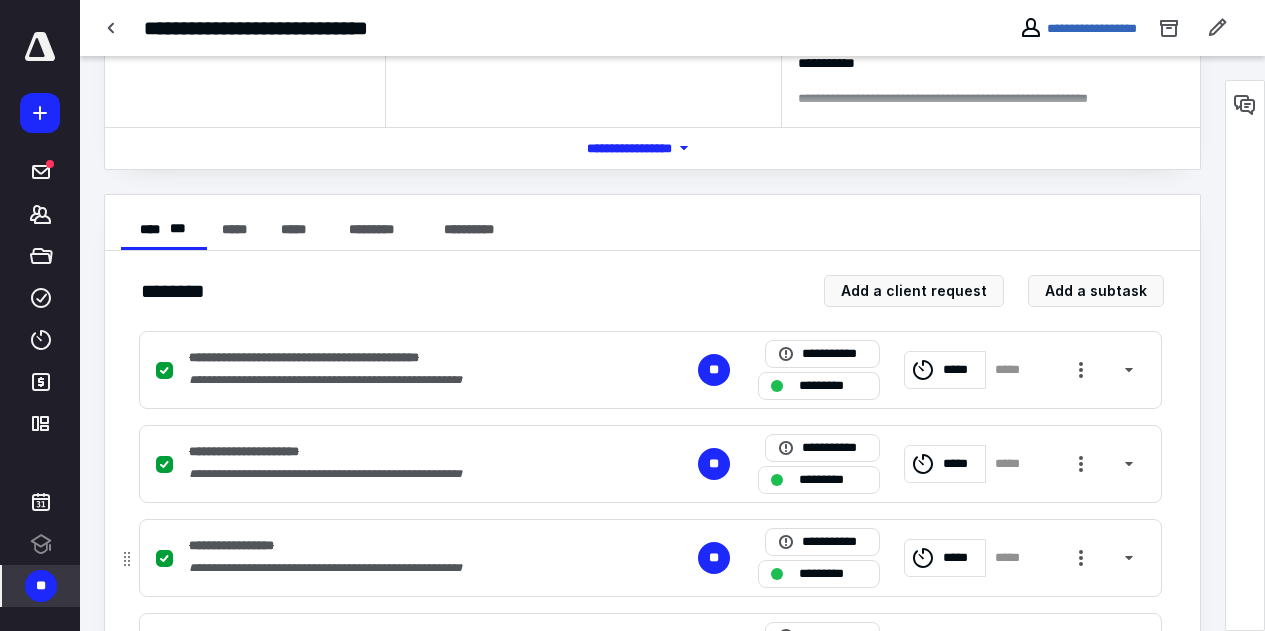 scroll, scrollTop: 356, scrollLeft: 0, axis: vertical 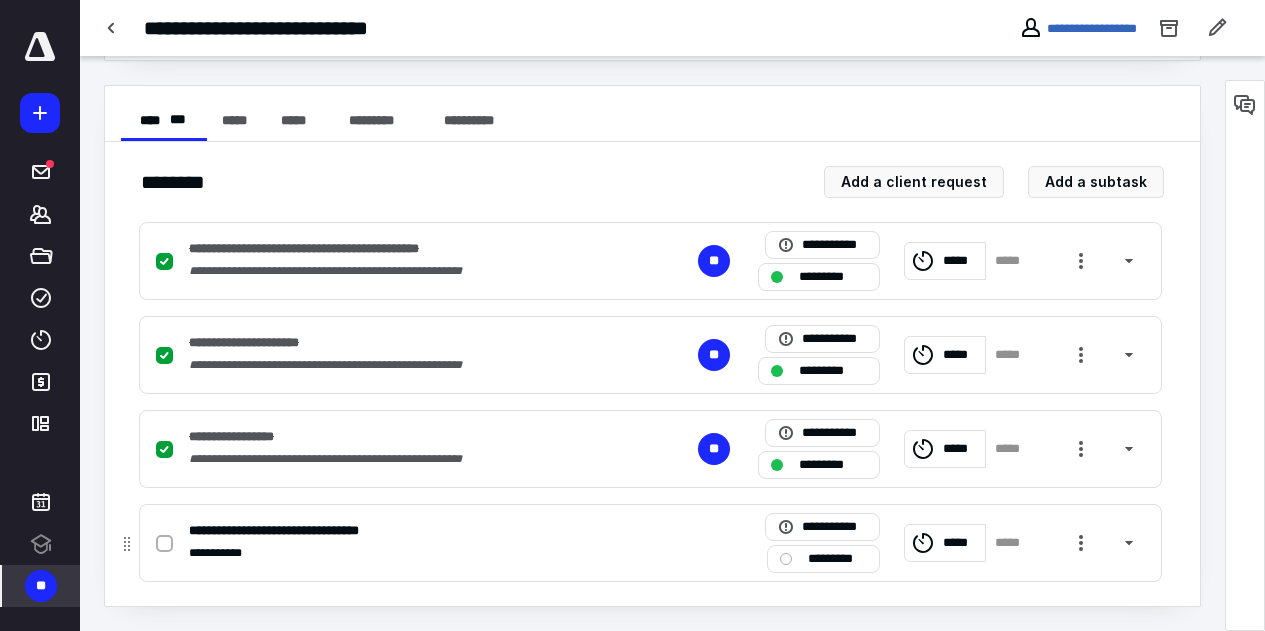 click 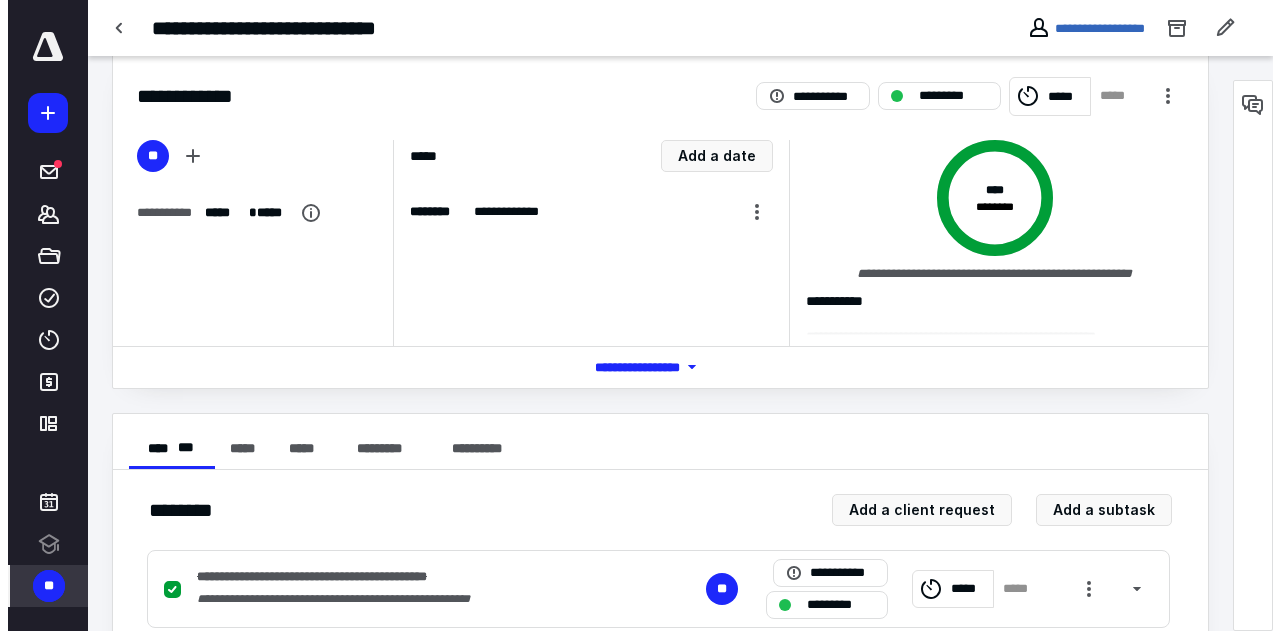 scroll, scrollTop: 0, scrollLeft: 0, axis: both 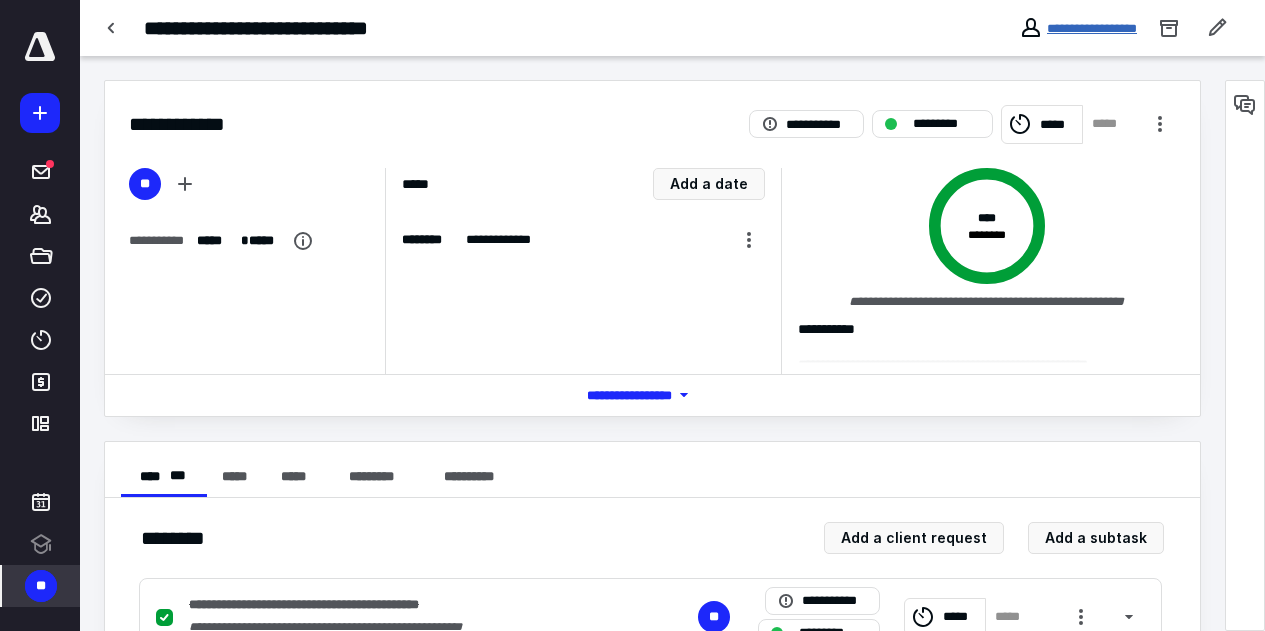 click on "**********" at bounding box center (1092, 28) 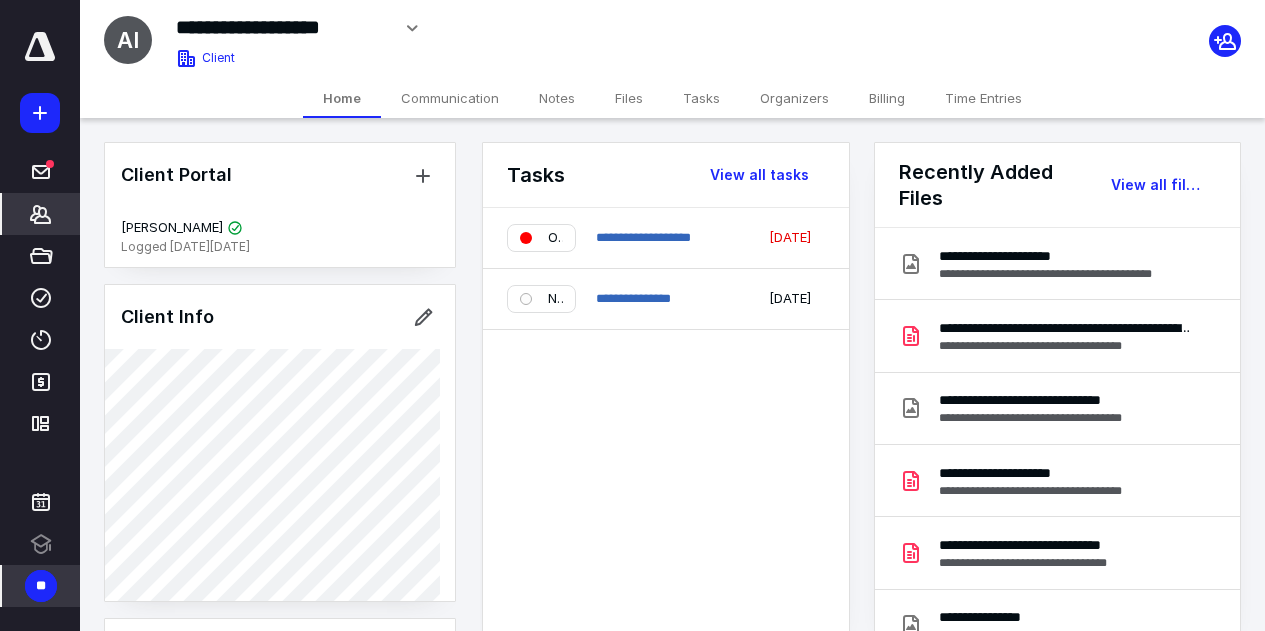 click on "Files" at bounding box center [629, 98] 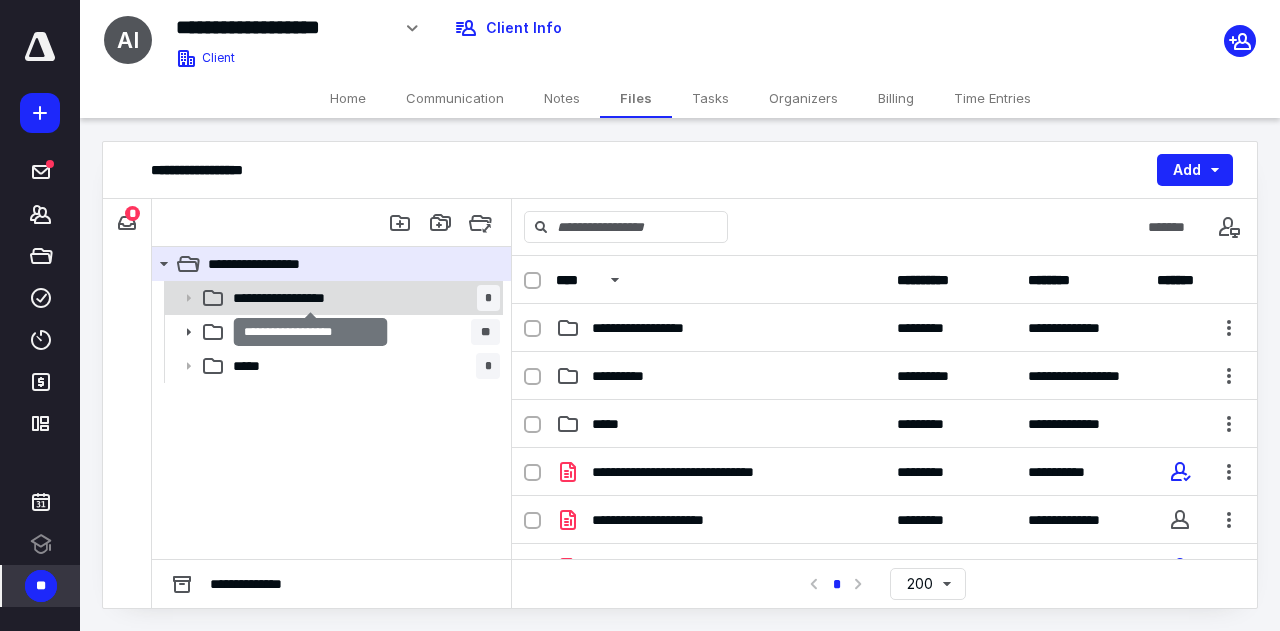 click on "**********" at bounding box center (310, 298) 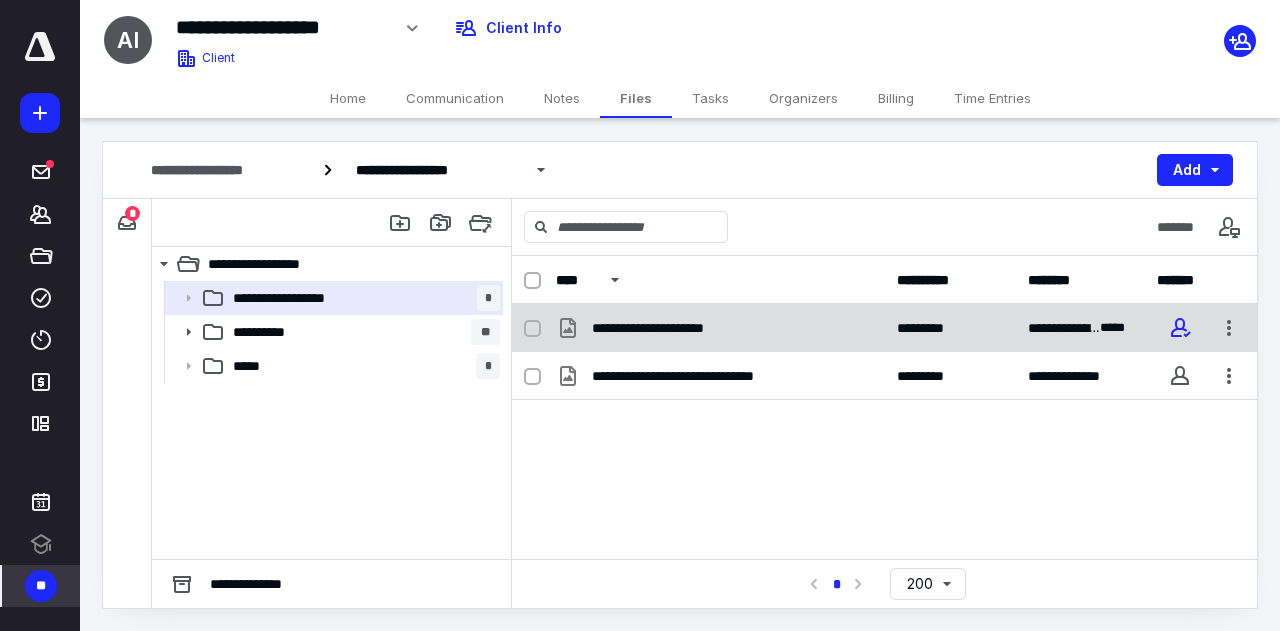 click on "**********" at bounding box center [684, 328] 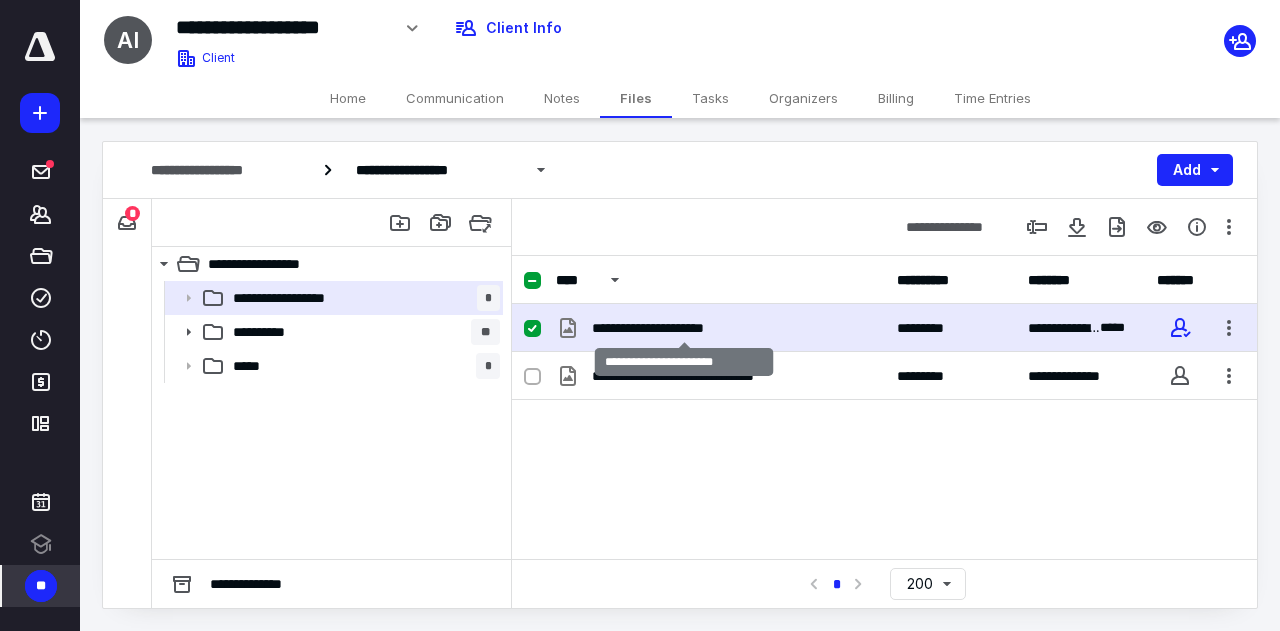 click on "**********" at bounding box center [684, 328] 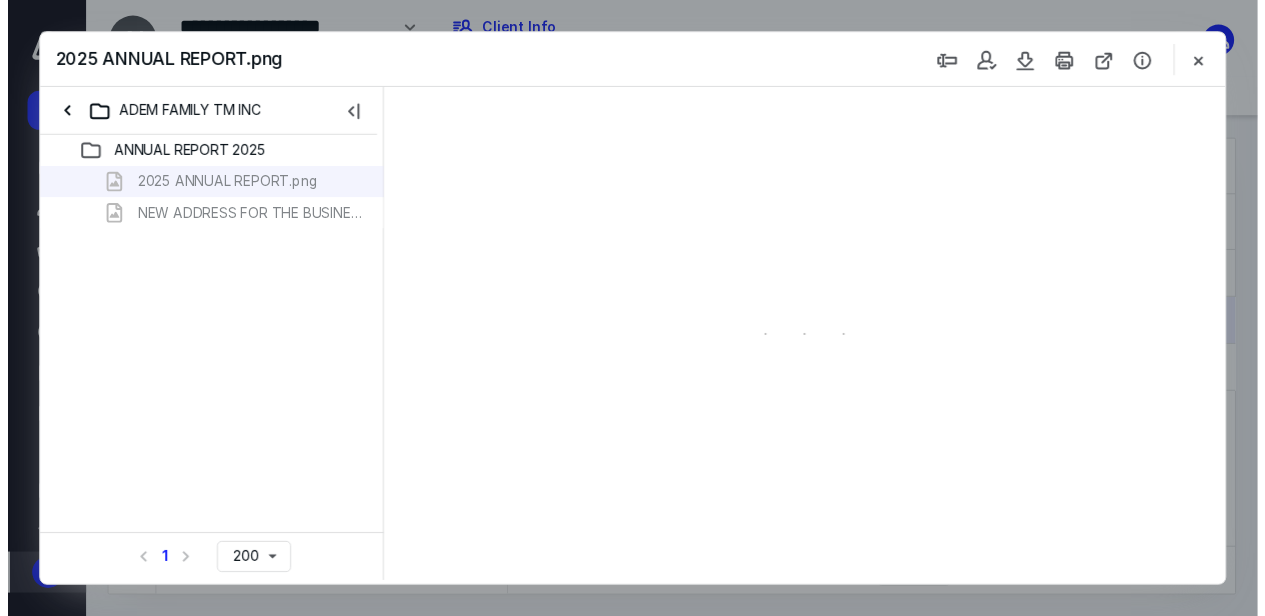 scroll, scrollTop: 0, scrollLeft: 0, axis: both 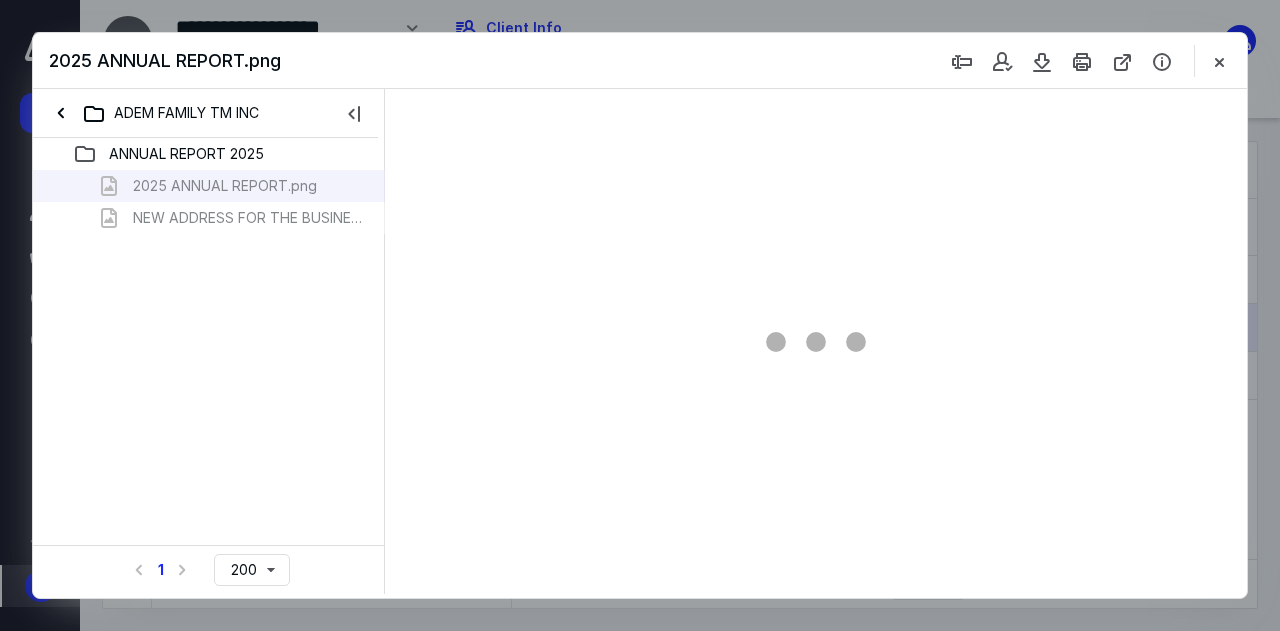 type on "70" 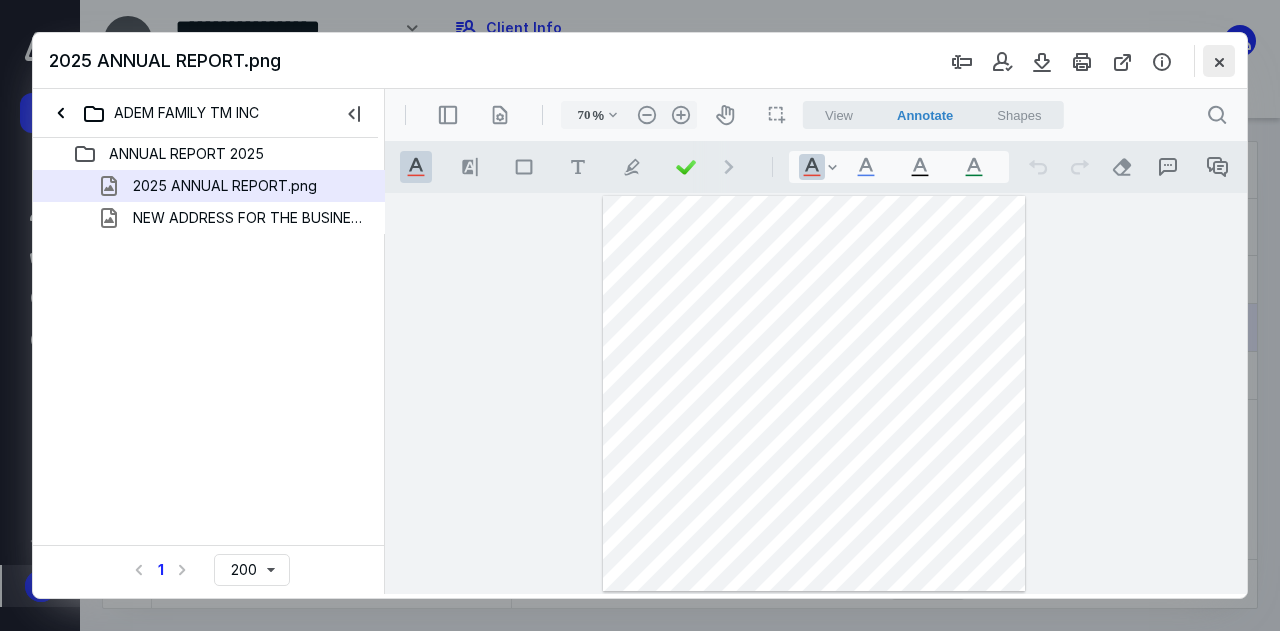 click at bounding box center [1219, 61] 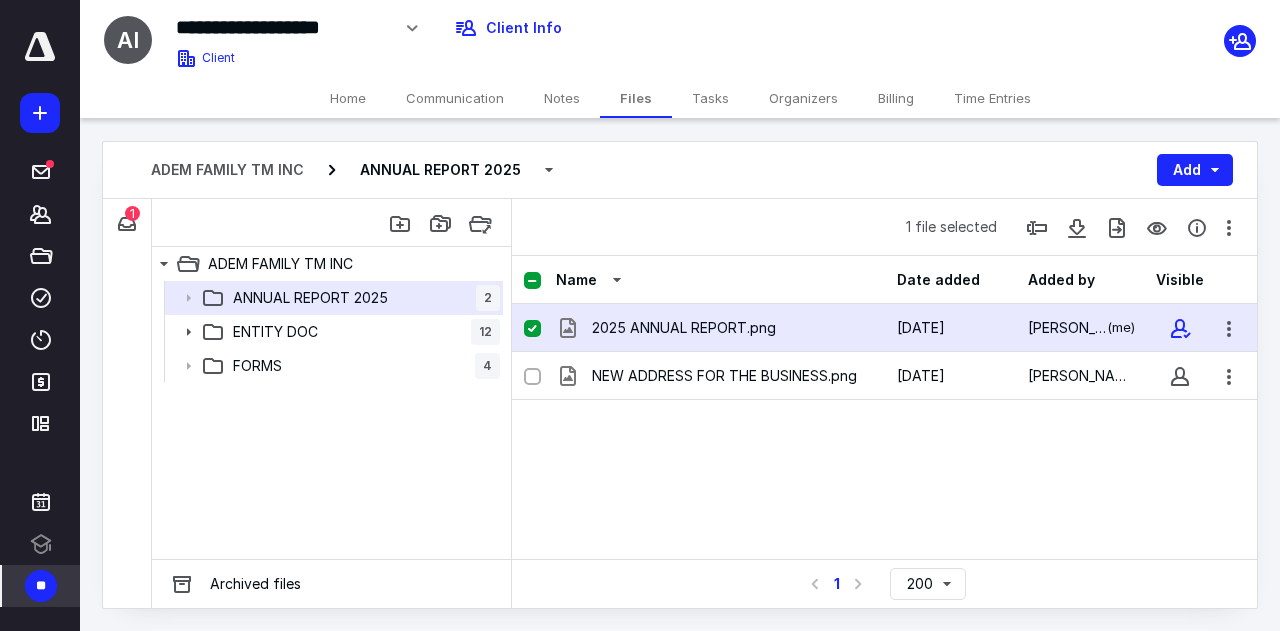 click on "Home" at bounding box center [348, 98] 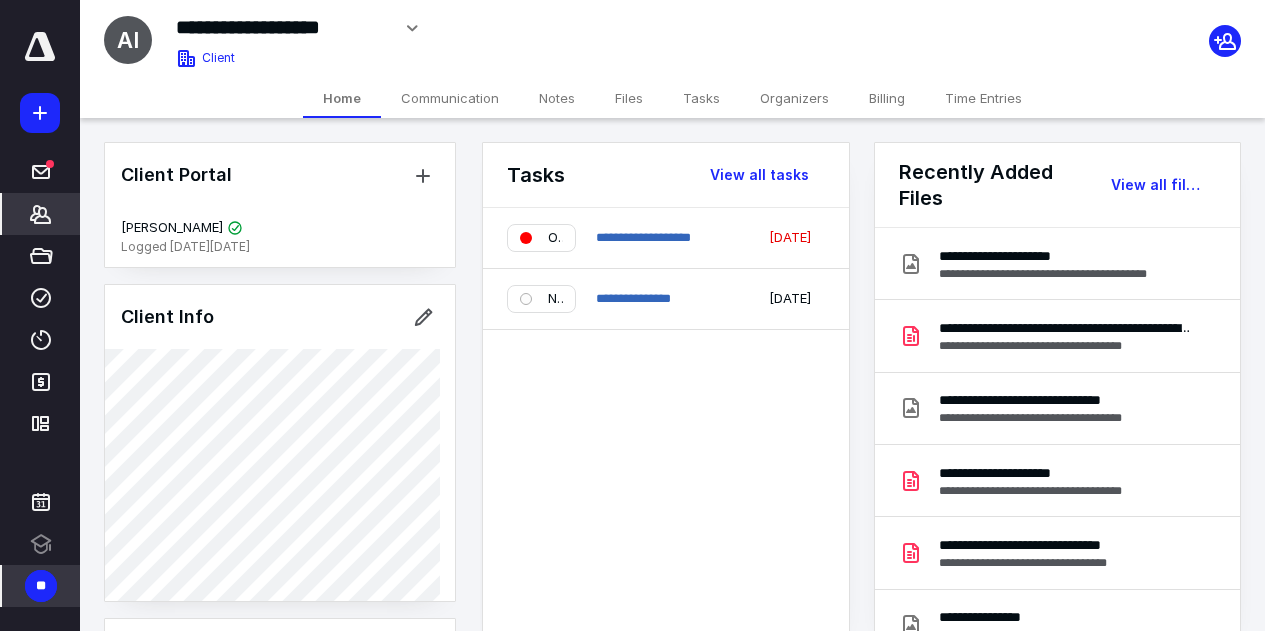 click at bounding box center [40, 47] 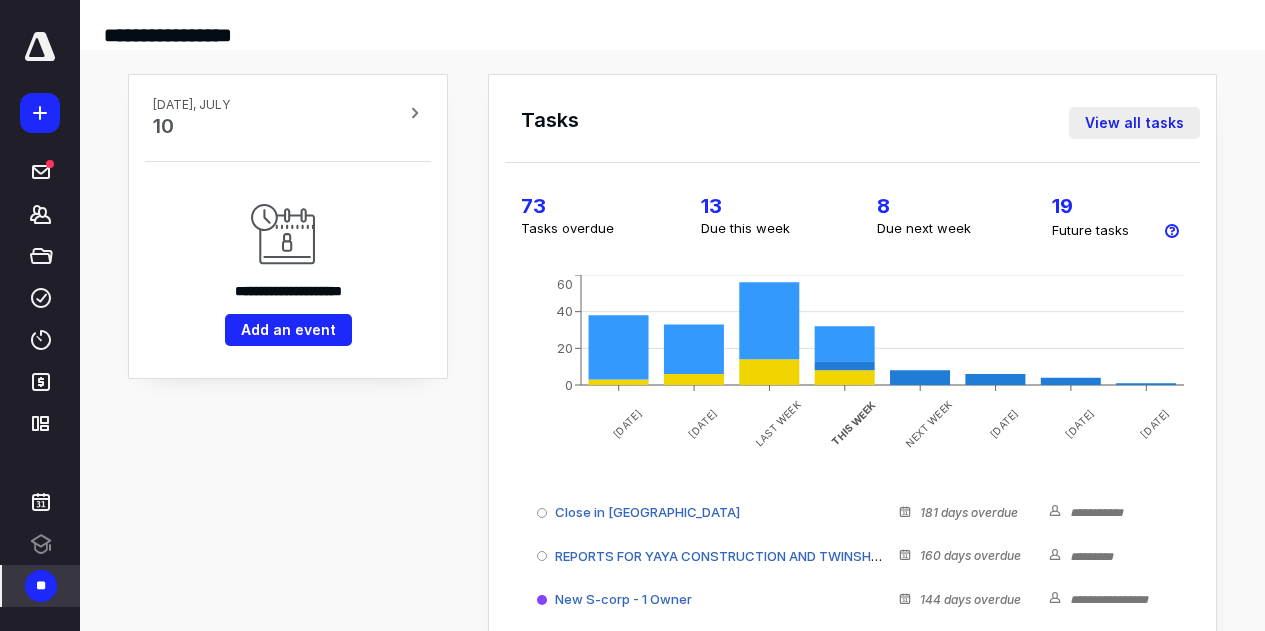 click on "View all tasks" at bounding box center [1134, 123] 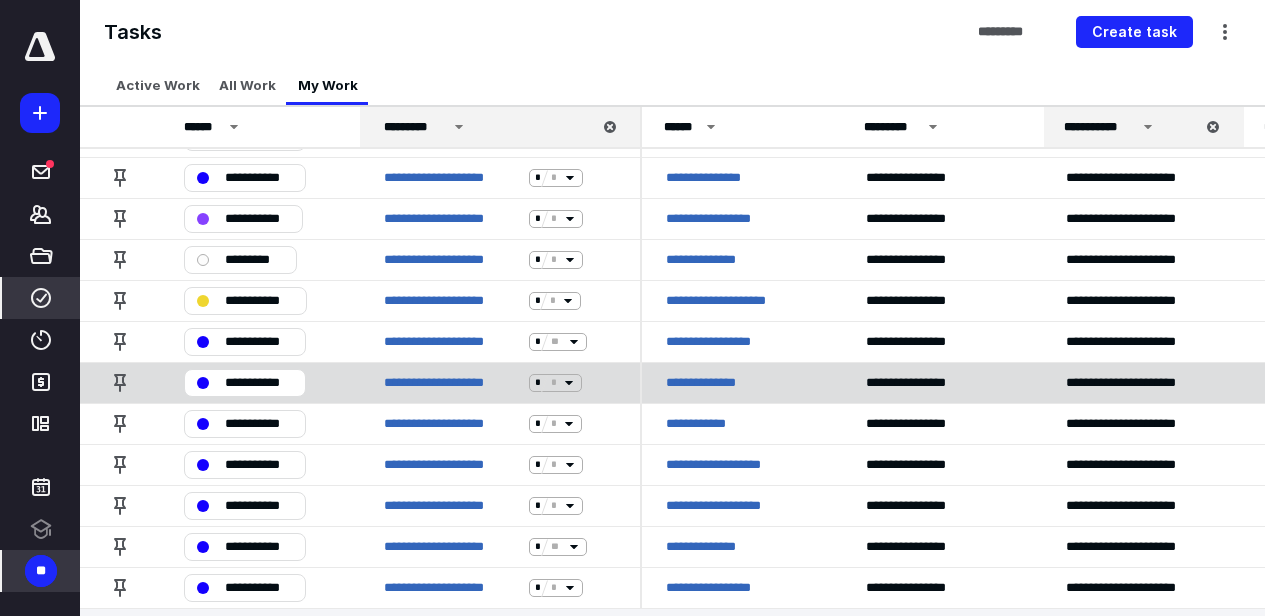 scroll, scrollTop: 3728, scrollLeft: 0, axis: vertical 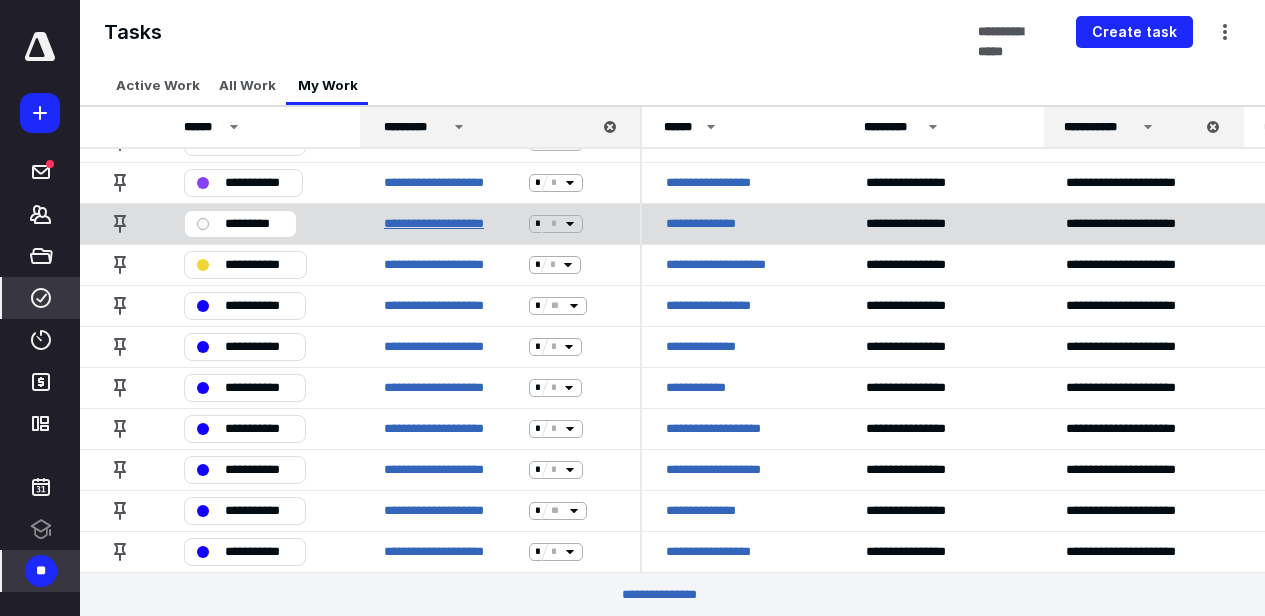 click on "**********" at bounding box center (452, 224) 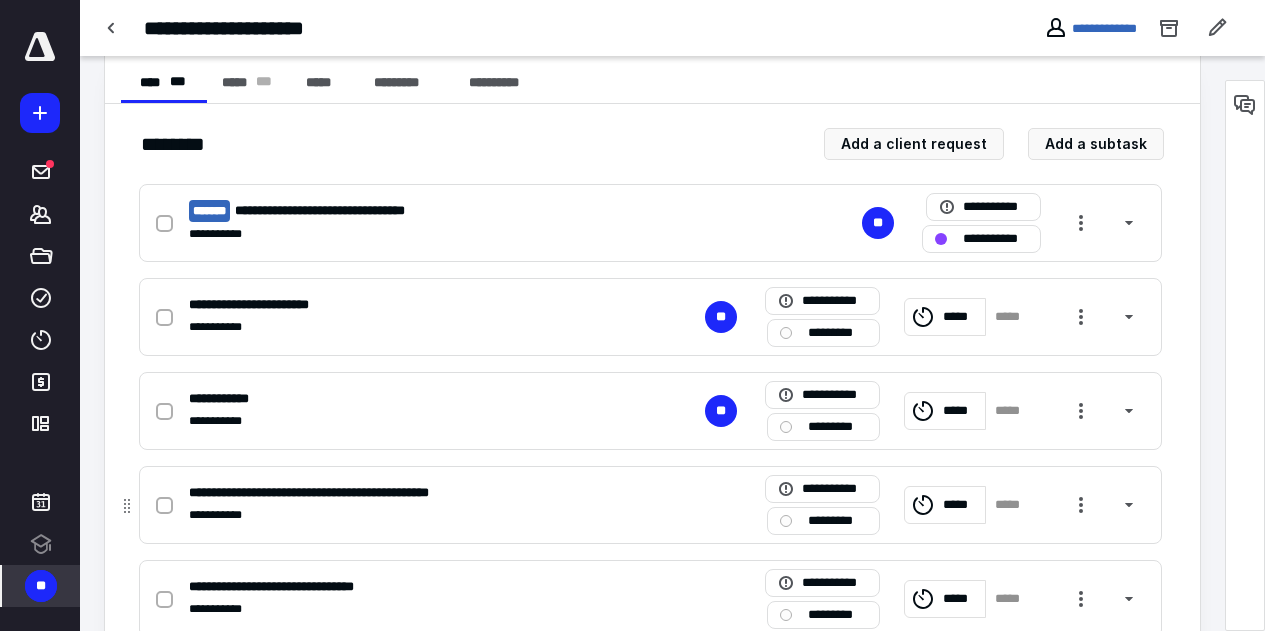 scroll, scrollTop: 400, scrollLeft: 0, axis: vertical 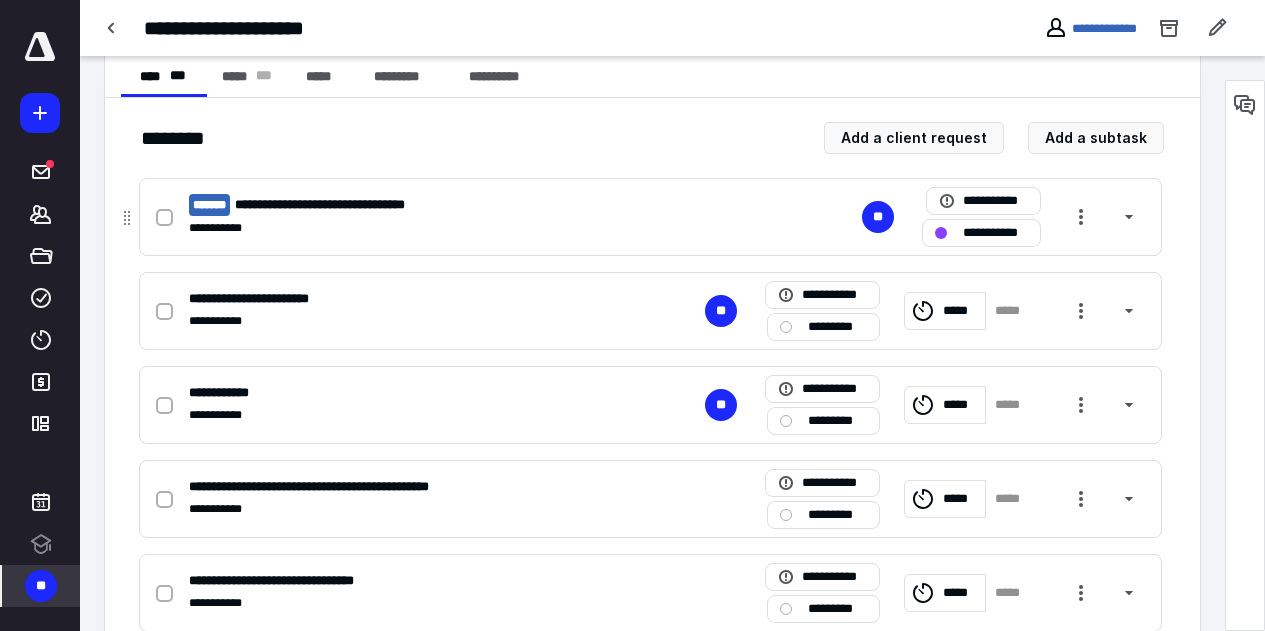 click on "**********" at bounding box center (388, 228) 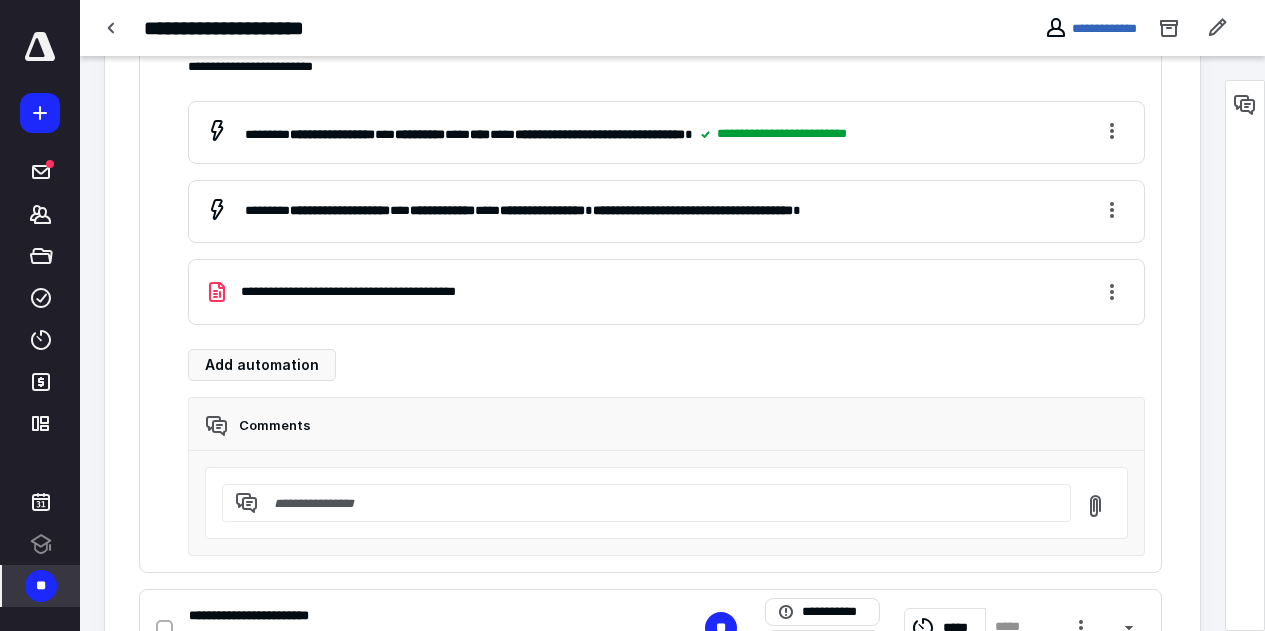 scroll, scrollTop: 1200, scrollLeft: 0, axis: vertical 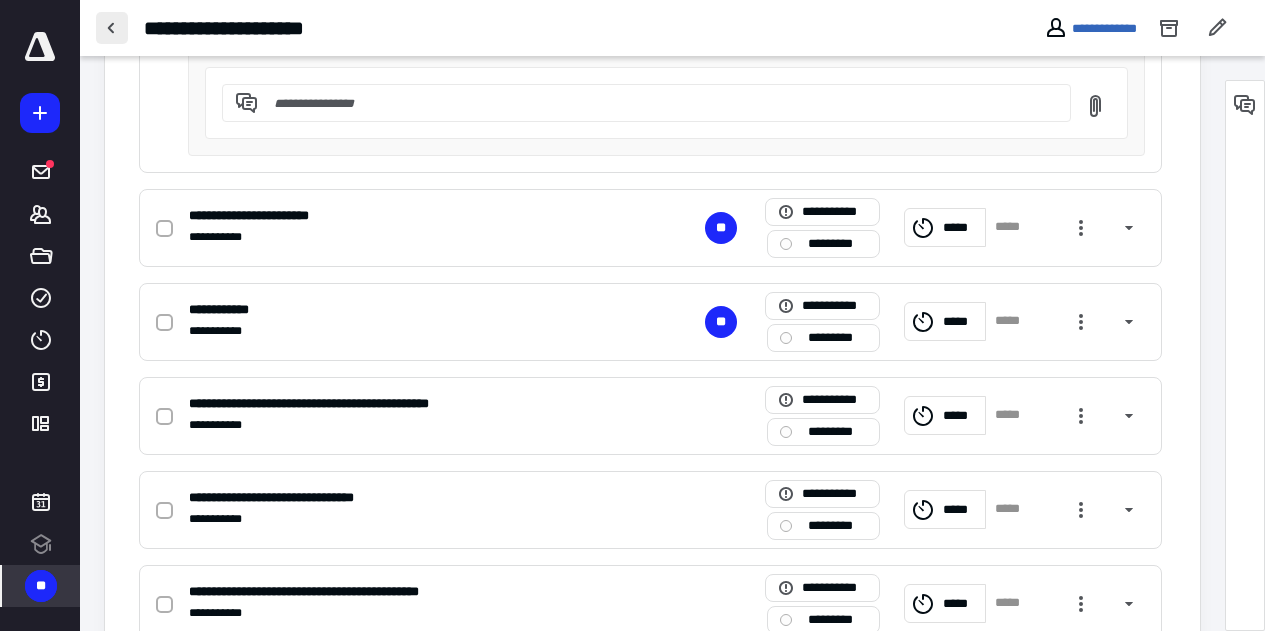 click at bounding box center [112, 28] 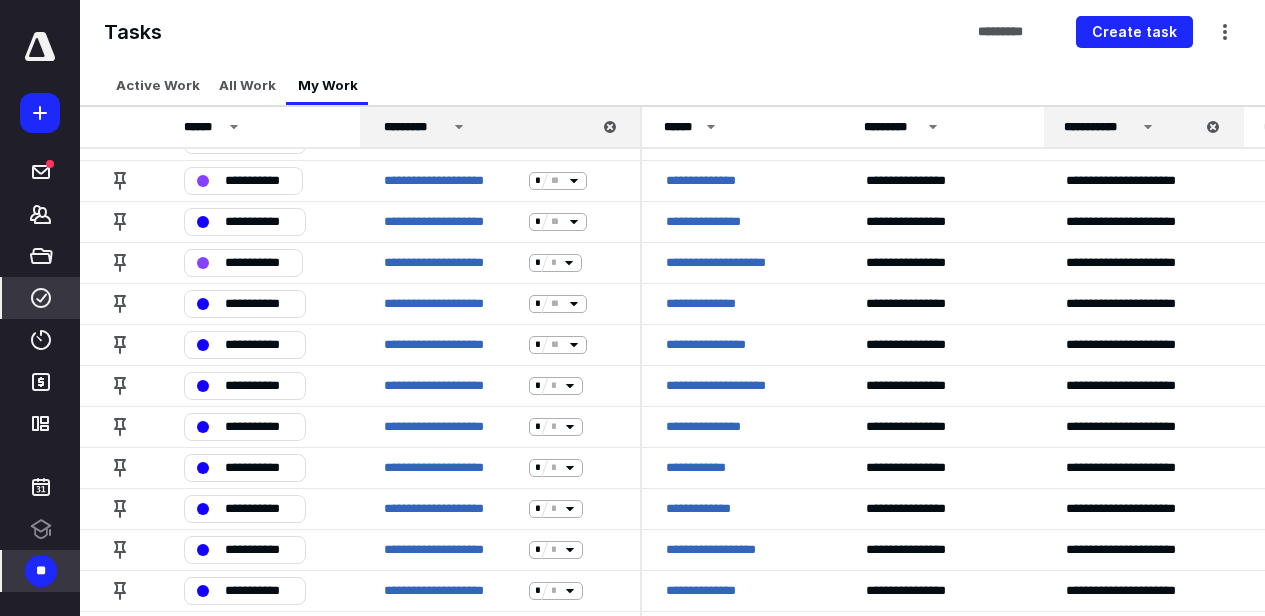 scroll, scrollTop: 3500, scrollLeft: 0, axis: vertical 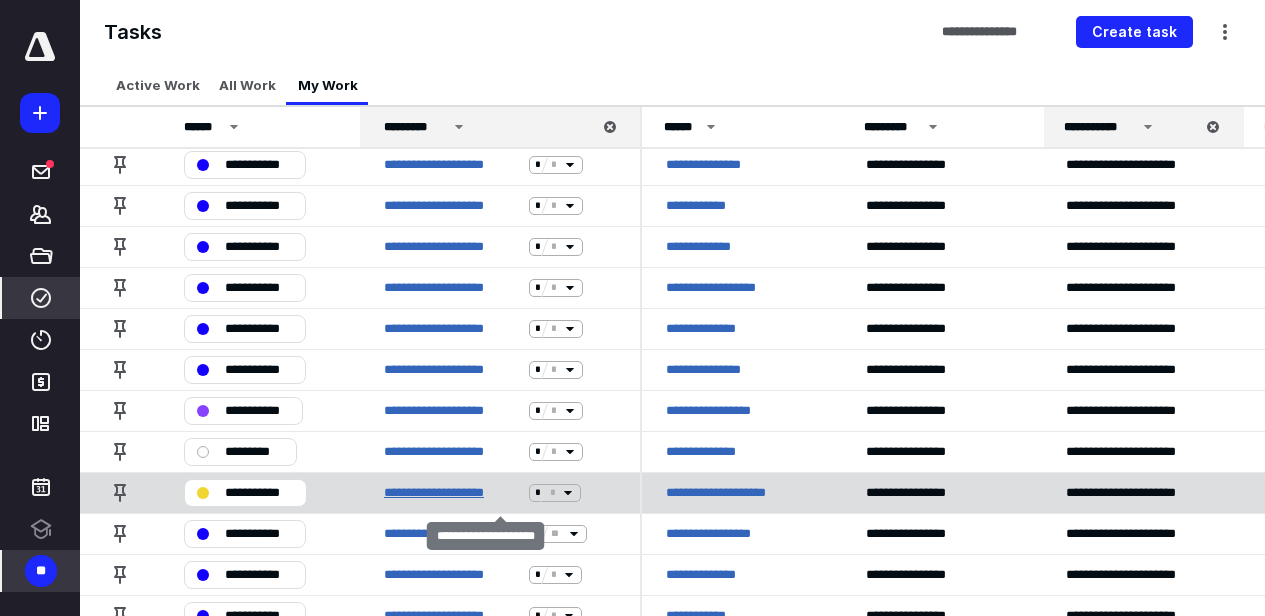 click on "**********" at bounding box center [452, 493] 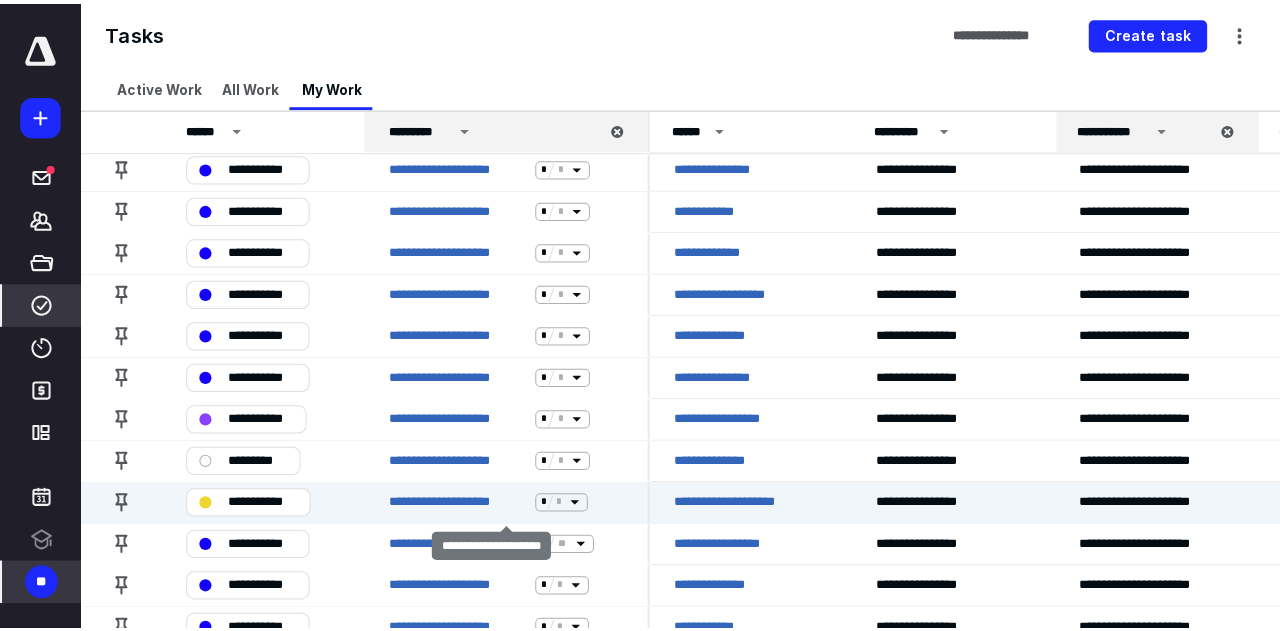 scroll, scrollTop: 0, scrollLeft: 0, axis: both 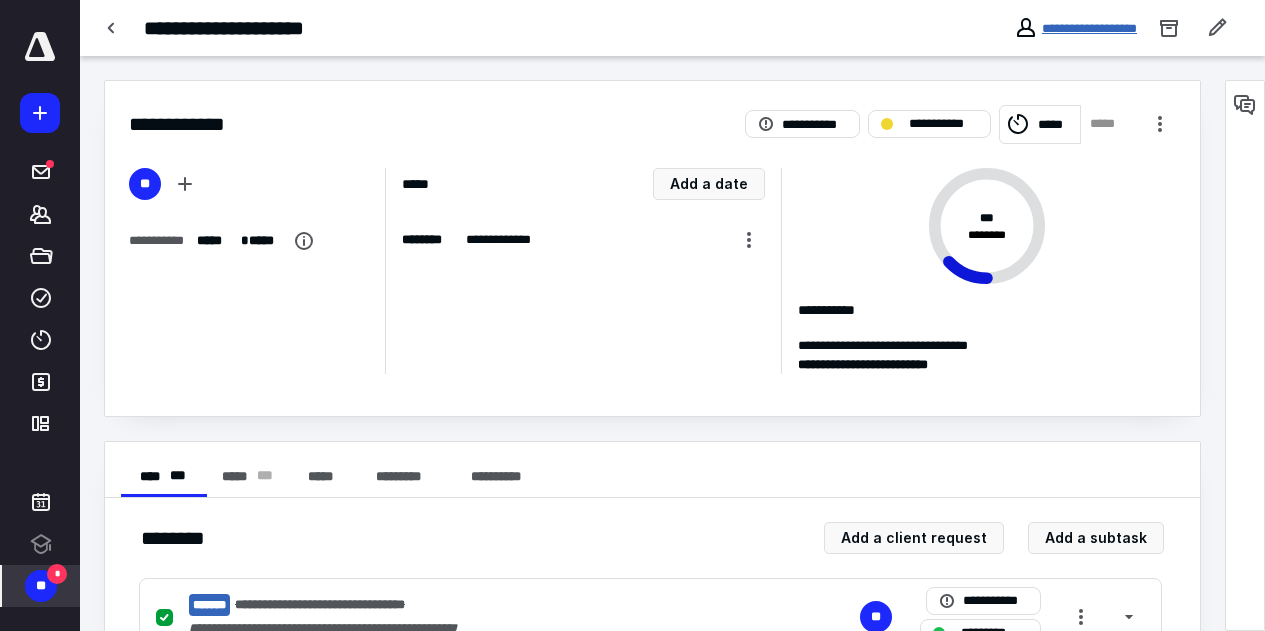 click on "**********" at bounding box center [1089, 28] 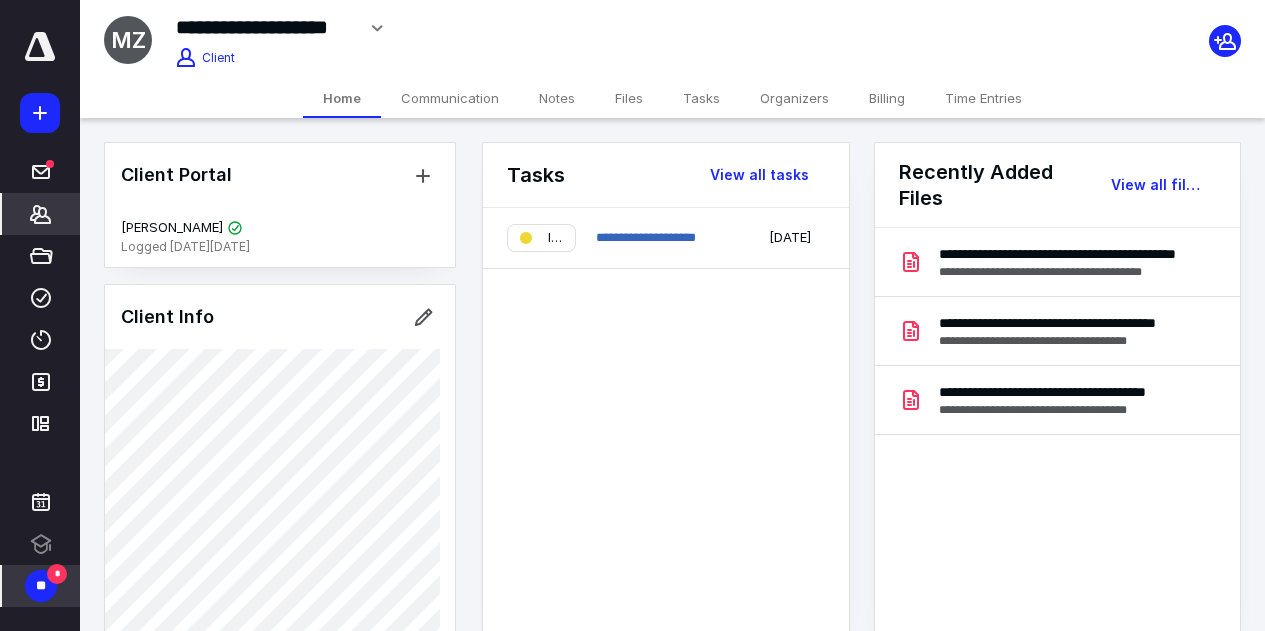 click on "Files" at bounding box center (629, 98) 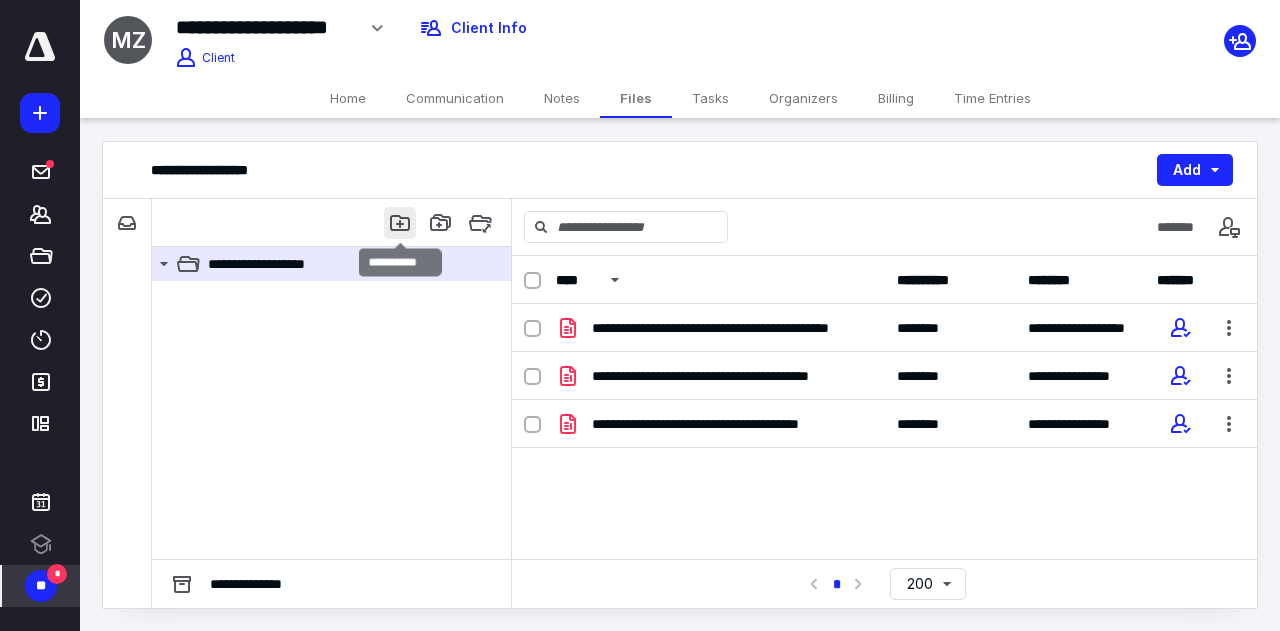 click at bounding box center (400, 223) 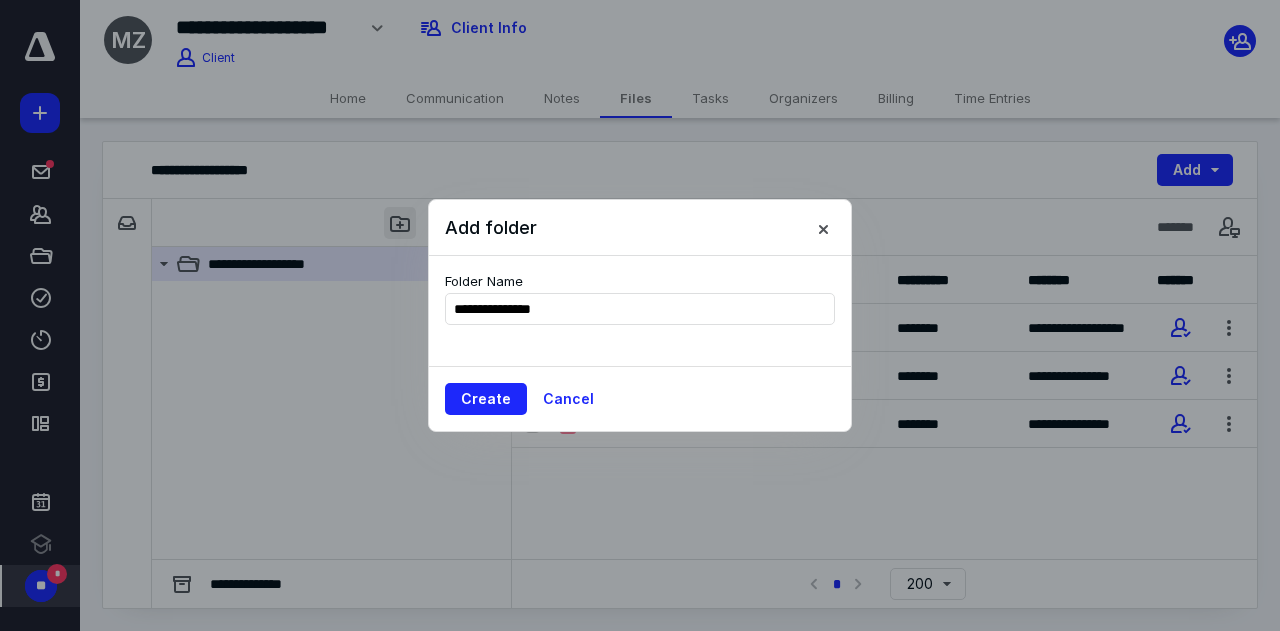 type on "**********" 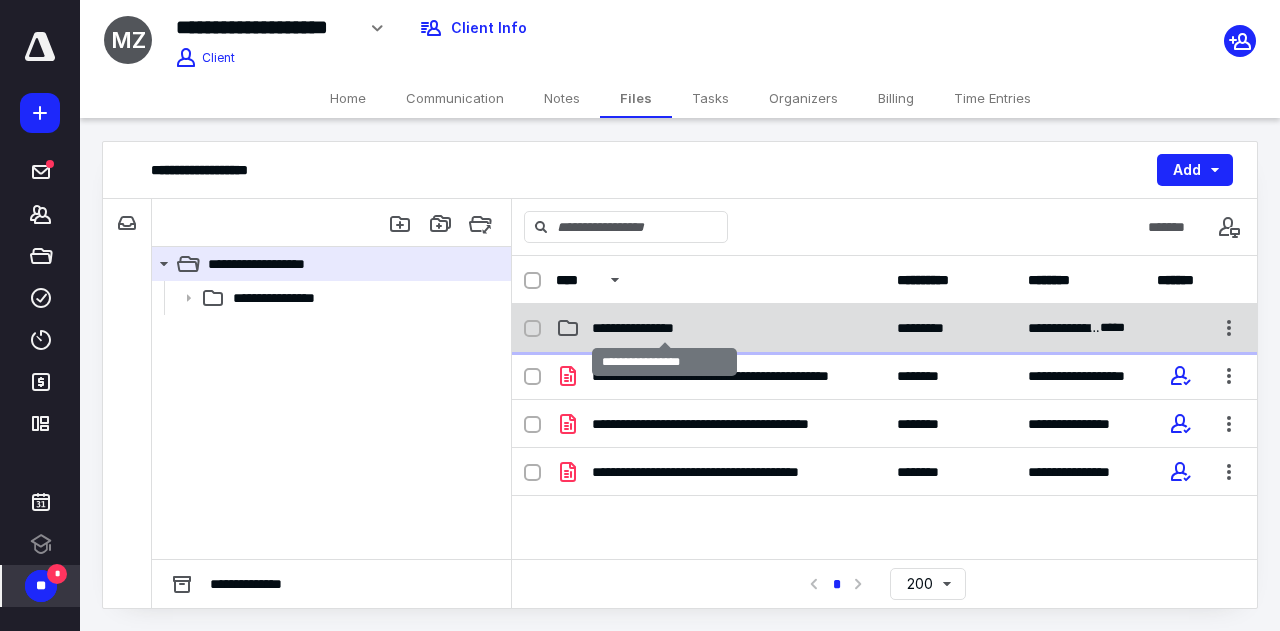 click on "**********" at bounding box center (664, 328) 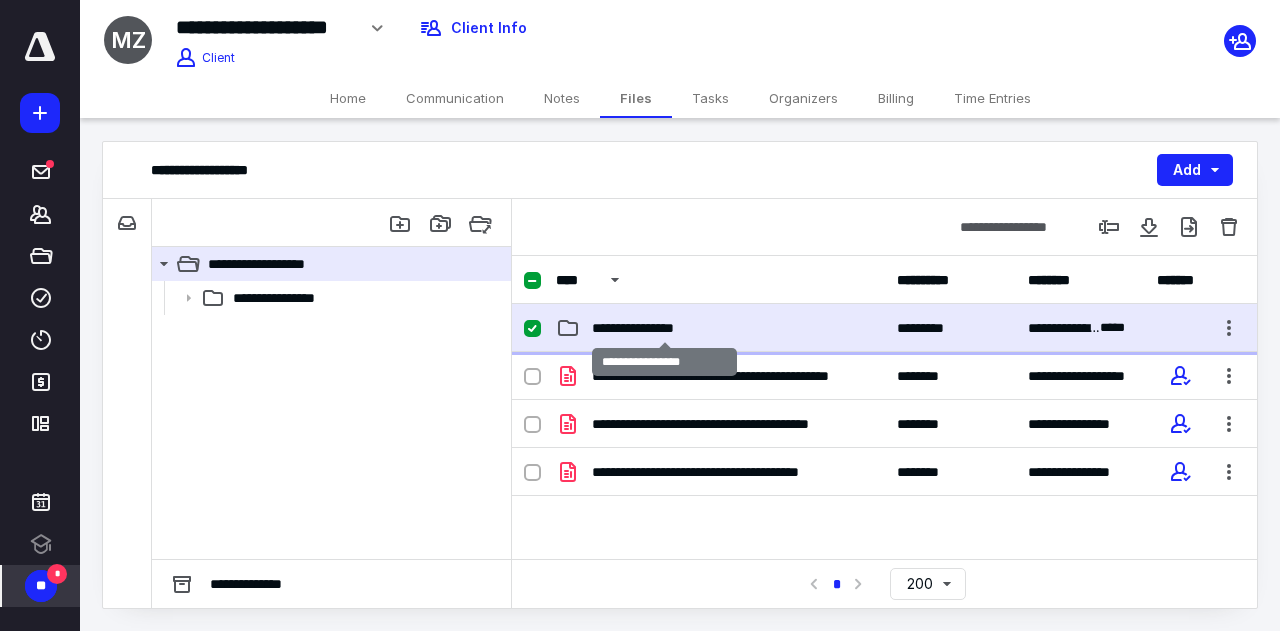 click on "**********" at bounding box center [664, 328] 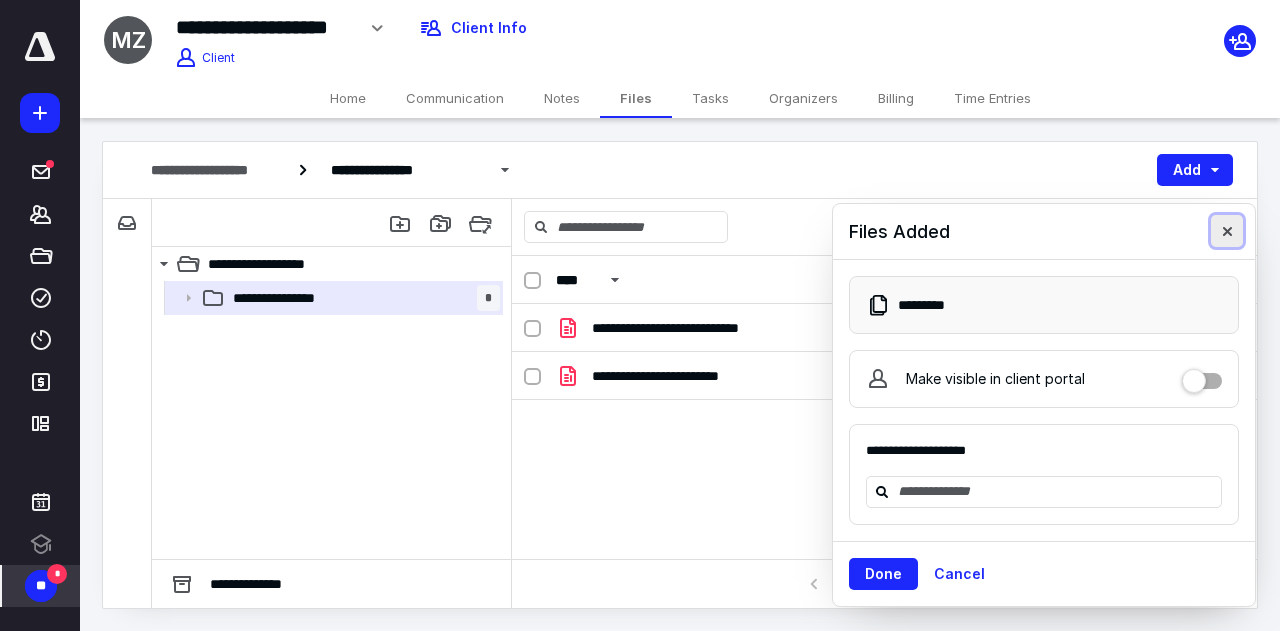 click at bounding box center [1227, 231] 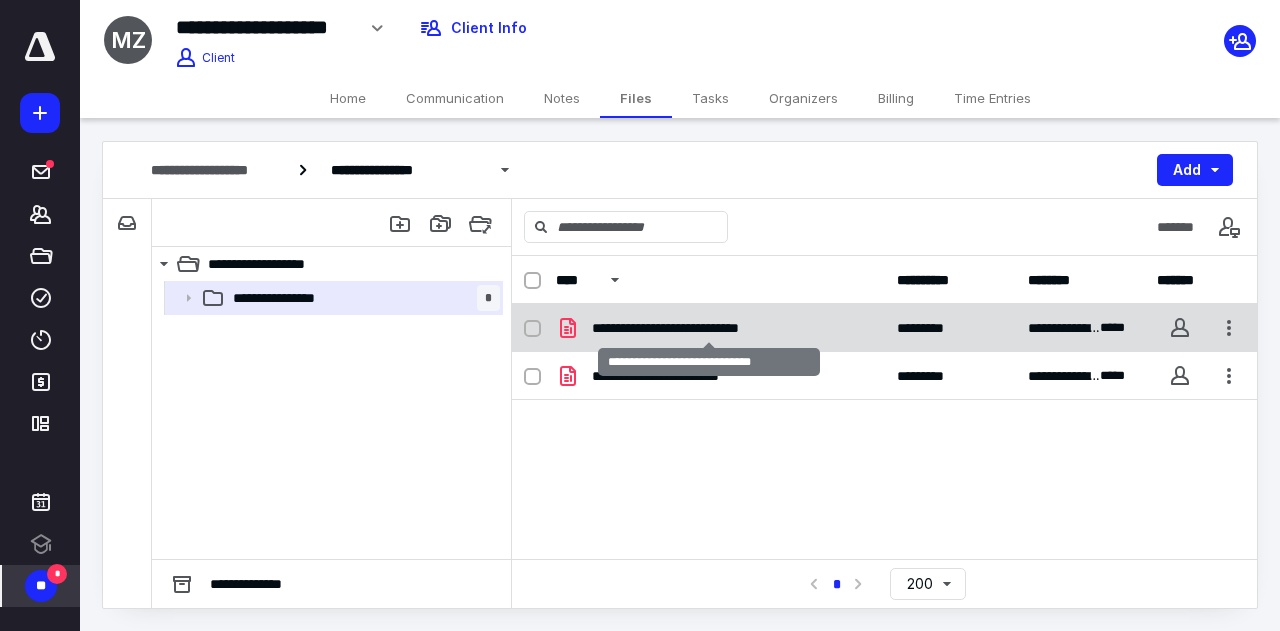 click on "**********" at bounding box center (709, 328) 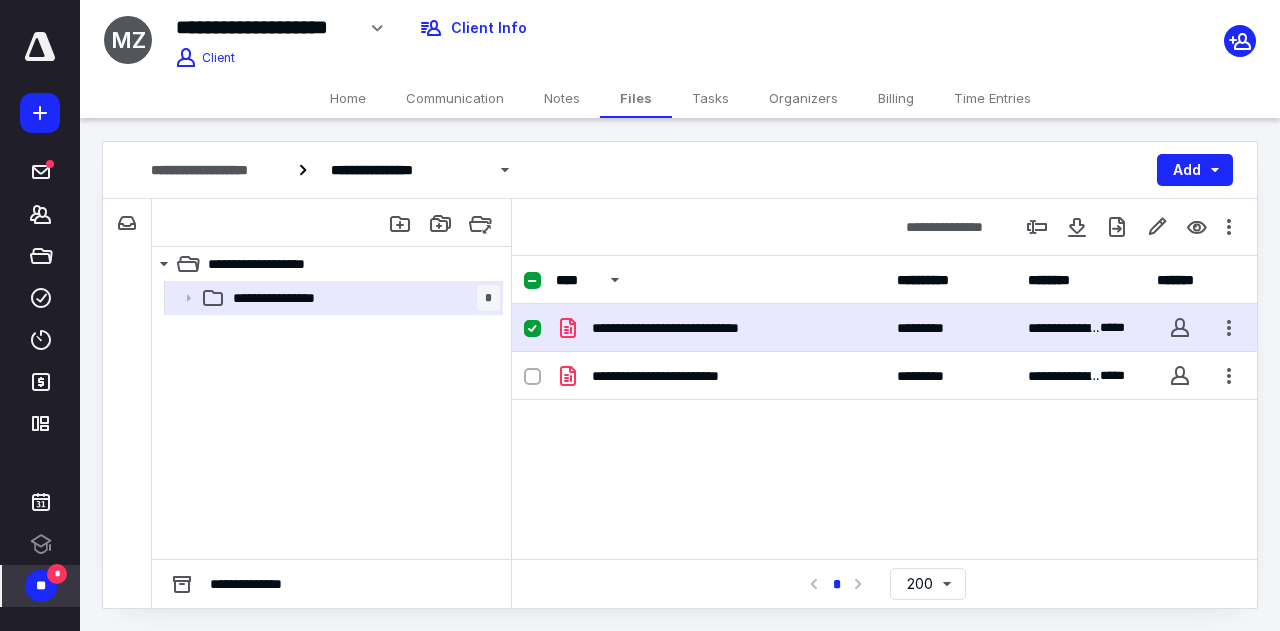 click on "**********" at bounding box center (884, 328) 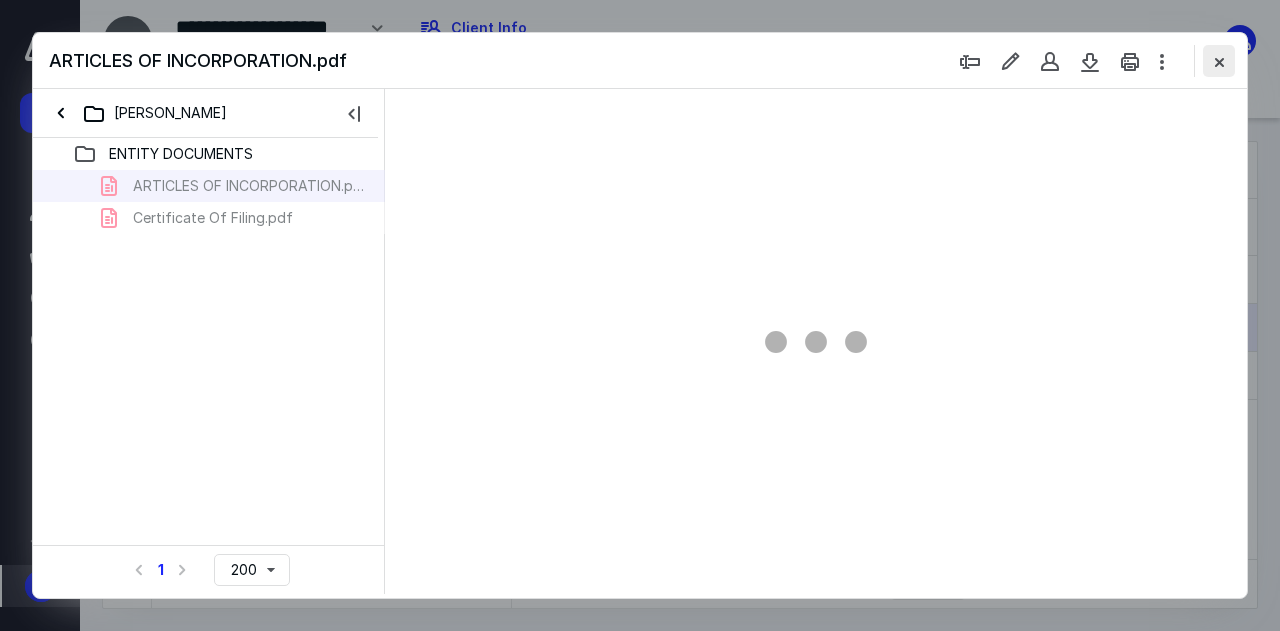 scroll, scrollTop: 0, scrollLeft: 0, axis: both 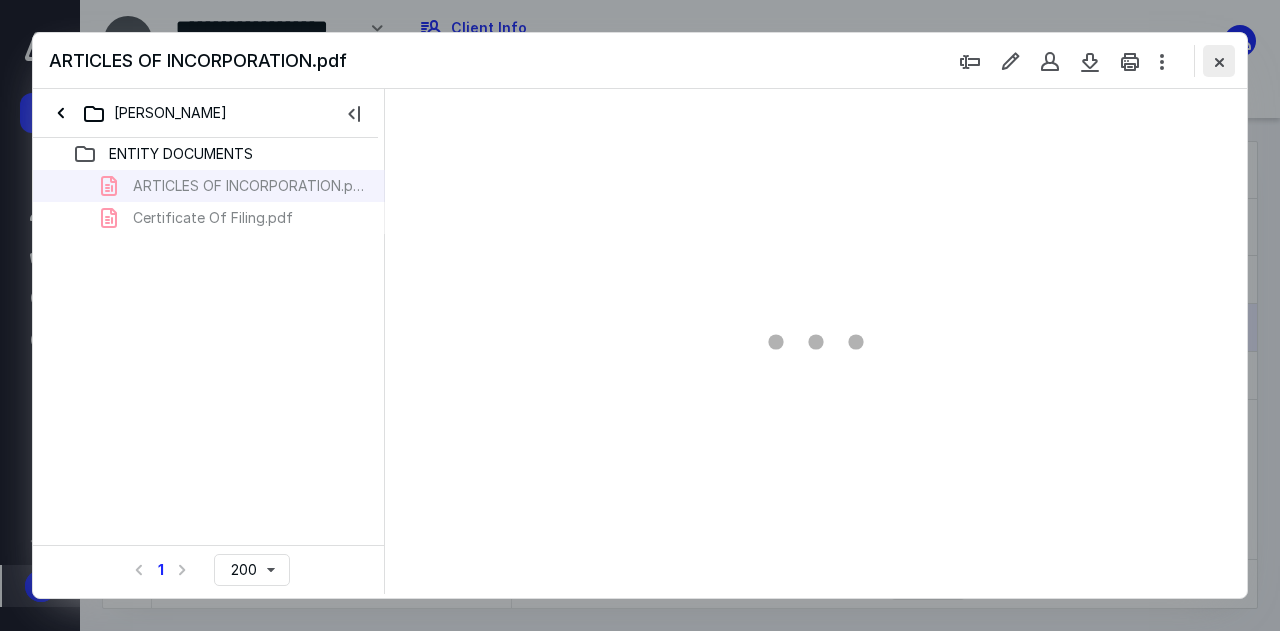 type on "51" 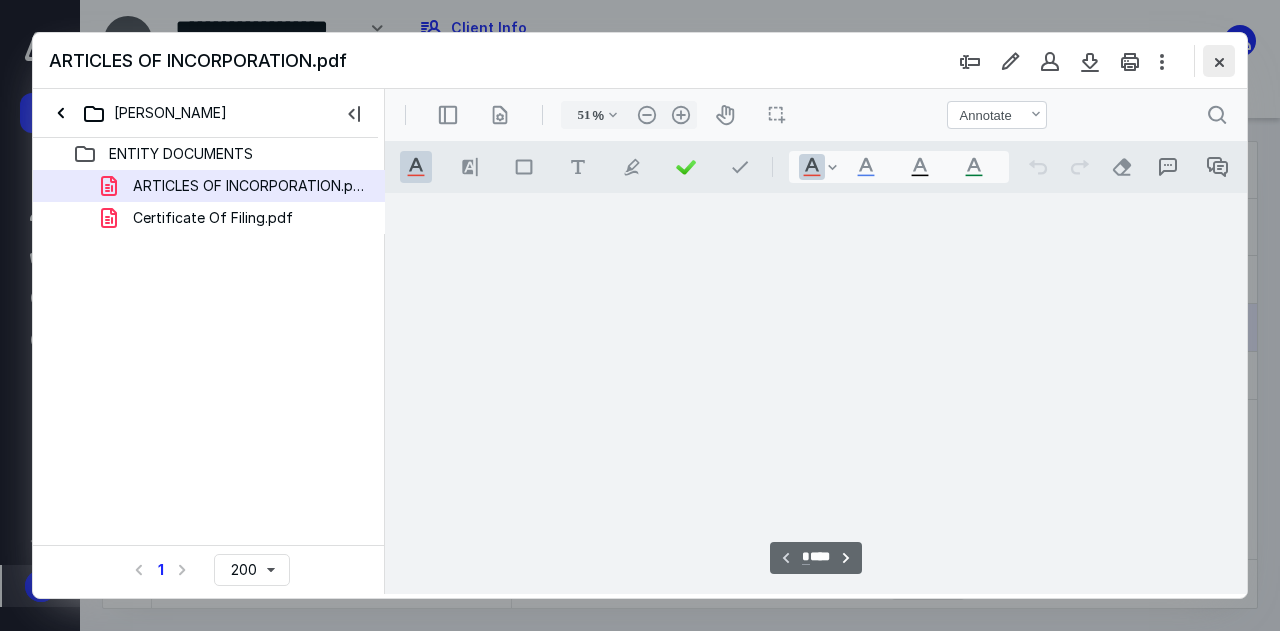 scroll, scrollTop: 106, scrollLeft: 0, axis: vertical 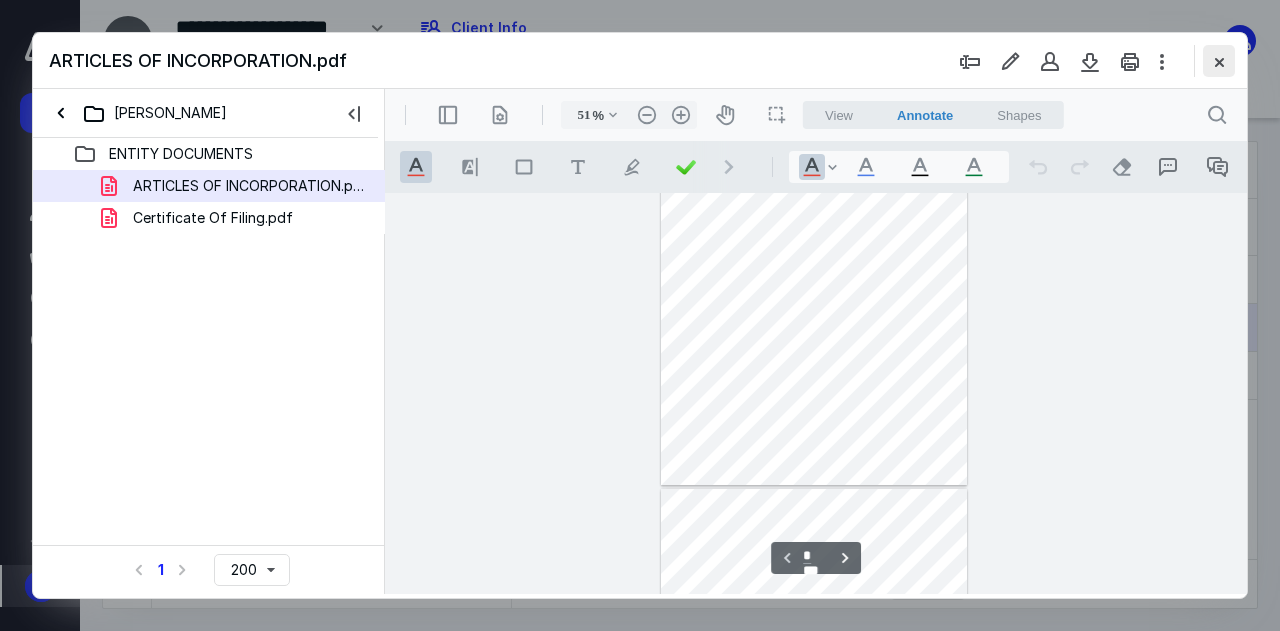 click at bounding box center [1219, 61] 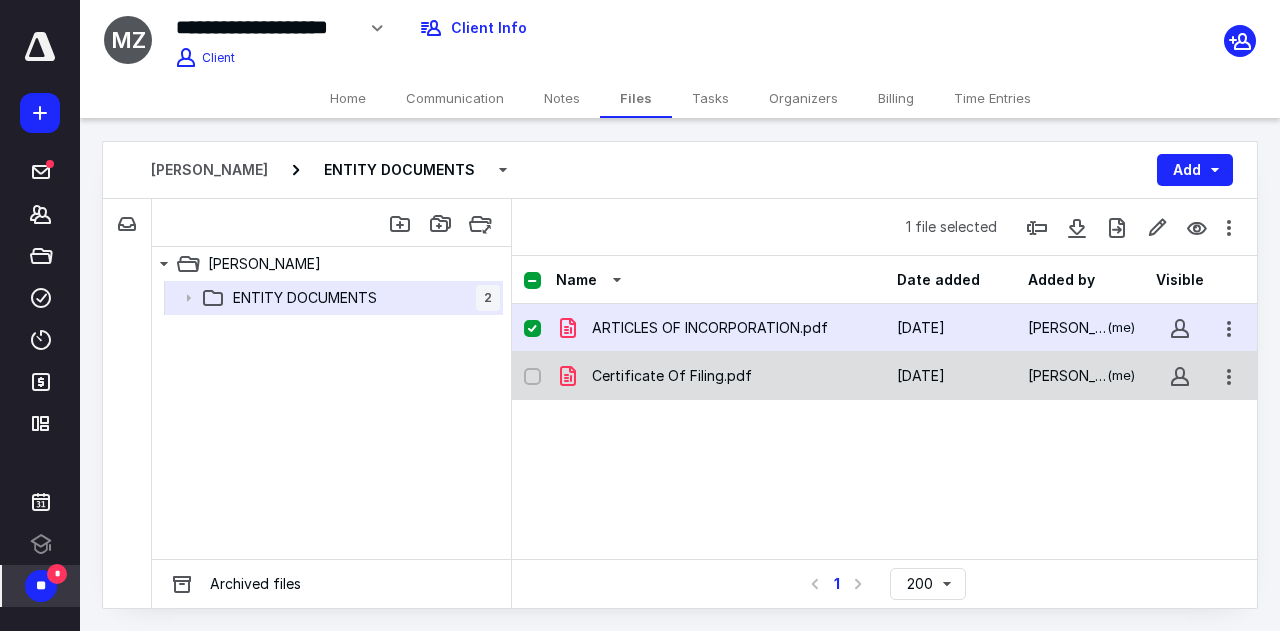 click on "Certificate Of Filing.pdf" at bounding box center [672, 376] 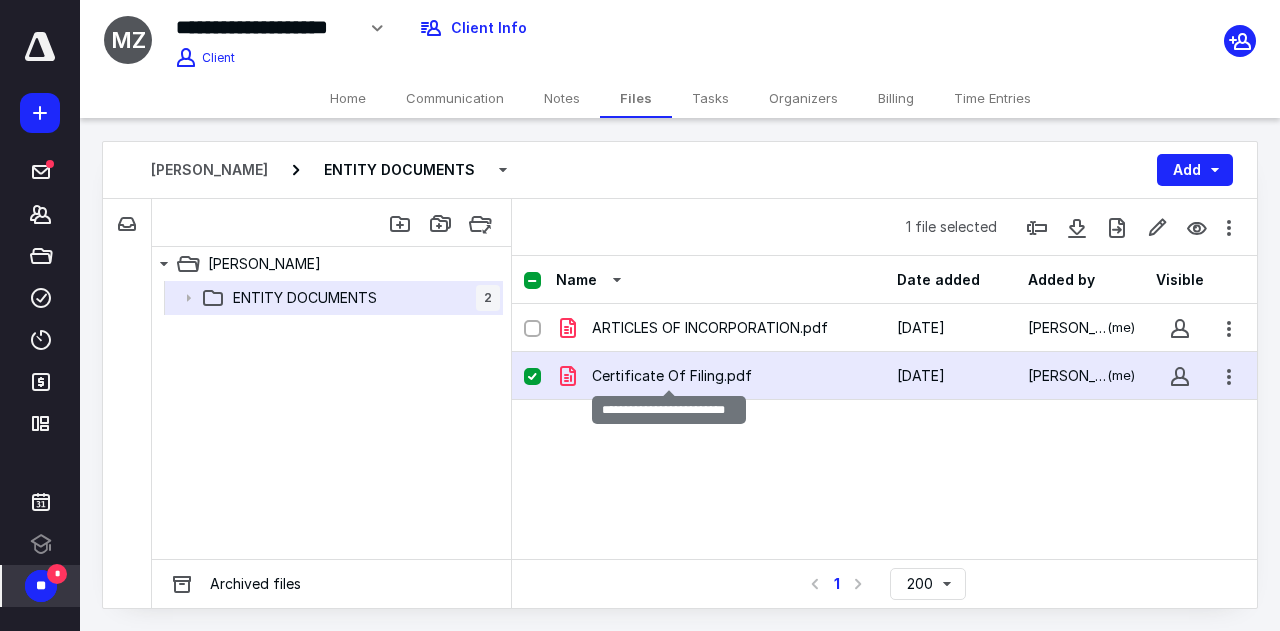 click on "Certificate Of Filing.pdf" at bounding box center (672, 376) 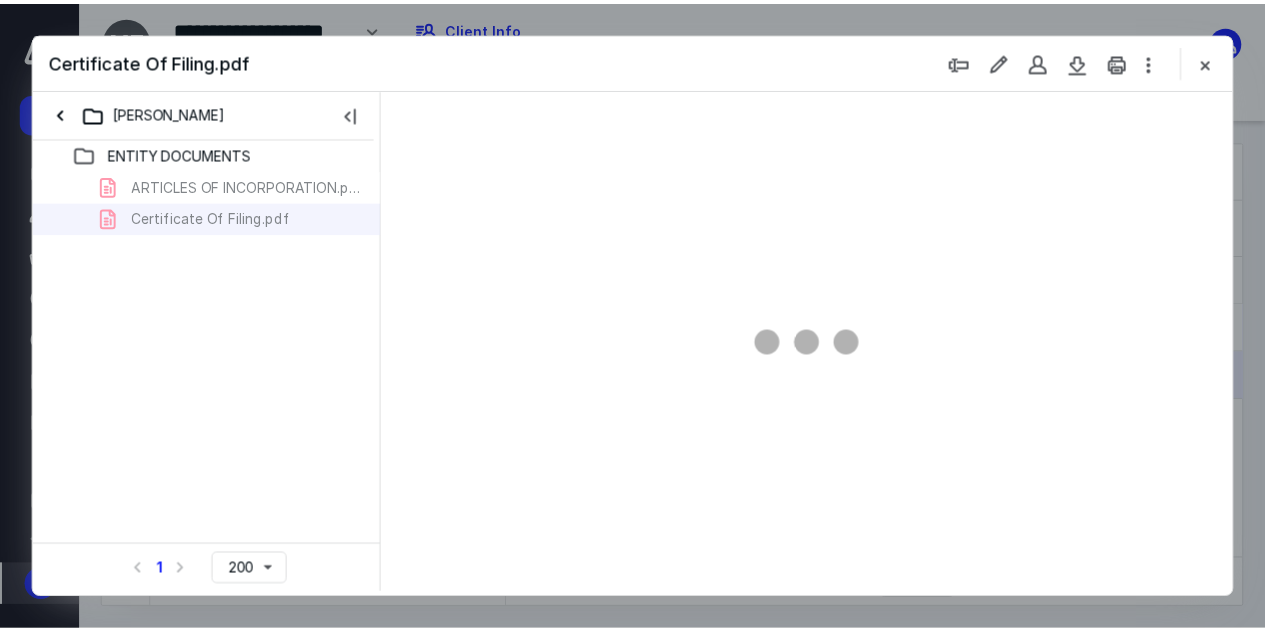 scroll, scrollTop: 0, scrollLeft: 0, axis: both 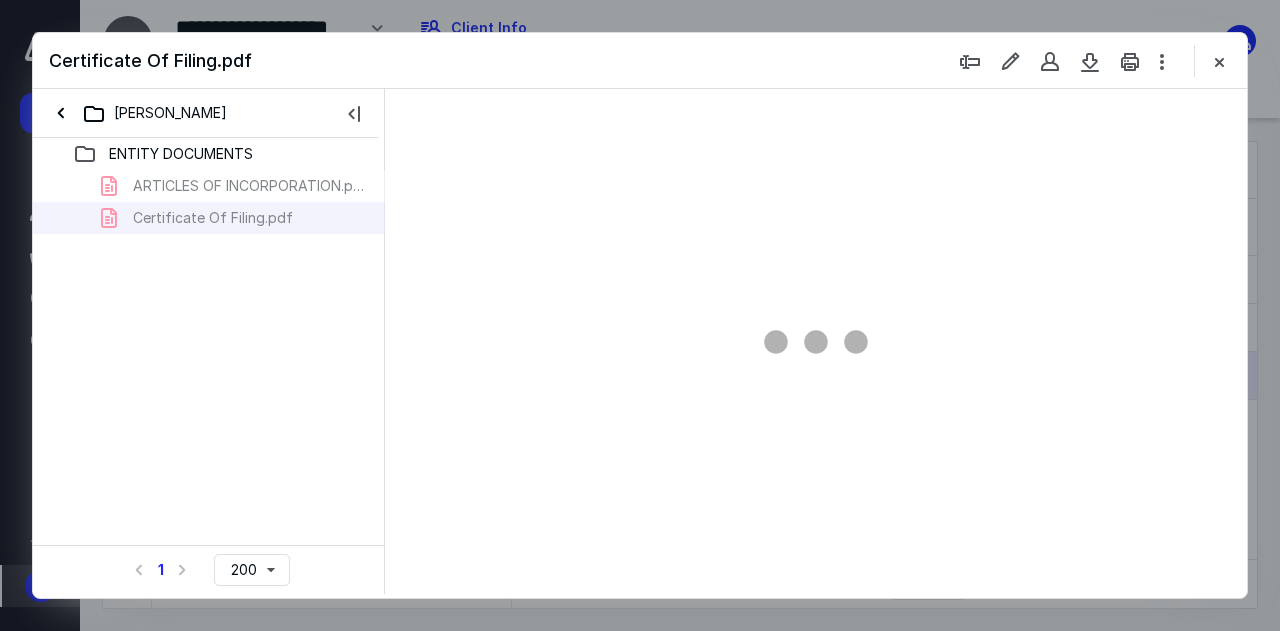type on "51" 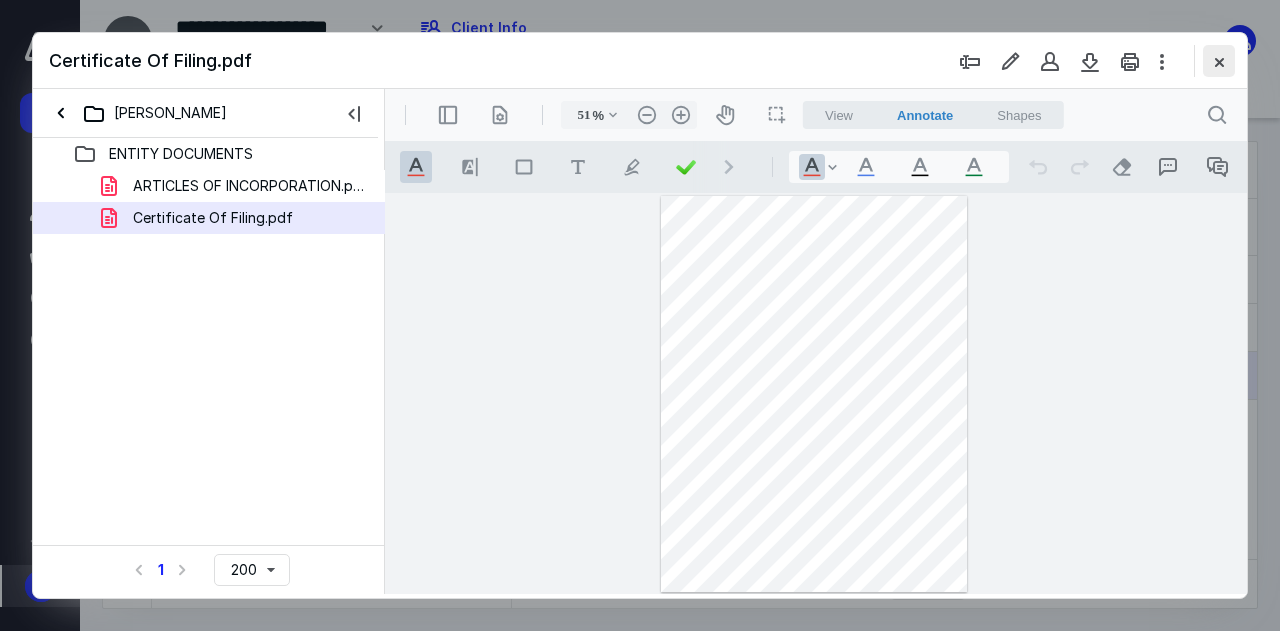 click at bounding box center [1219, 61] 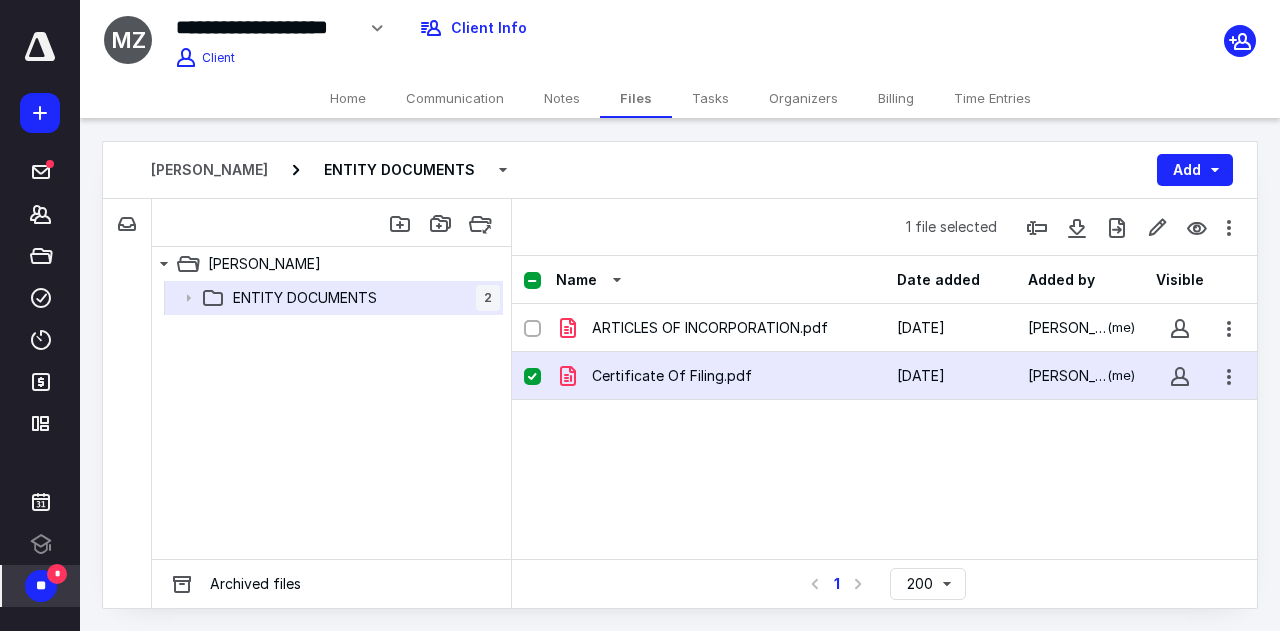 click on "Home" at bounding box center [348, 98] 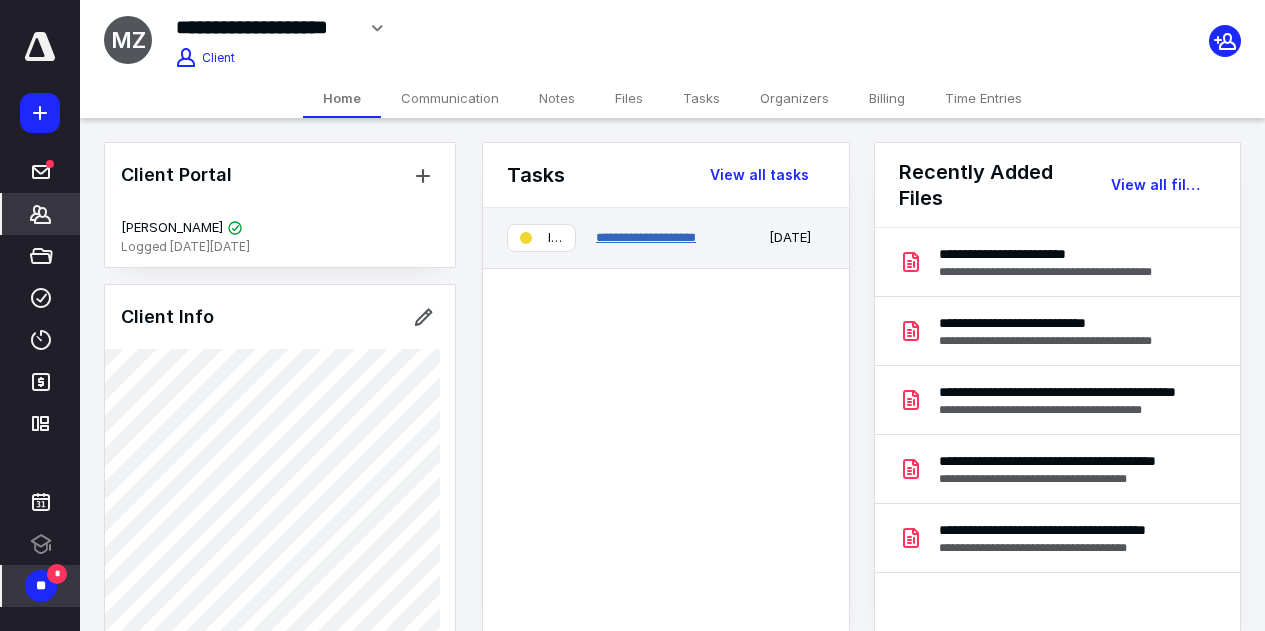 click on "**********" at bounding box center (646, 237) 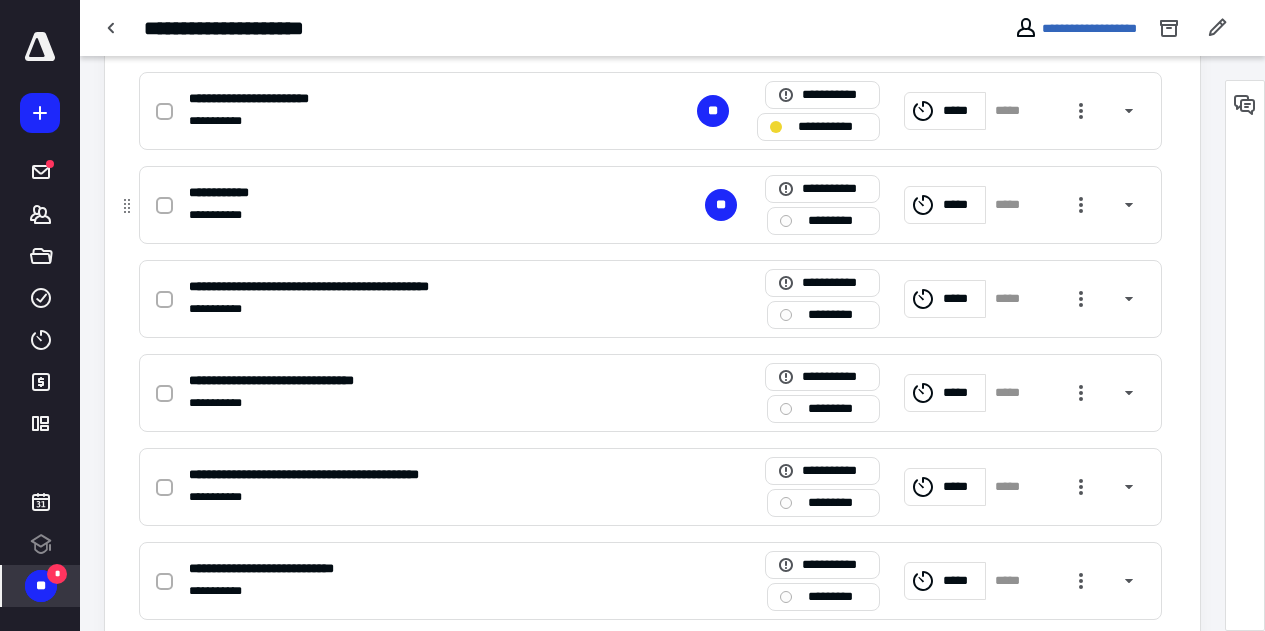 scroll, scrollTop: 500, scrollLeft: 0, axis: vertical 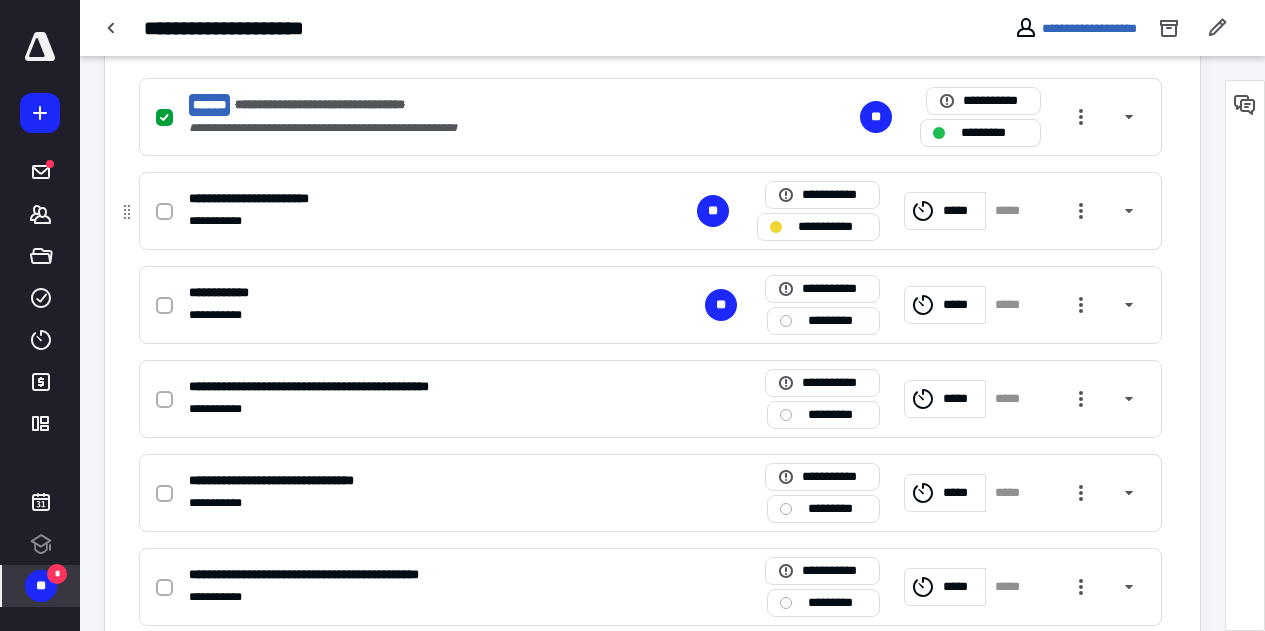 click on "**********" at bounding box center [388, 221] 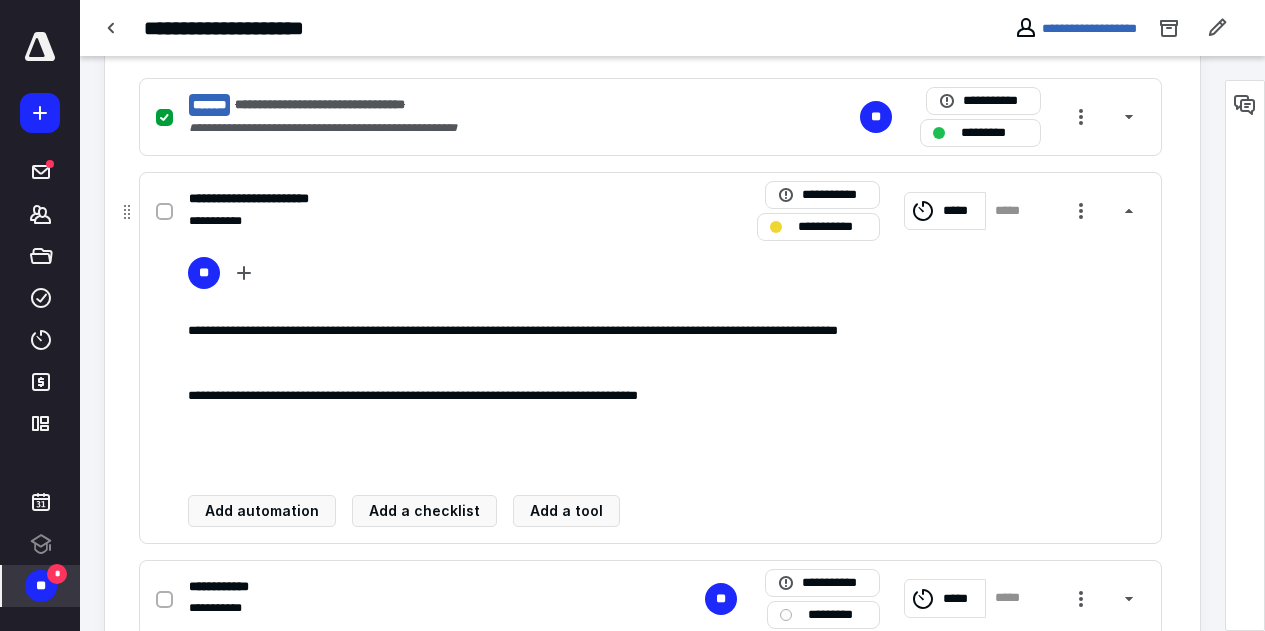 click 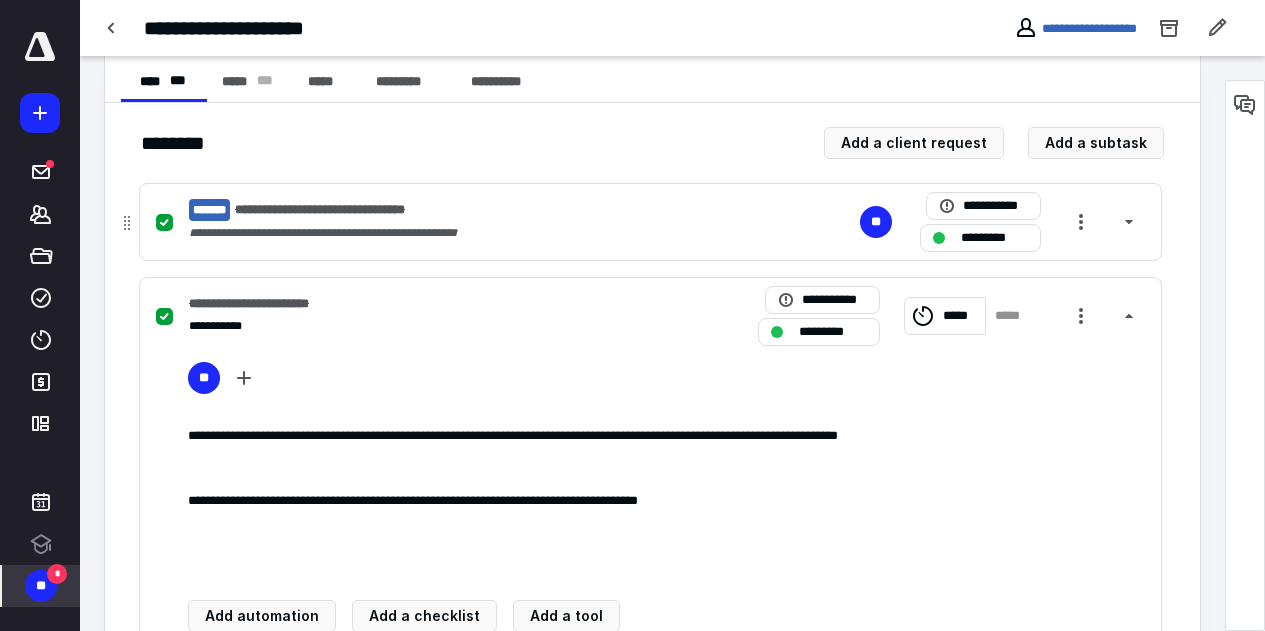 scroll, scrollTop: 300, scrollLeft: 0, axis: vertical 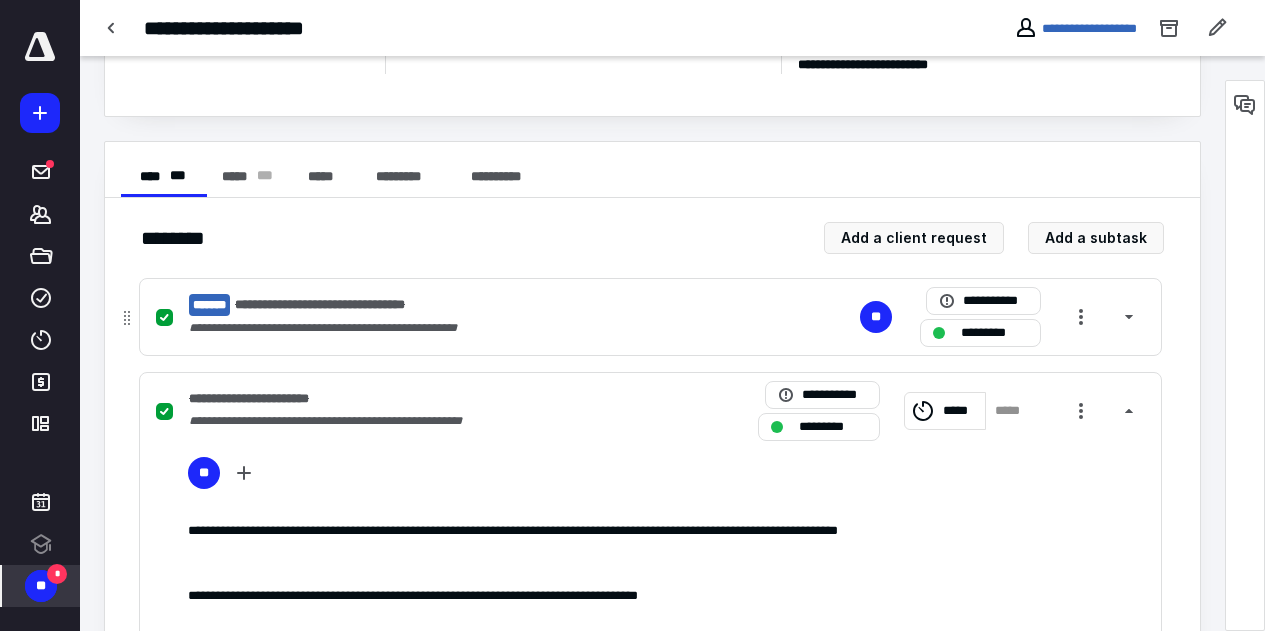 click on "**********" at bounding box center (353, 305) 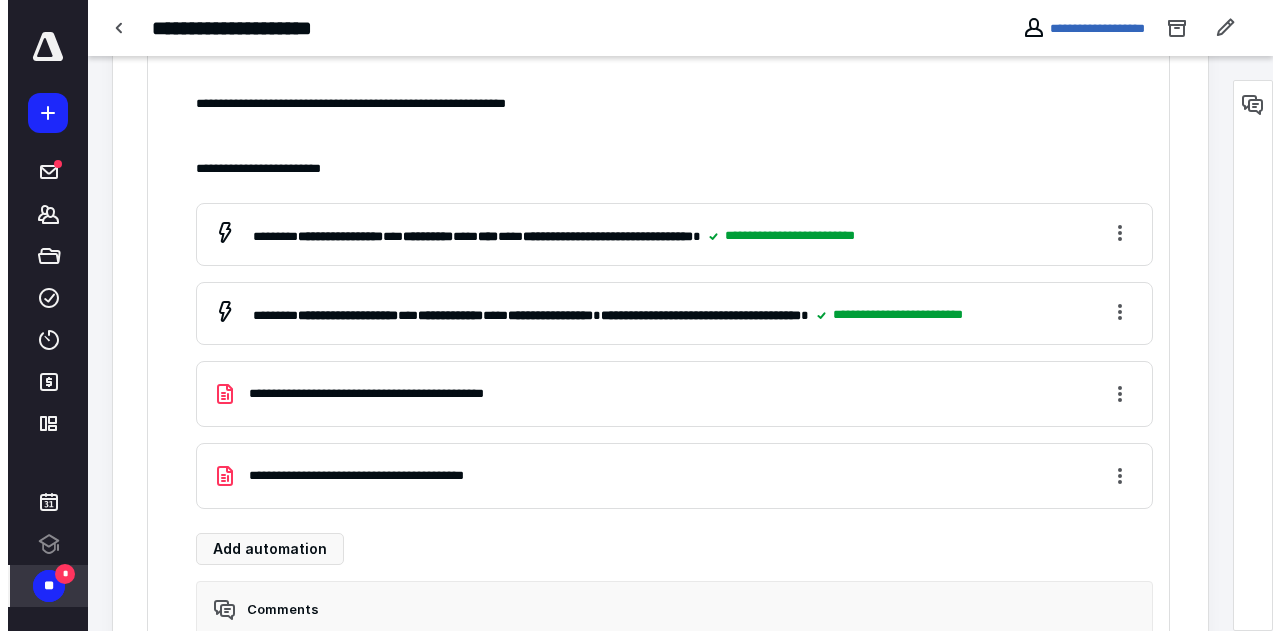scroll, scrollTop: 700, scrollLeft: 0, axis: vertical 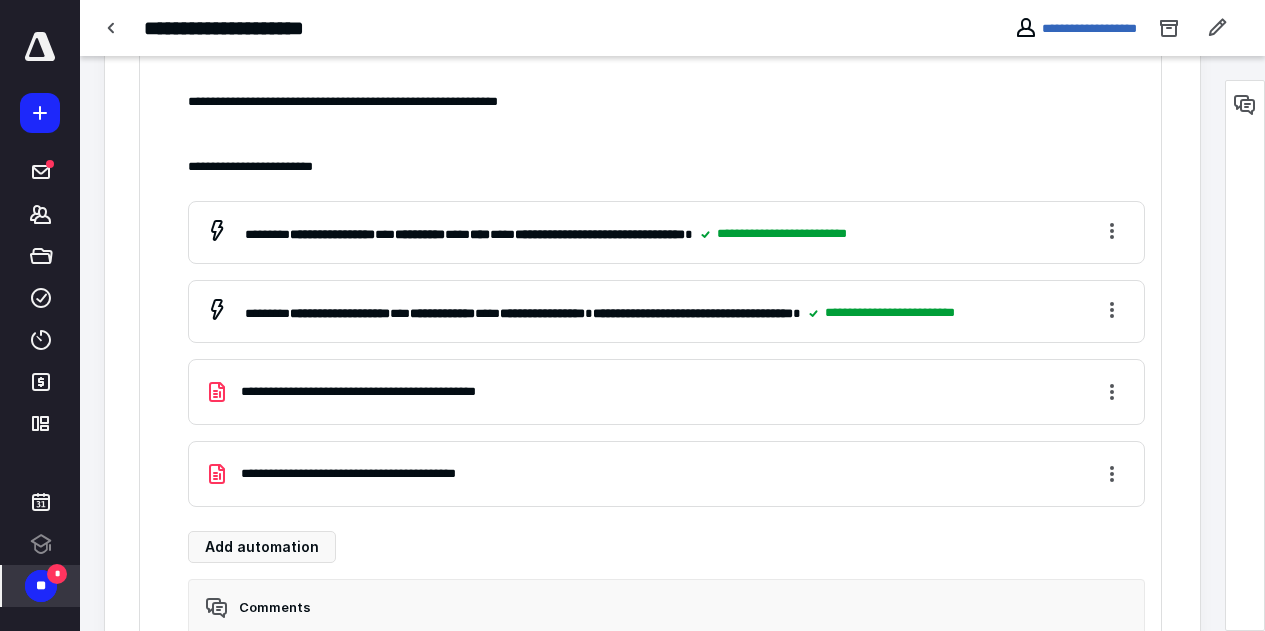 click on "**********" at bounding box center (666, 392) 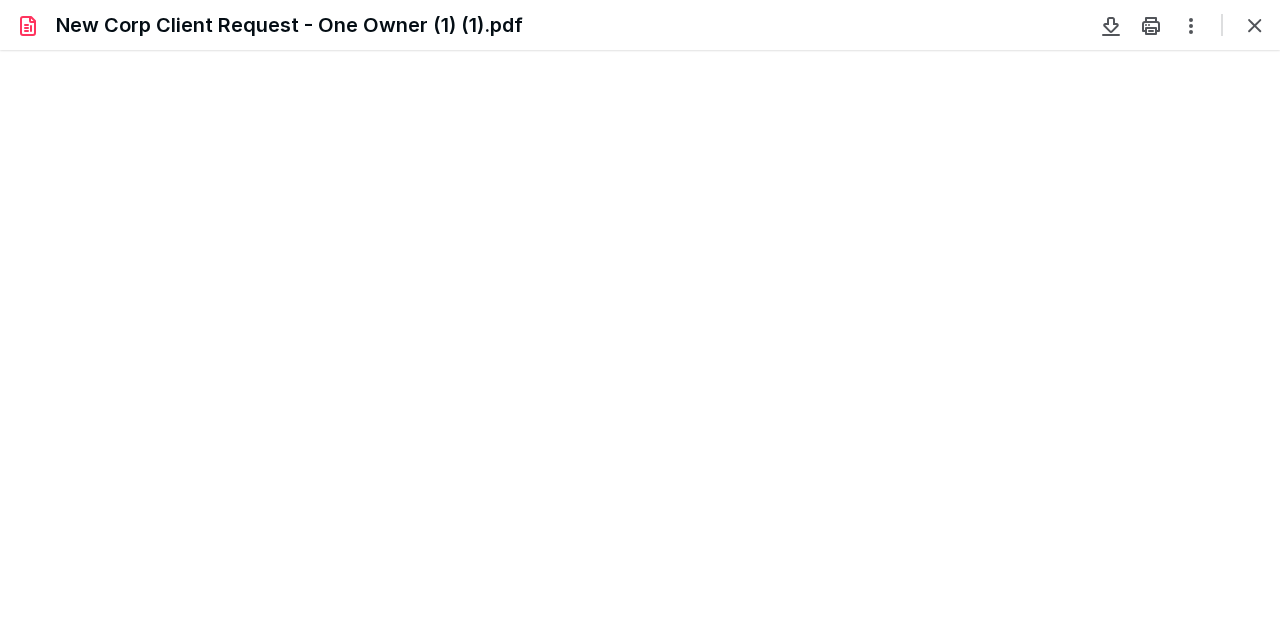 scroll, scrollTop: 0, scrollLeft: 0, axis: both 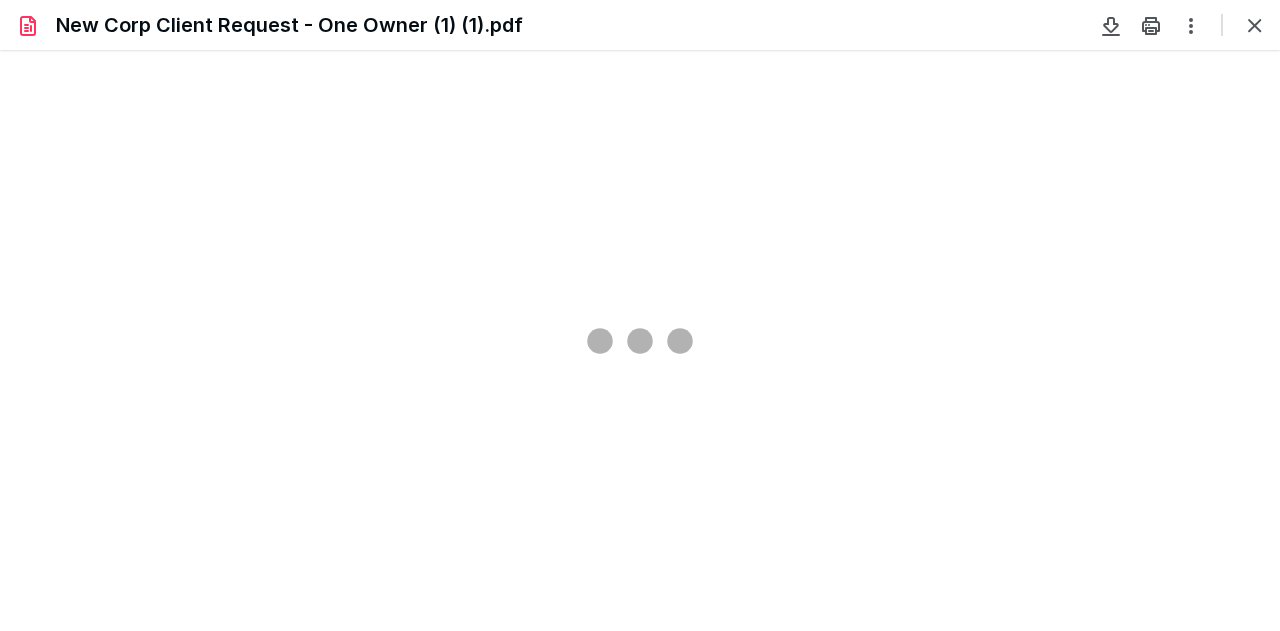 type on "64" 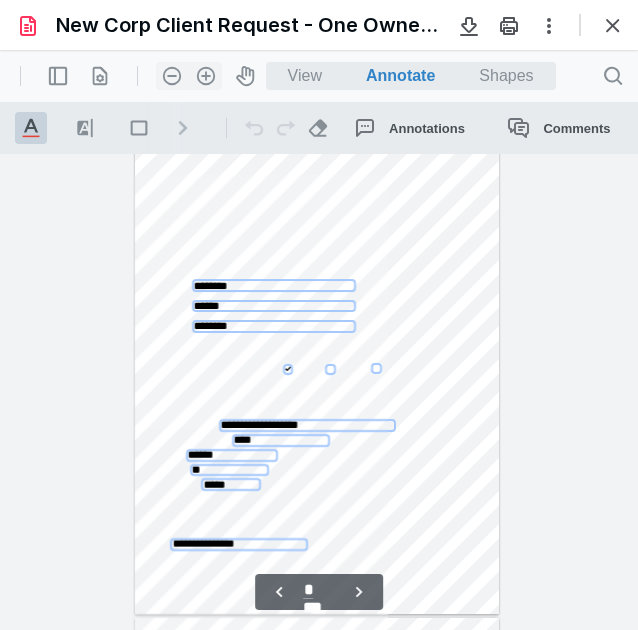 scroll, scrollTop: 506, scrollLeft: 0, axis: vertical 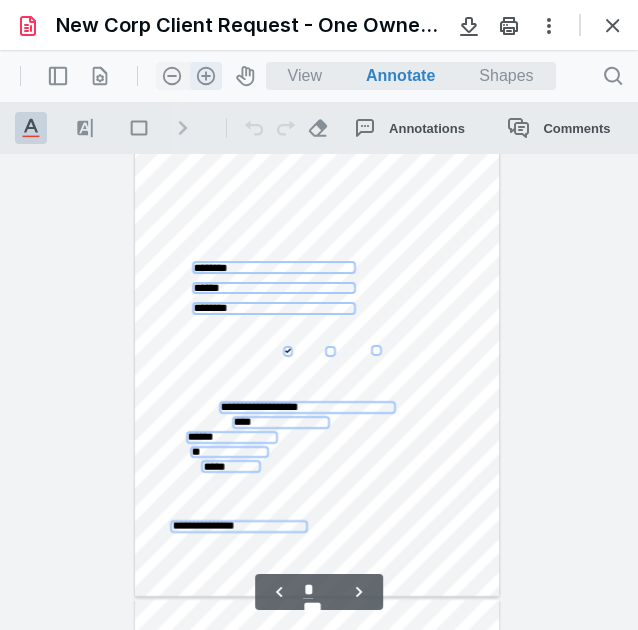 click on ".cls-1{fill:#abb0c4;} icon - header - zoom - in - line" at bounding box center [206, 76] 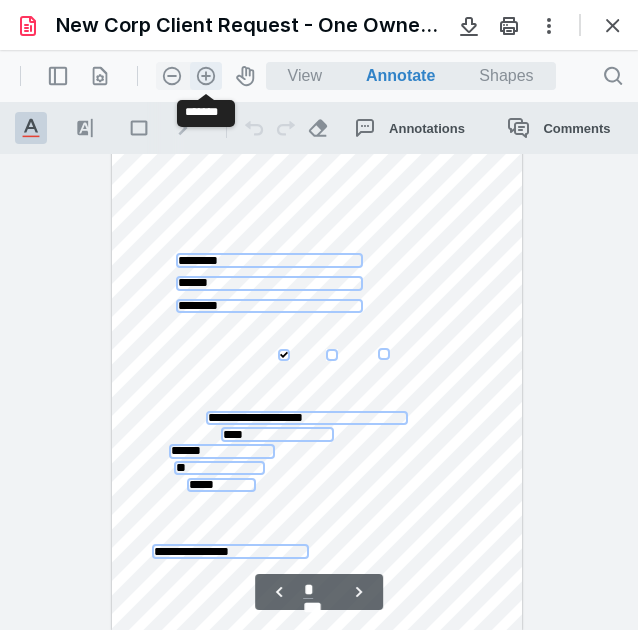 click on ".cls-1{fill:#abb0c4;} icon - header - zoom - in - line" at bounding box center (206, 76) 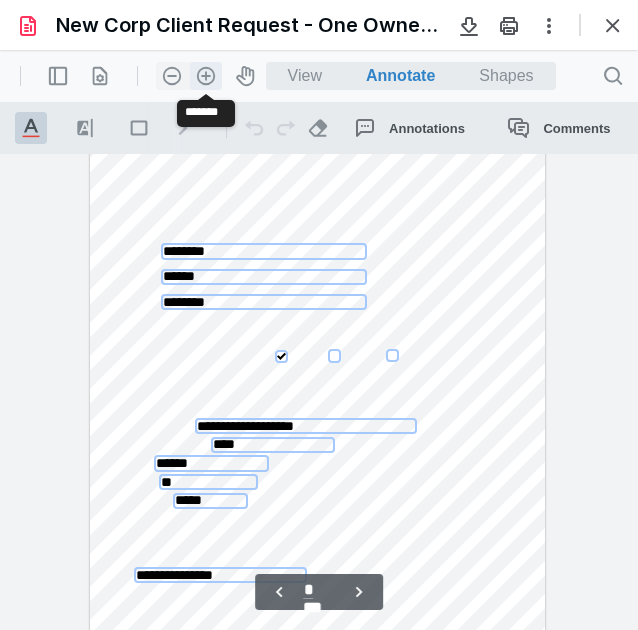 click on ".cls-1{fill:#abb0c4;} icon - header - zoom - in - line" at bounding box center (206, 76) 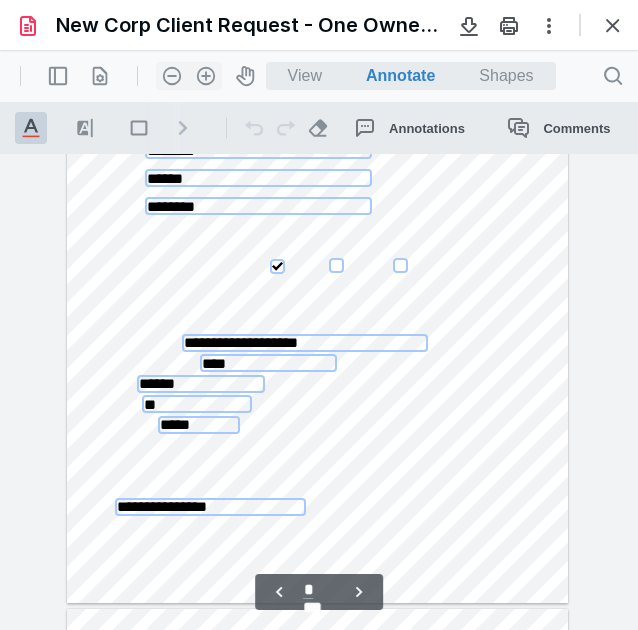 scroll, scrollTop: 967, scrollLeft: 0, axis: vertical 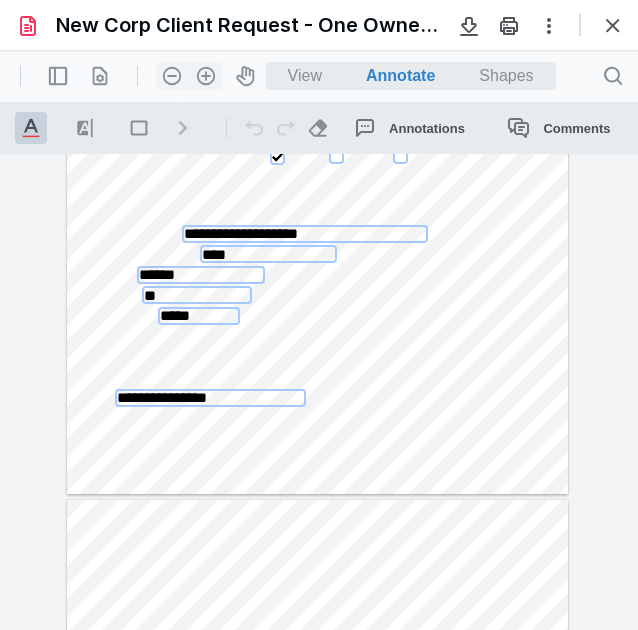 type on "*" 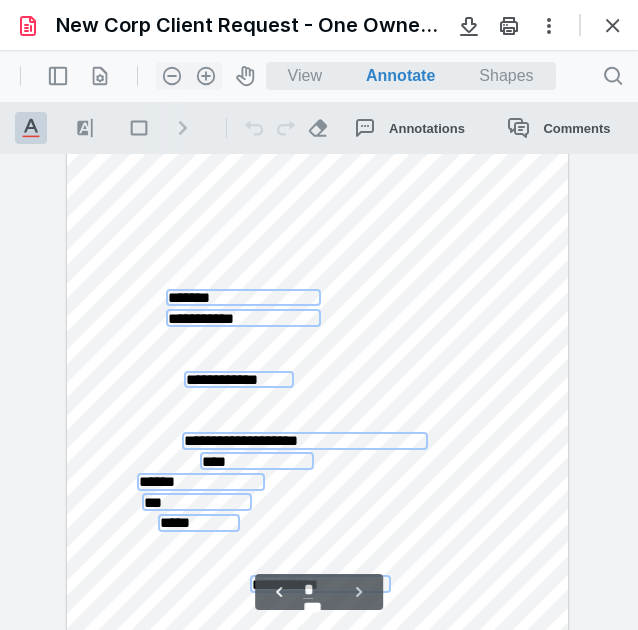 scroll, scrollTop: 1467, scrollLeft: 0, axis: vertical 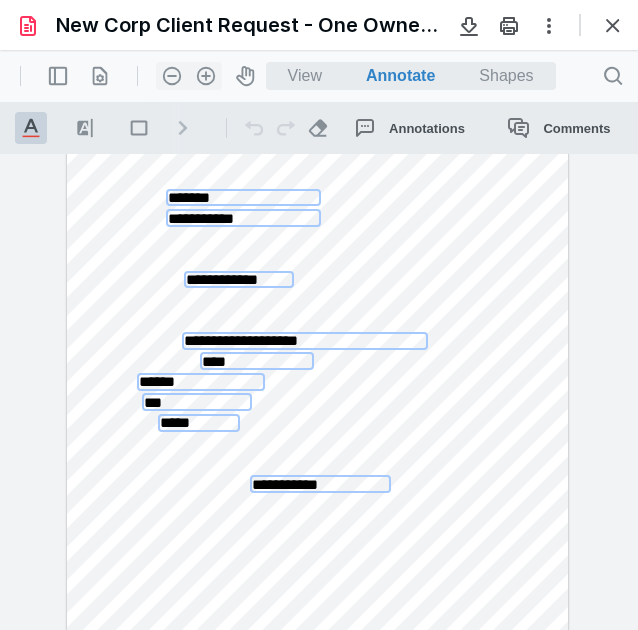 click on "**********" at bounding box center [318, 324] 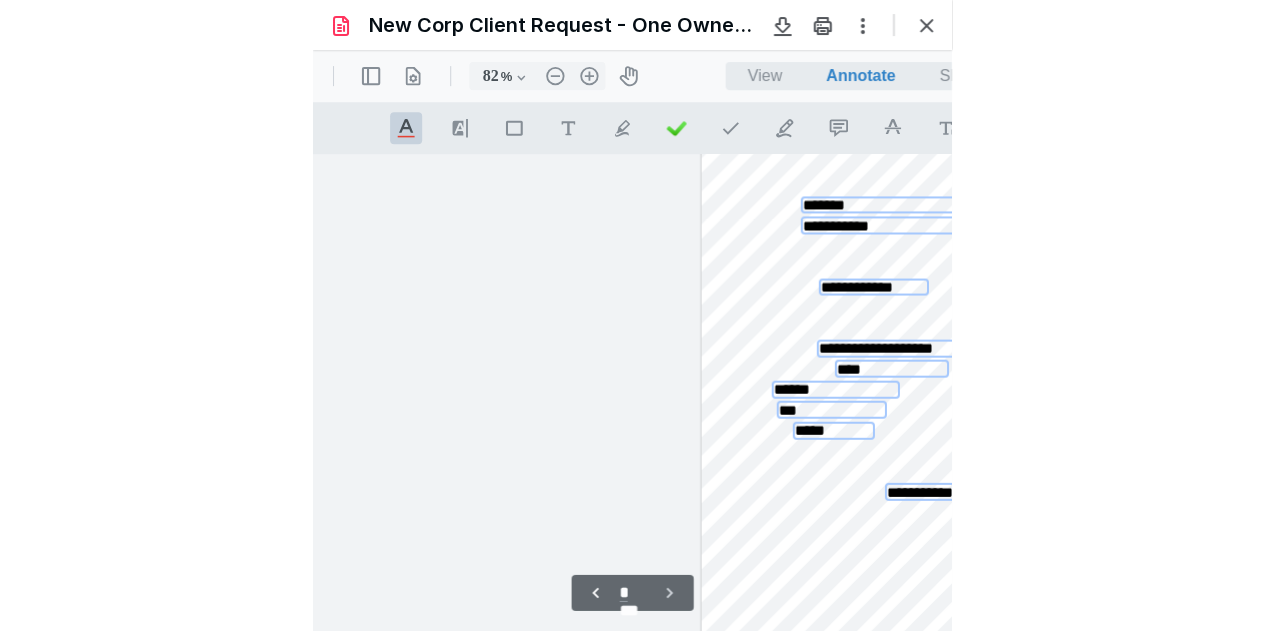 scroll, scrollTop: 1460, scrollLeft: 0, axis: vertical 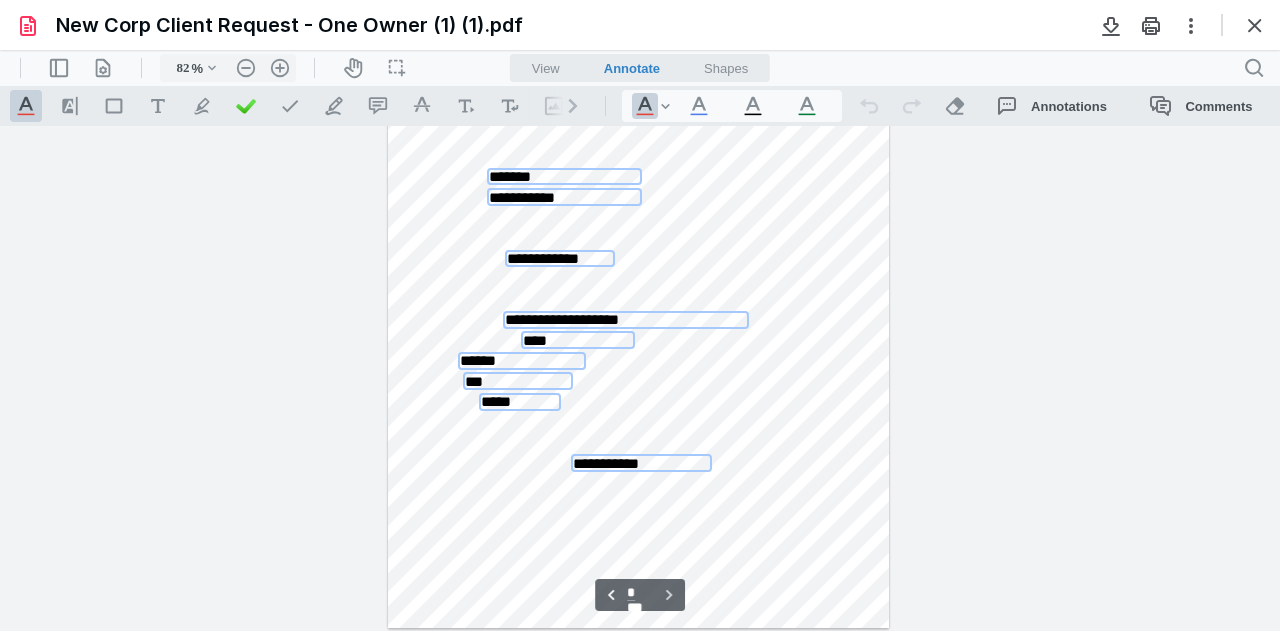 click at bounding box center (1255, 25) 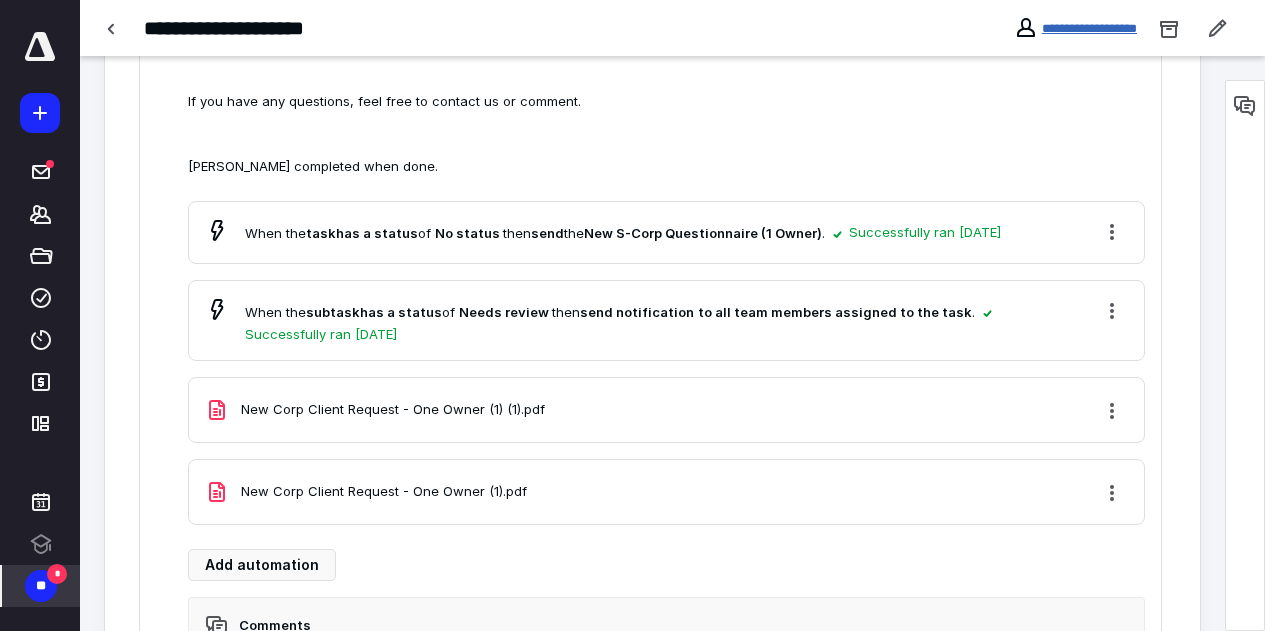 click on "**********" at bounding box center (1089, 28) 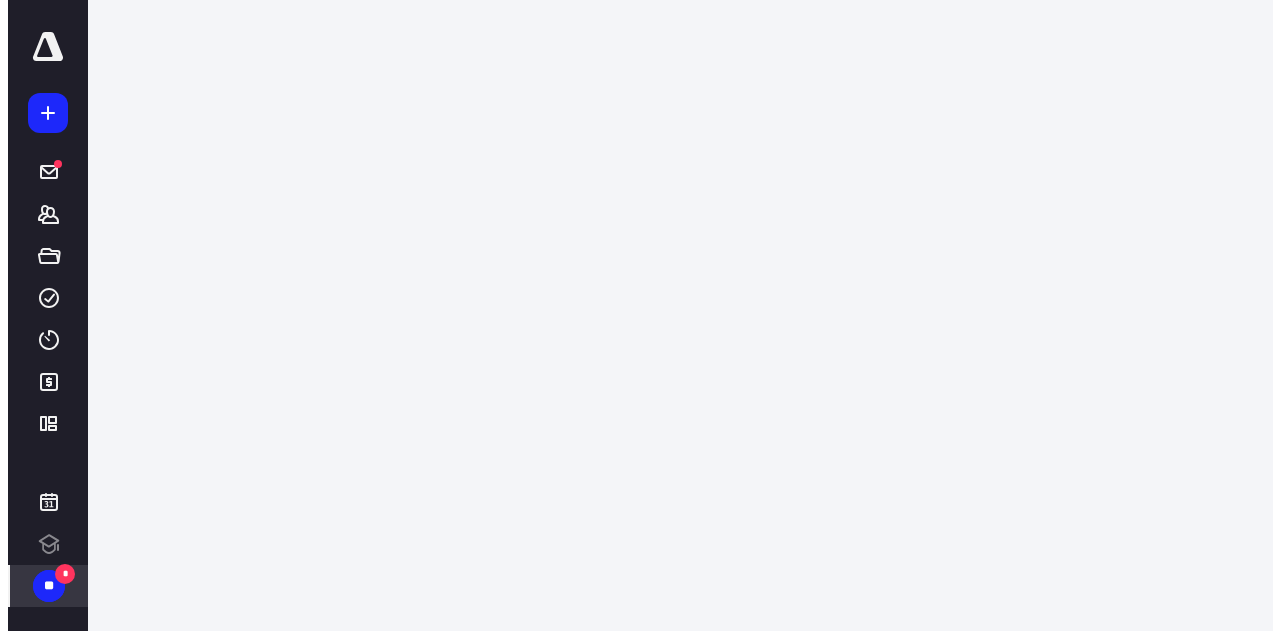 scroll, scrollTop: 0, scrollLeft: 0, axis: both 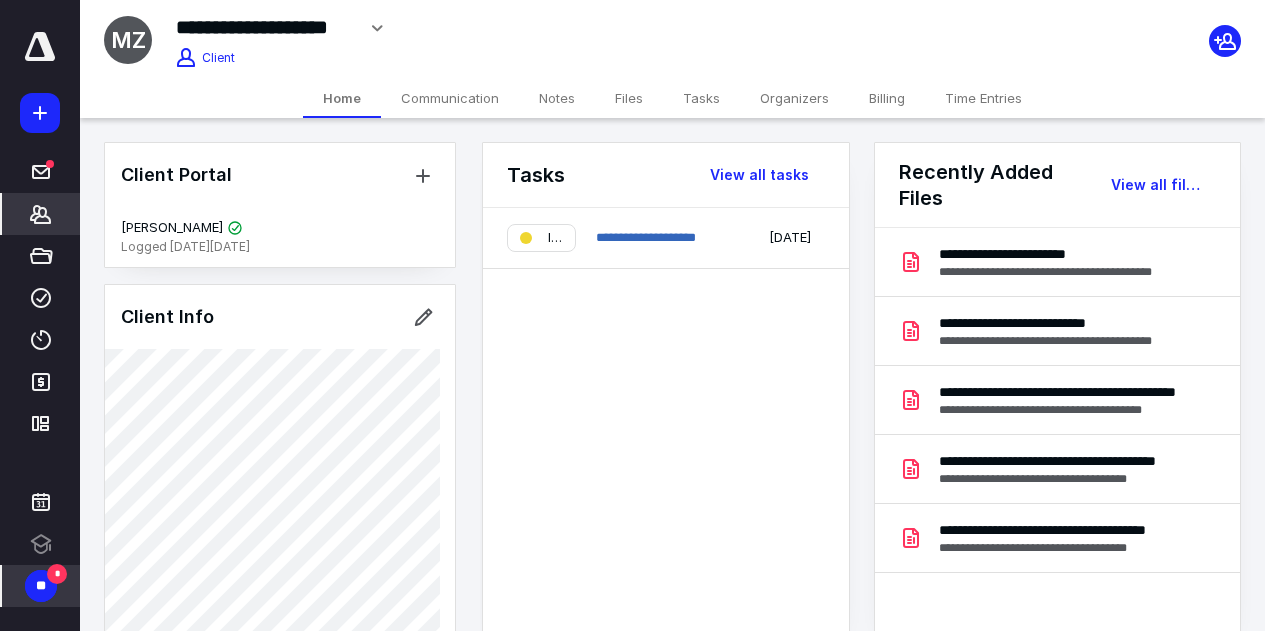 click on "Files" at bounding box center (629, 98) 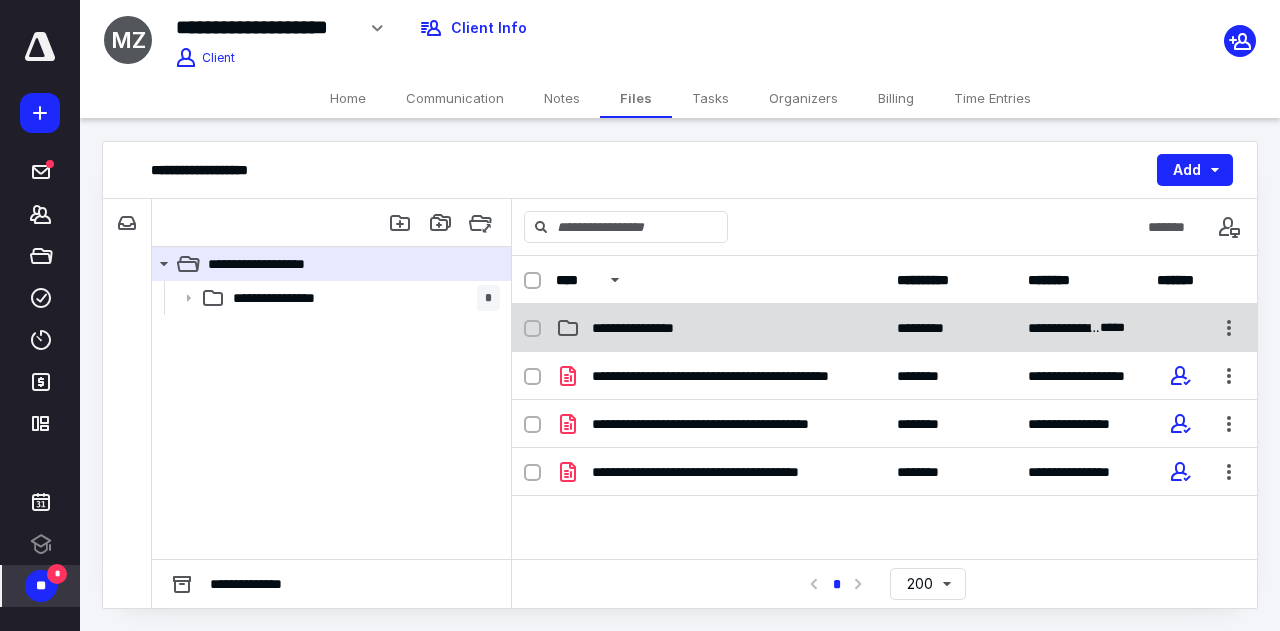 click on "**********" at bounding box center (884, 328) 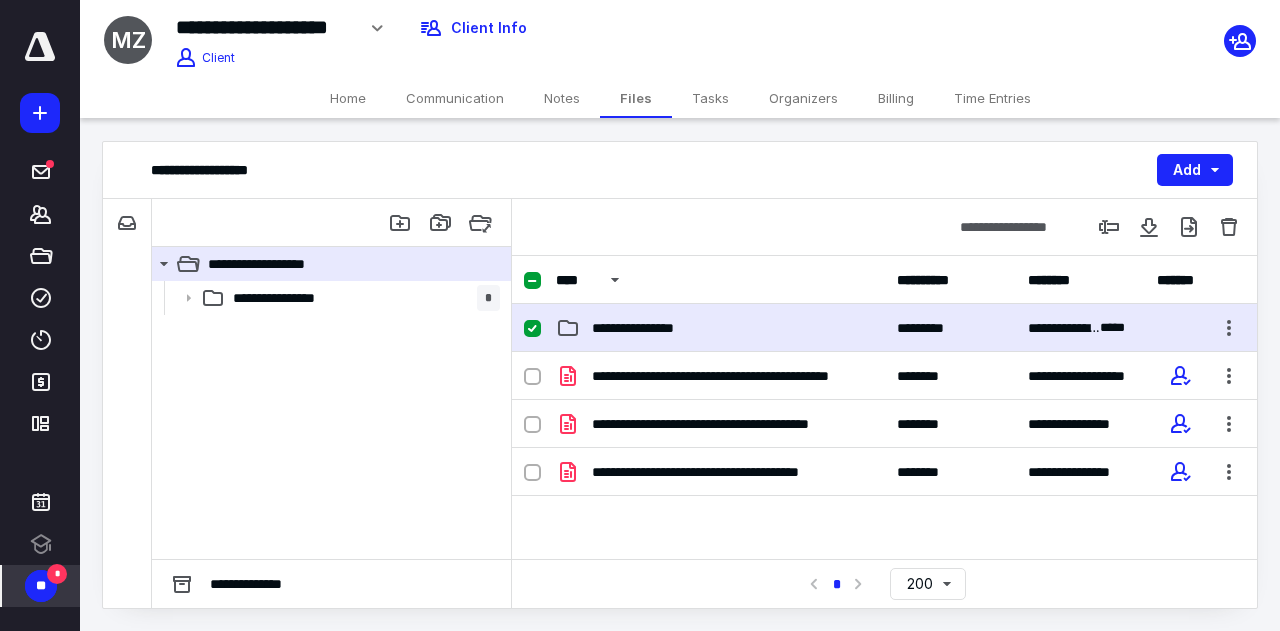 click on "**********" at bounding box center (884, 328) 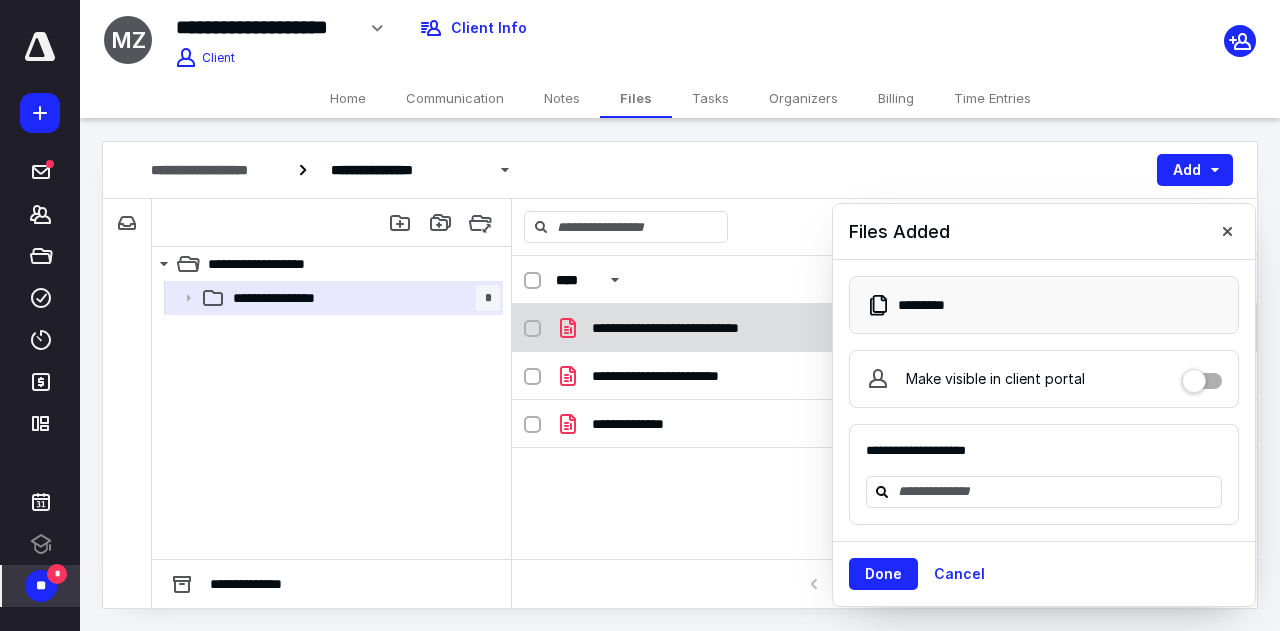 click on "**********" at bounding box center (709, 328) 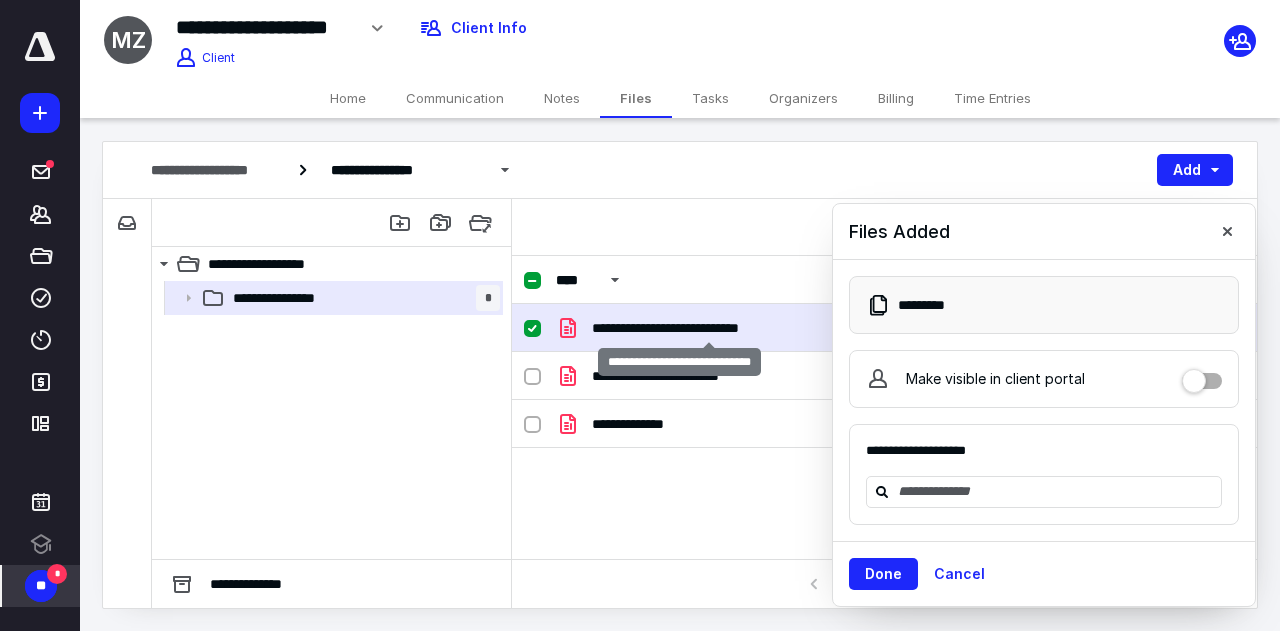 click on "**********" at bounding box center (709, 328) 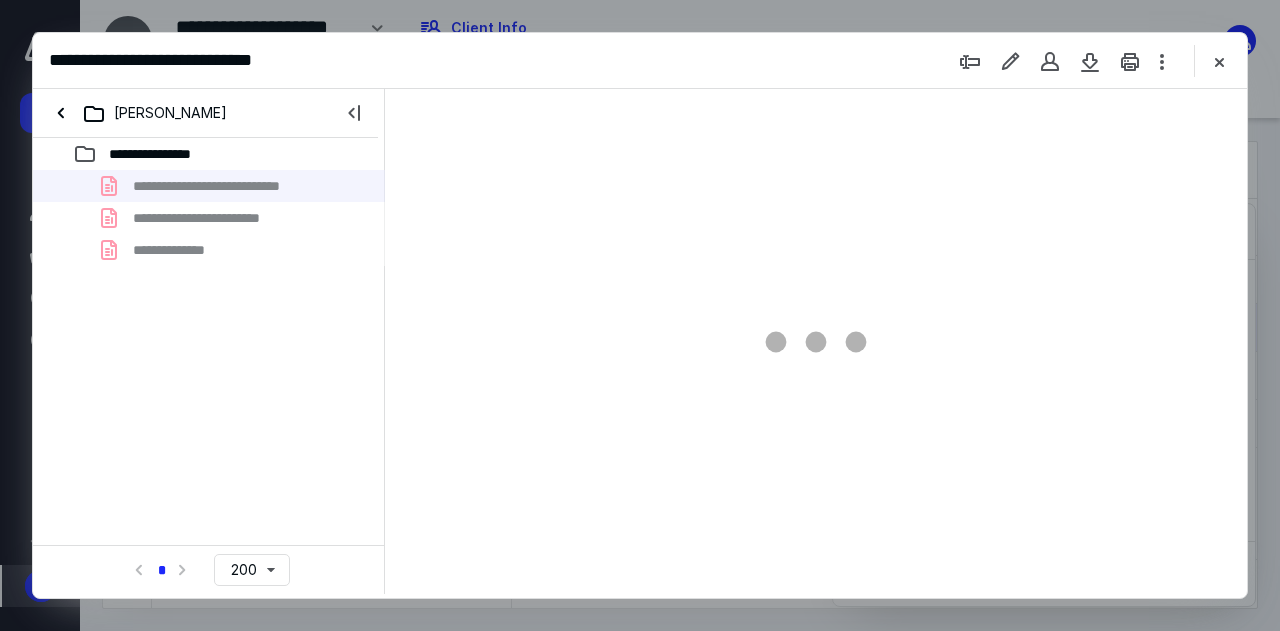 scroll, scrollTop: 0, scrollLeft: 0, axis: both 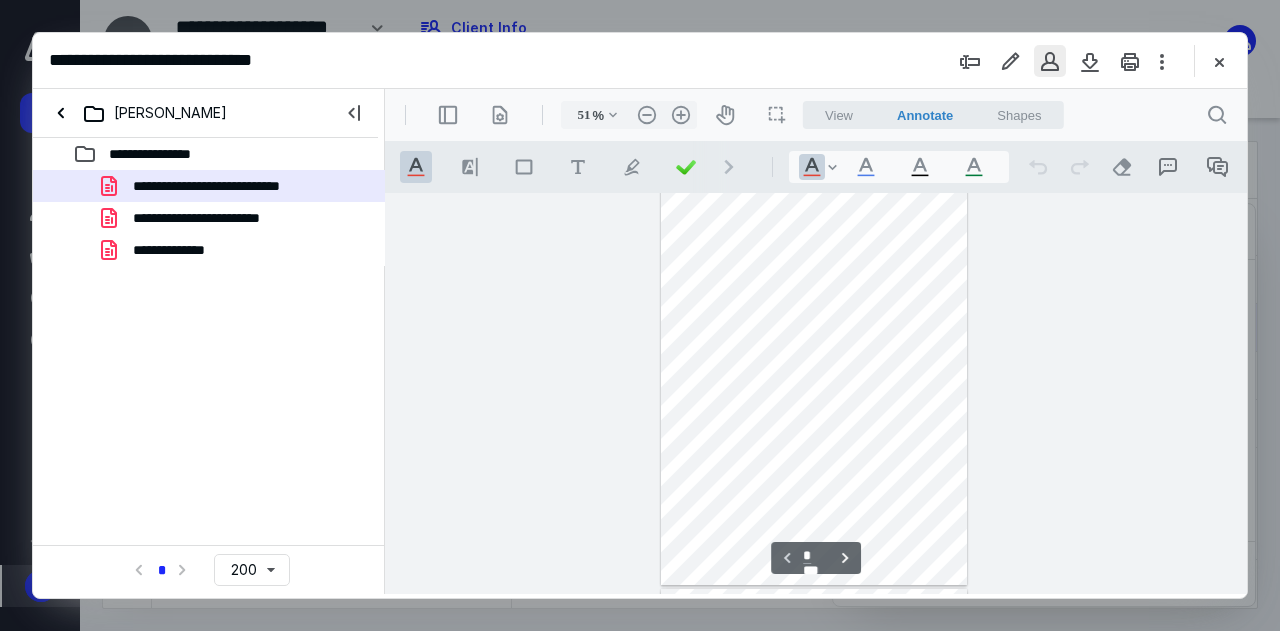 click at bounding box center (1050, 61) 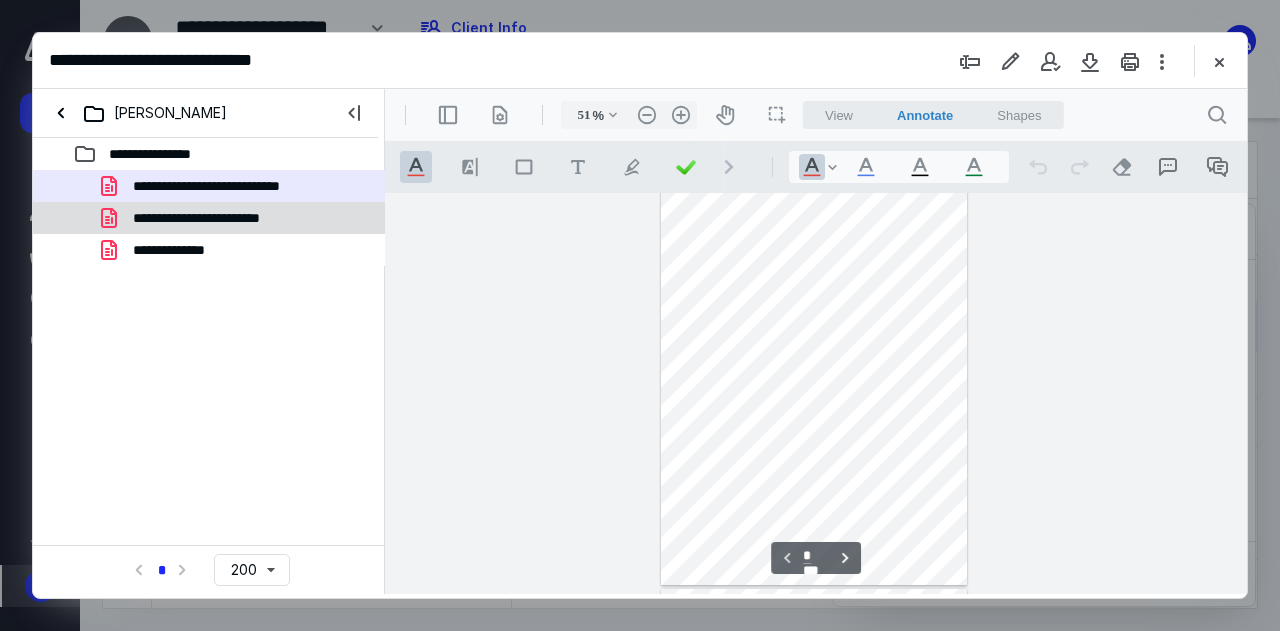 click on "**********" at bounding box center (209, 218) 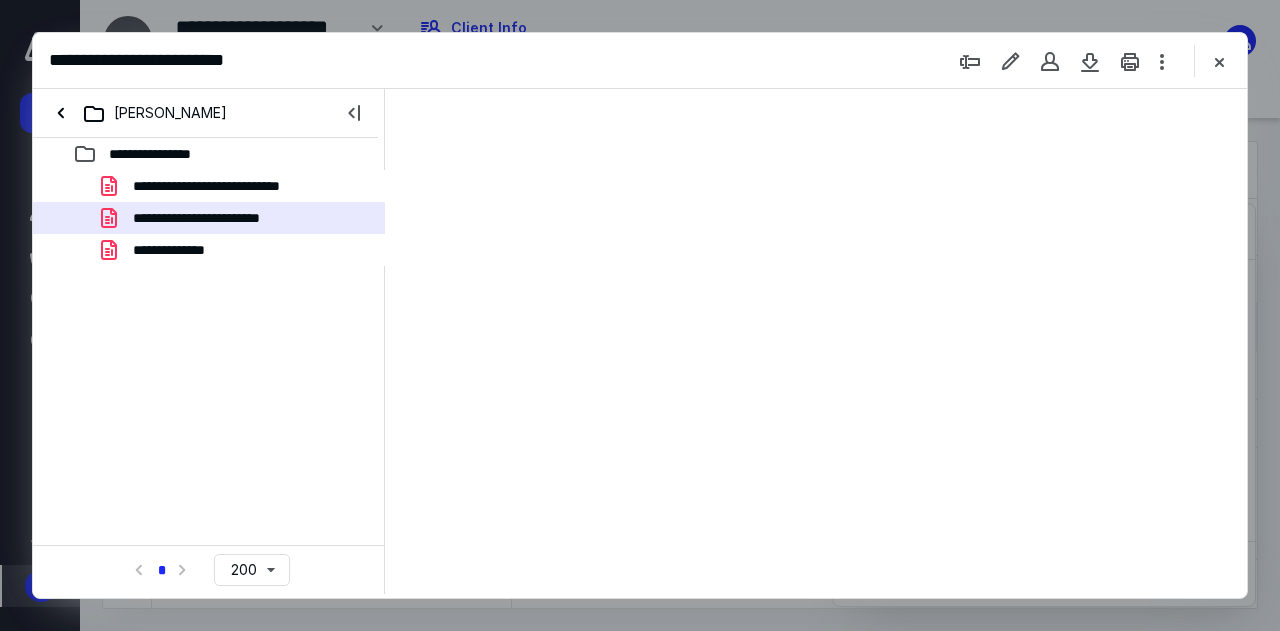 scroll, scrollTop: 0, scrollLeft: 0, axis: both 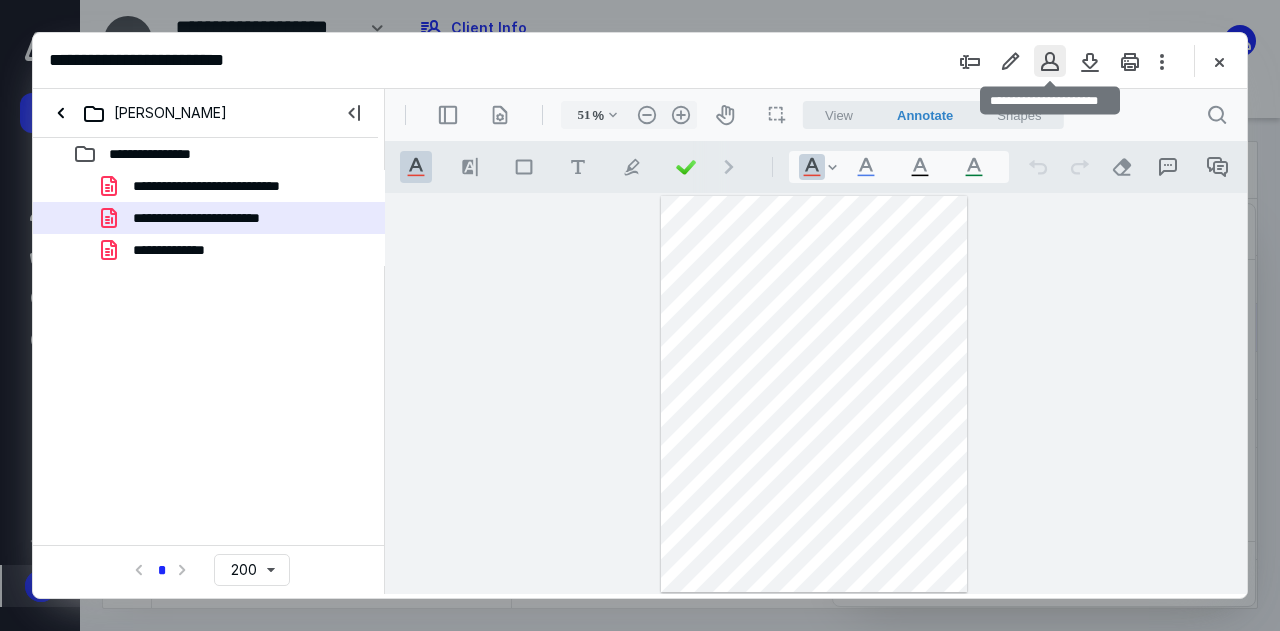 click at bounding box center (1050, 61) 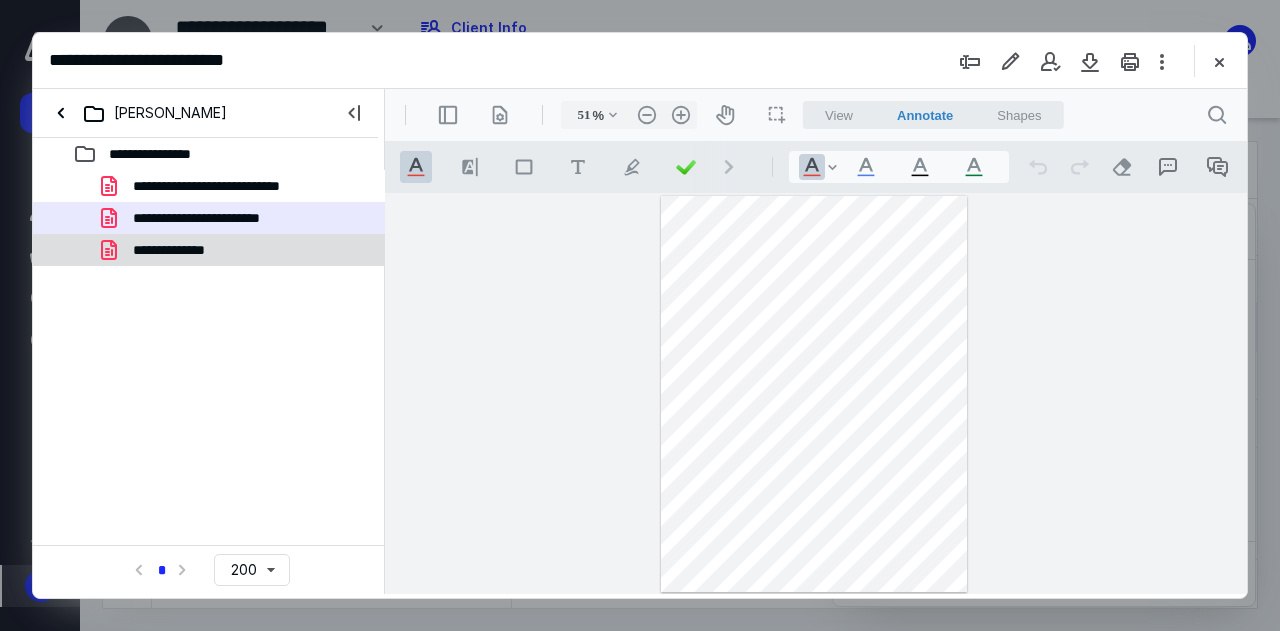 click on "**********" at bounding box center (177, 250) 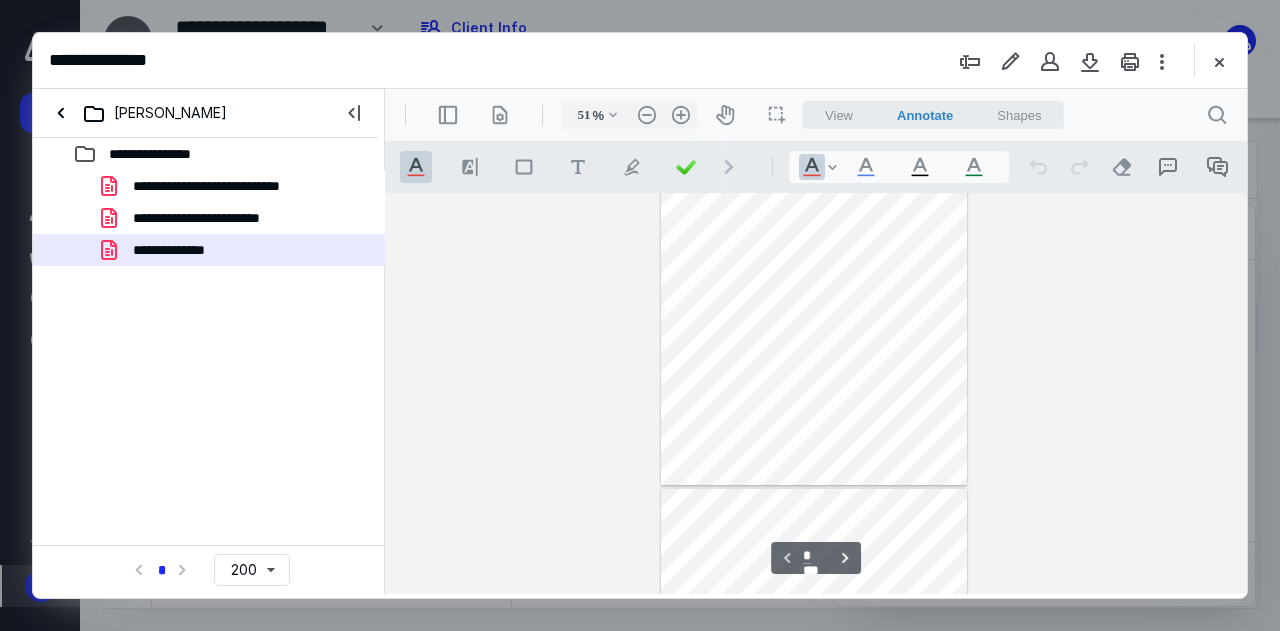 scroll, scrollTop: 0, scrollLeft: 0, axis: both 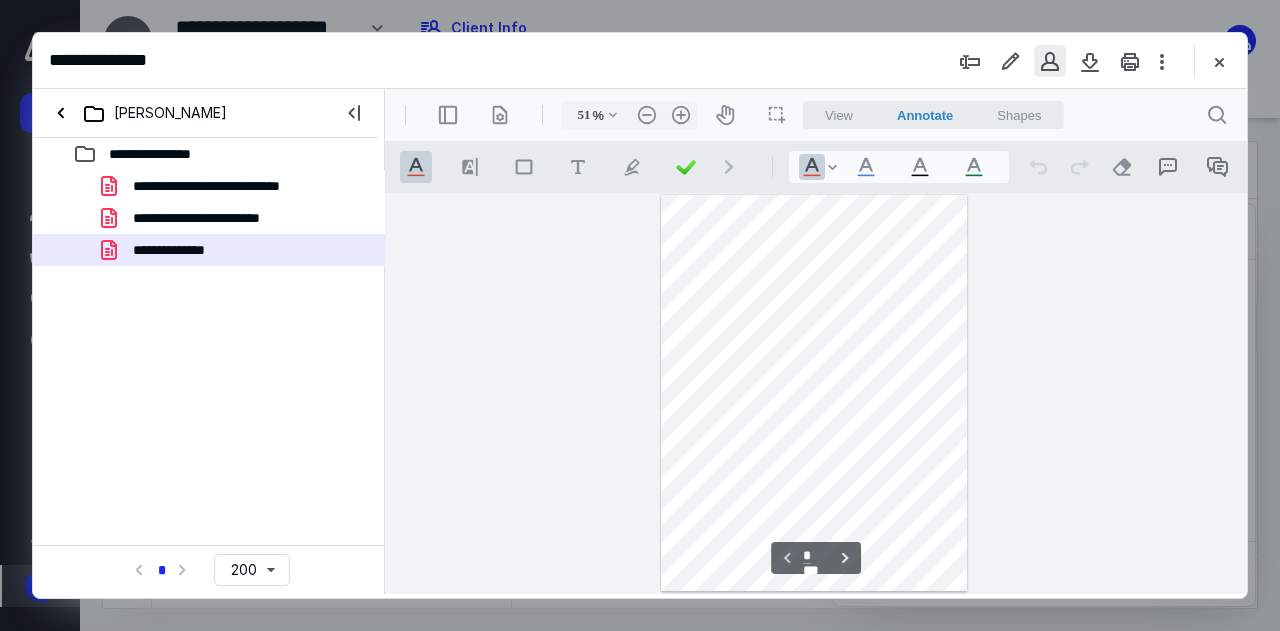 click at bounding box center (1050, 61) 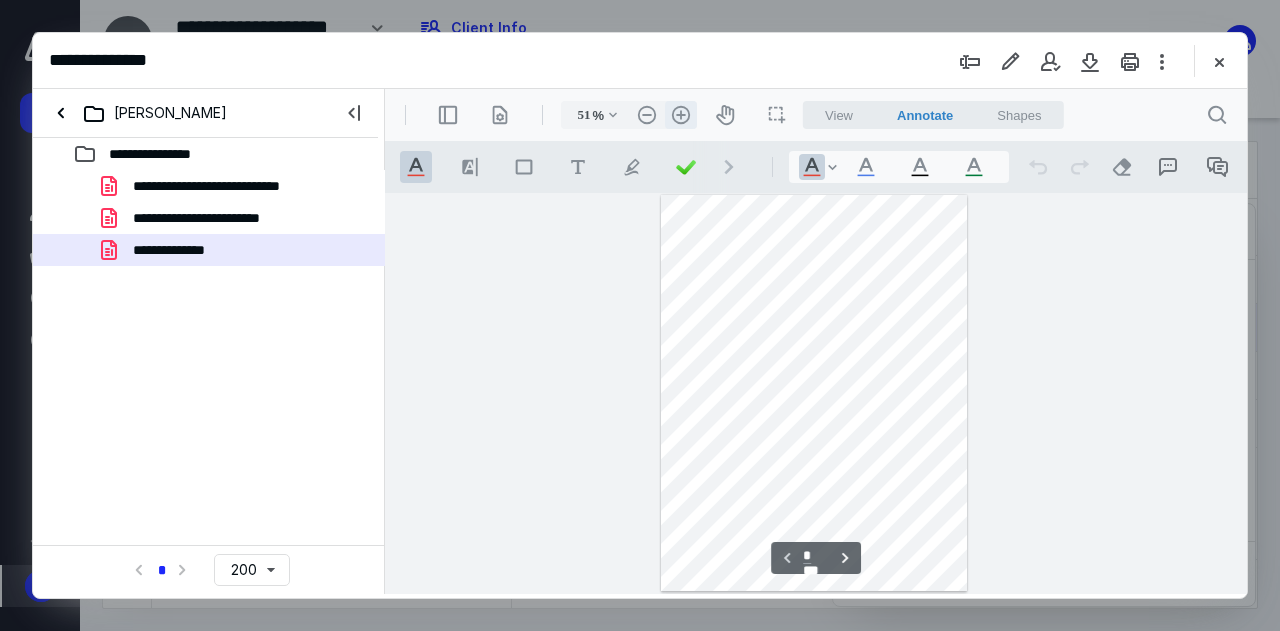 click on ".cls-1{fill:#abb0c4;} icon - header - zoom - in - line" at bounding box center (681, 115) 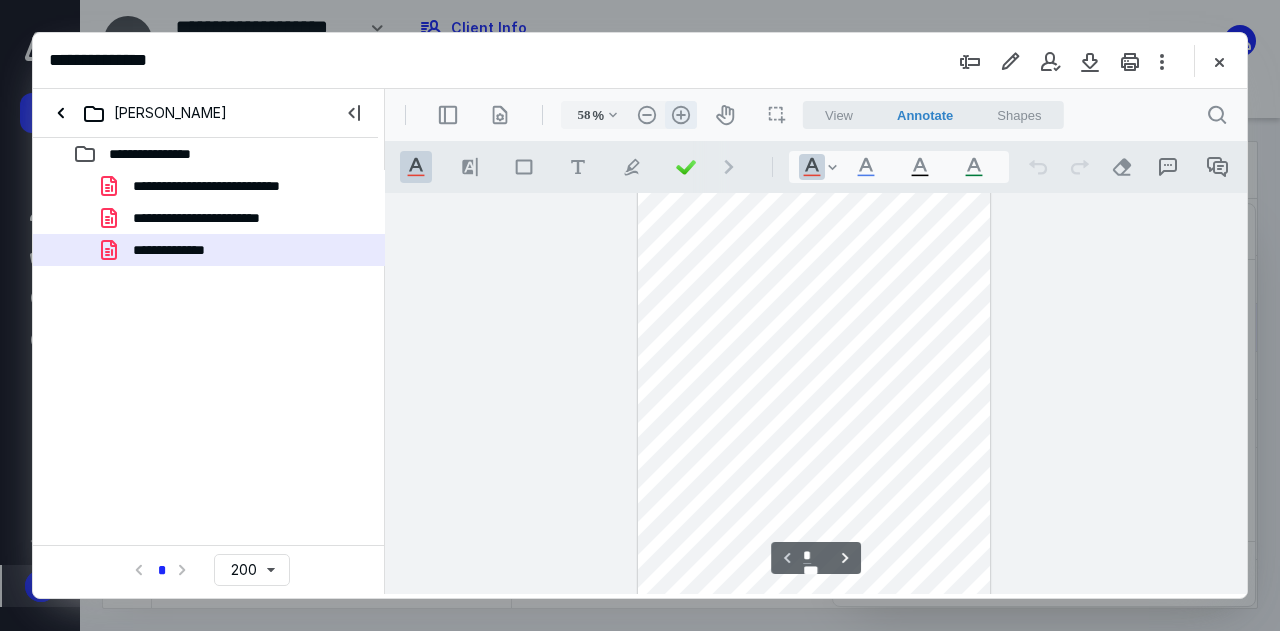 click on ".cls-1{fill:#abb0c4;} icon - header - zoom - in - line" at bounding box center [681, 115] 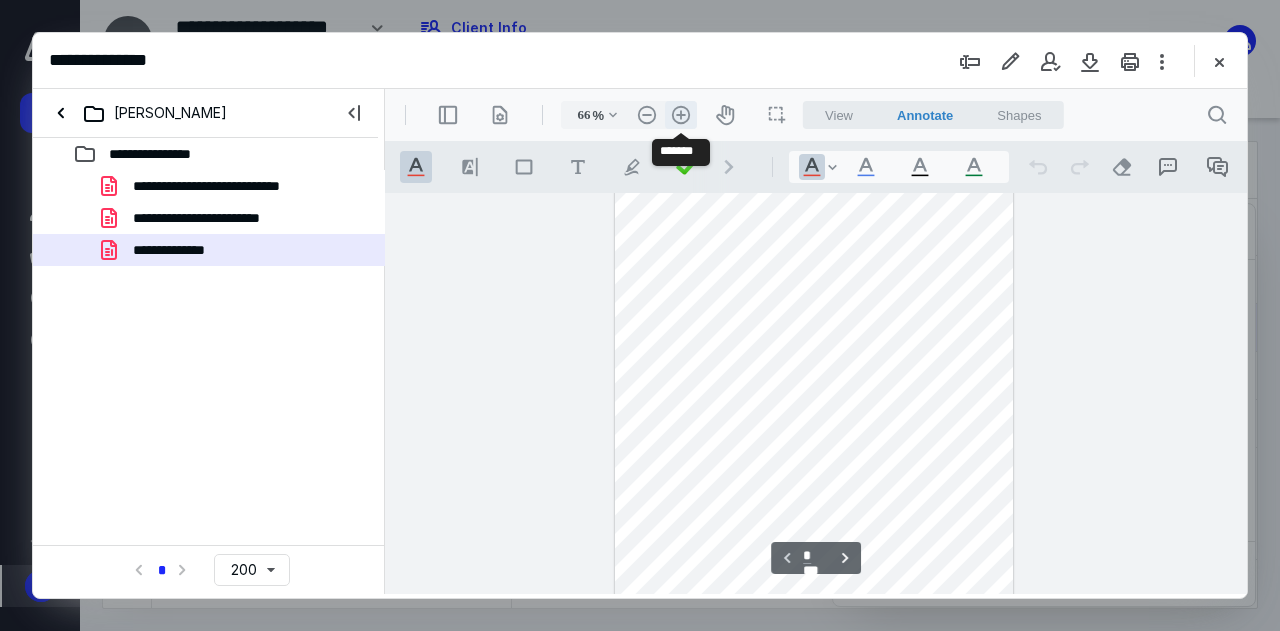 click on ".cls-1{fill:#abb0c4;} icon - header - zoom - in - line" at bounding box center (681, 115) 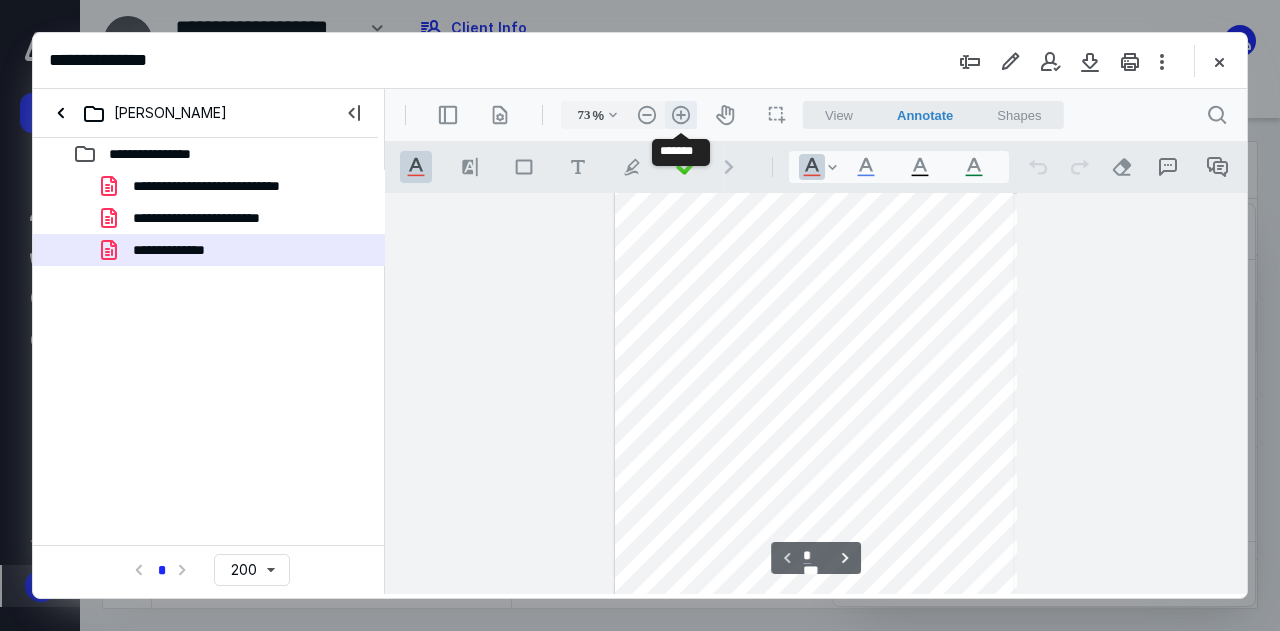 click on ".cls-1{fill:#abb0c4;} icon - header - zoom - in - line" at bounding box center (681, 115) 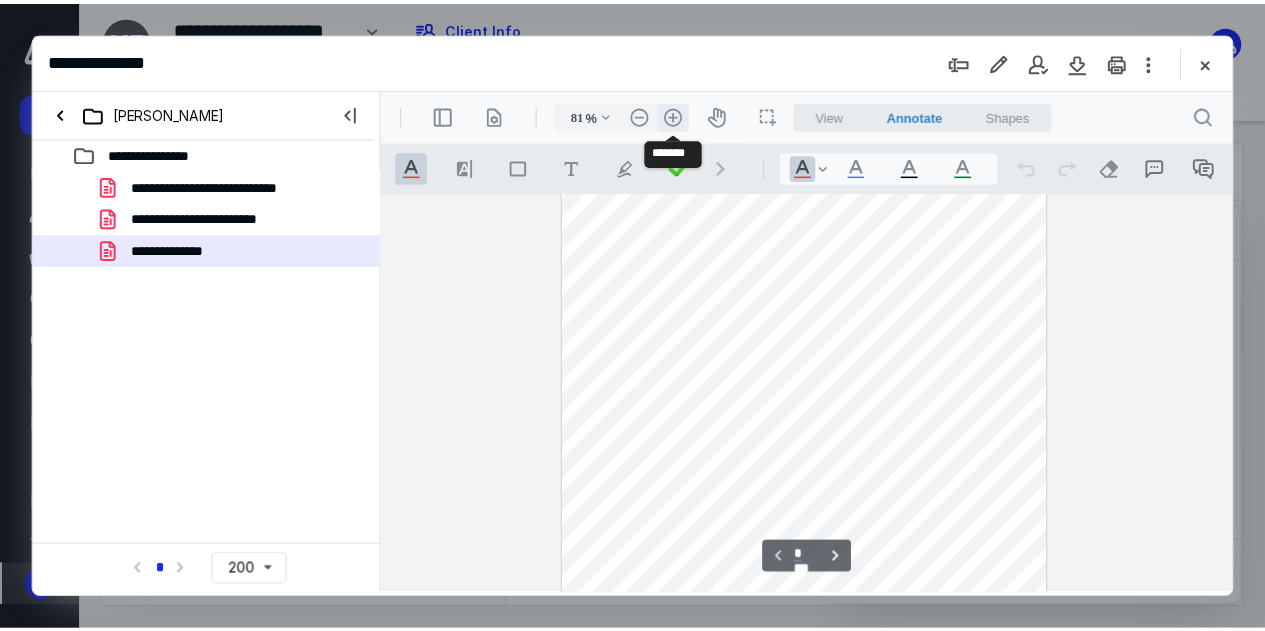 scroll, scrollTop: 88, scrollLeft: 0, axis: vertical 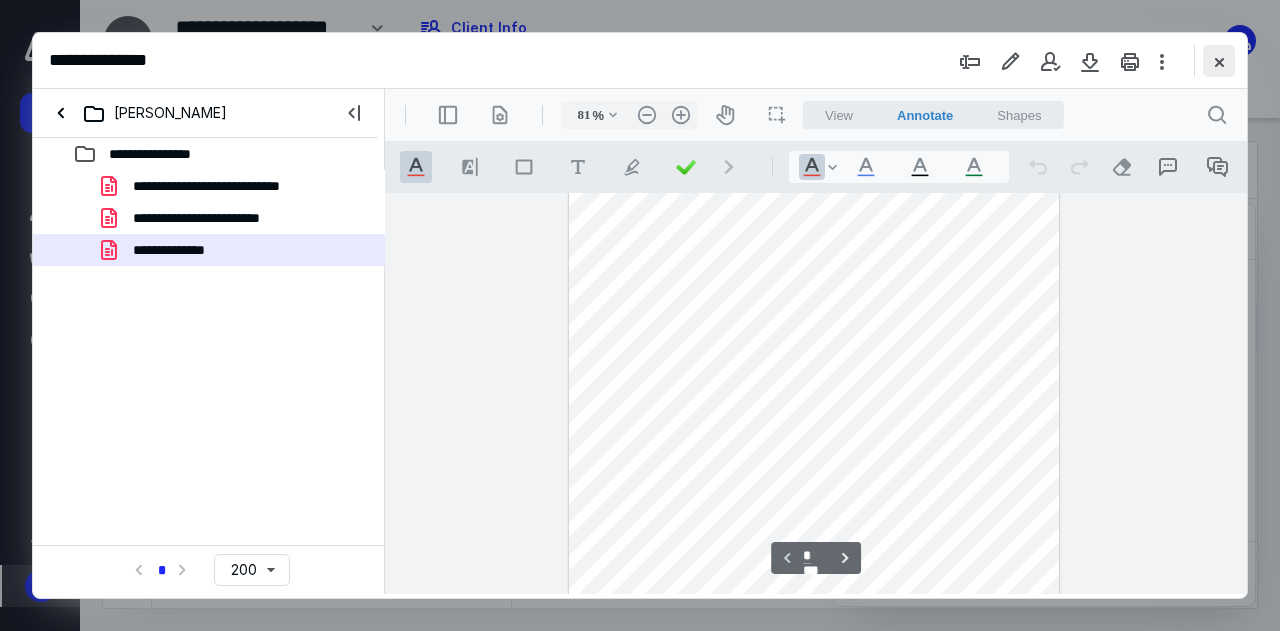 click at bounding box center [1219, 61] 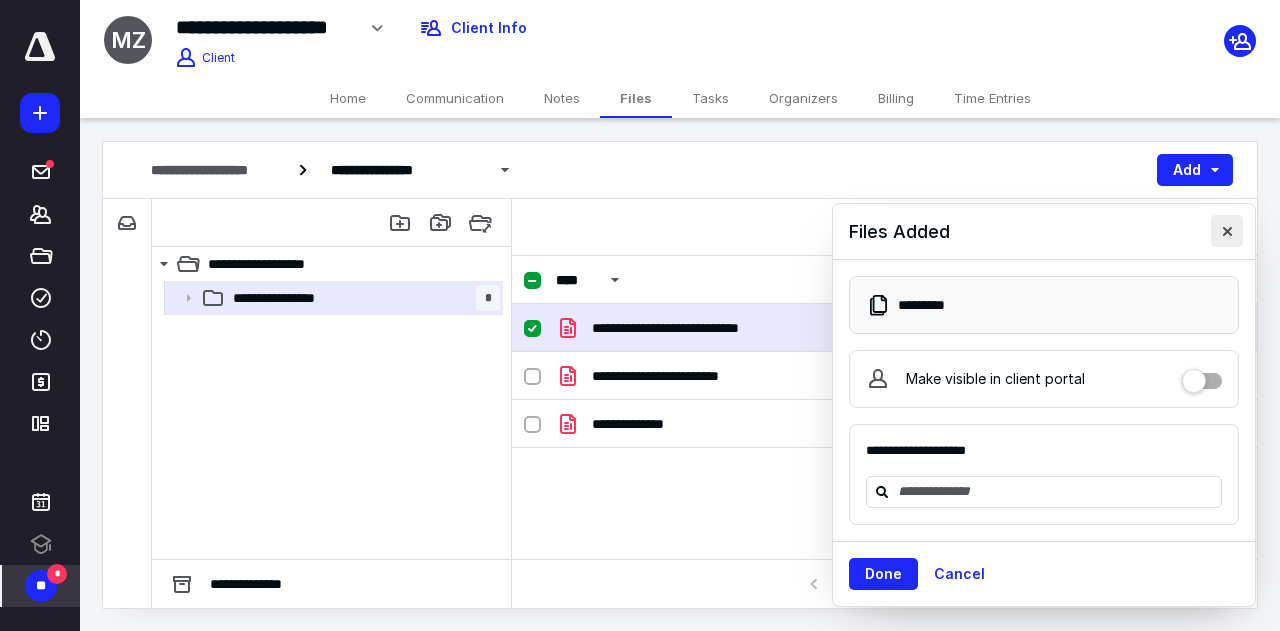 click at bounding box center [1227, 231] 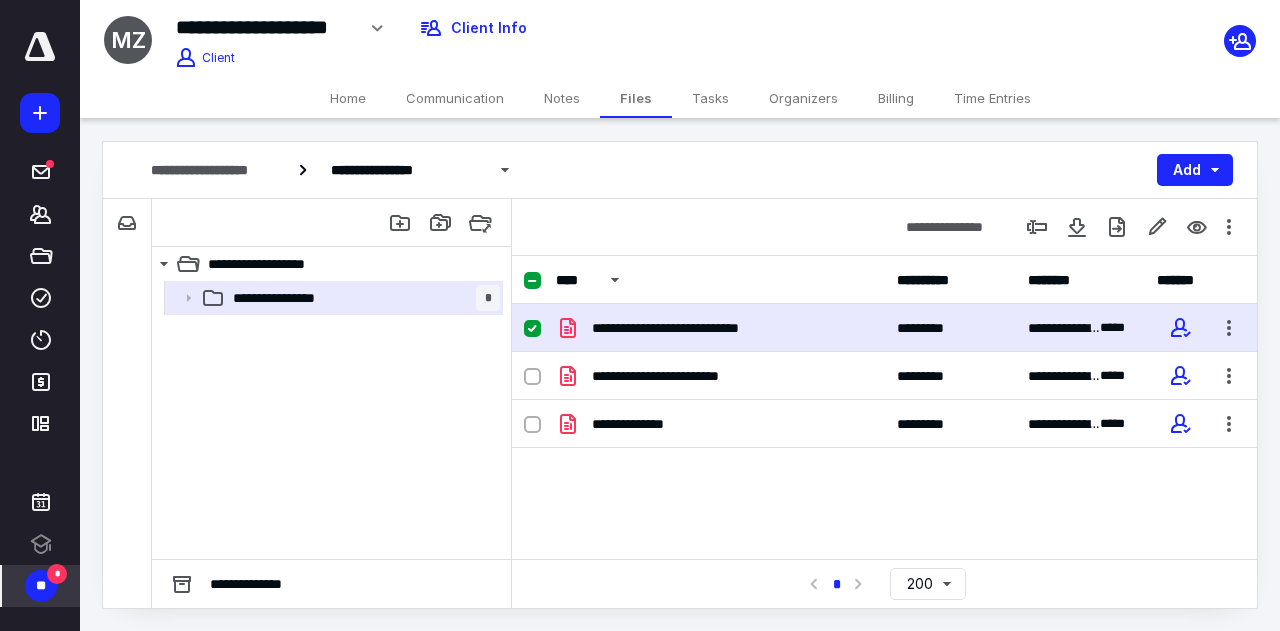 click on "Home" at bounding box center [348, 98] 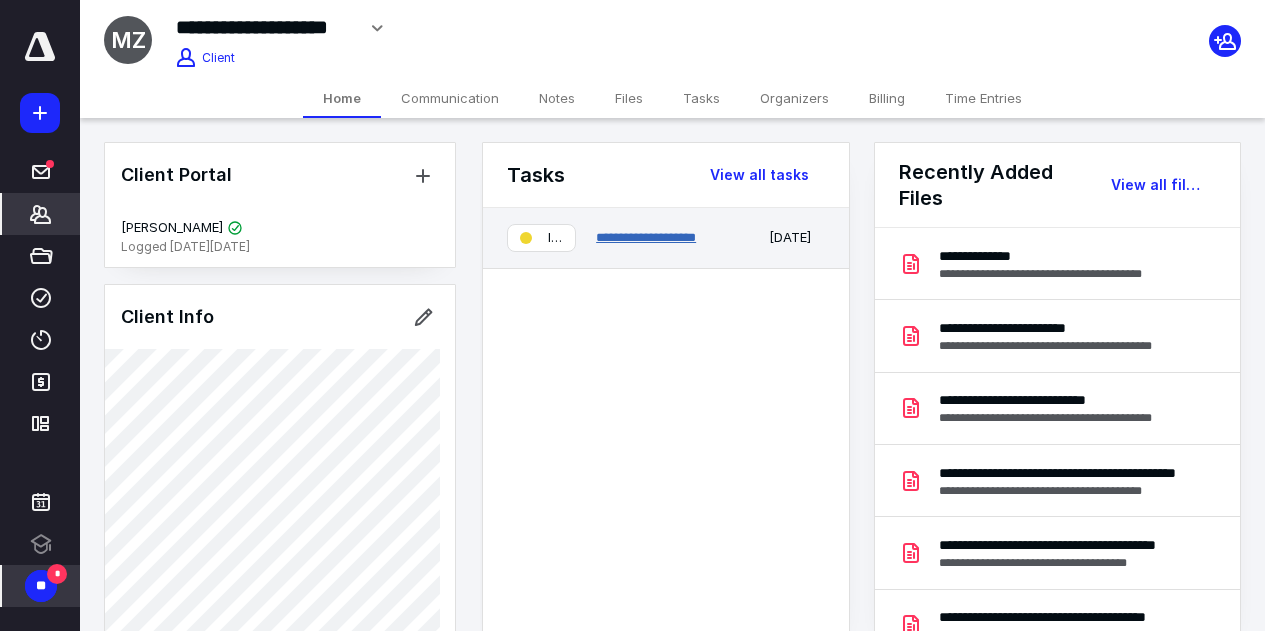 click on "**********" at bounding box center [646, 237] 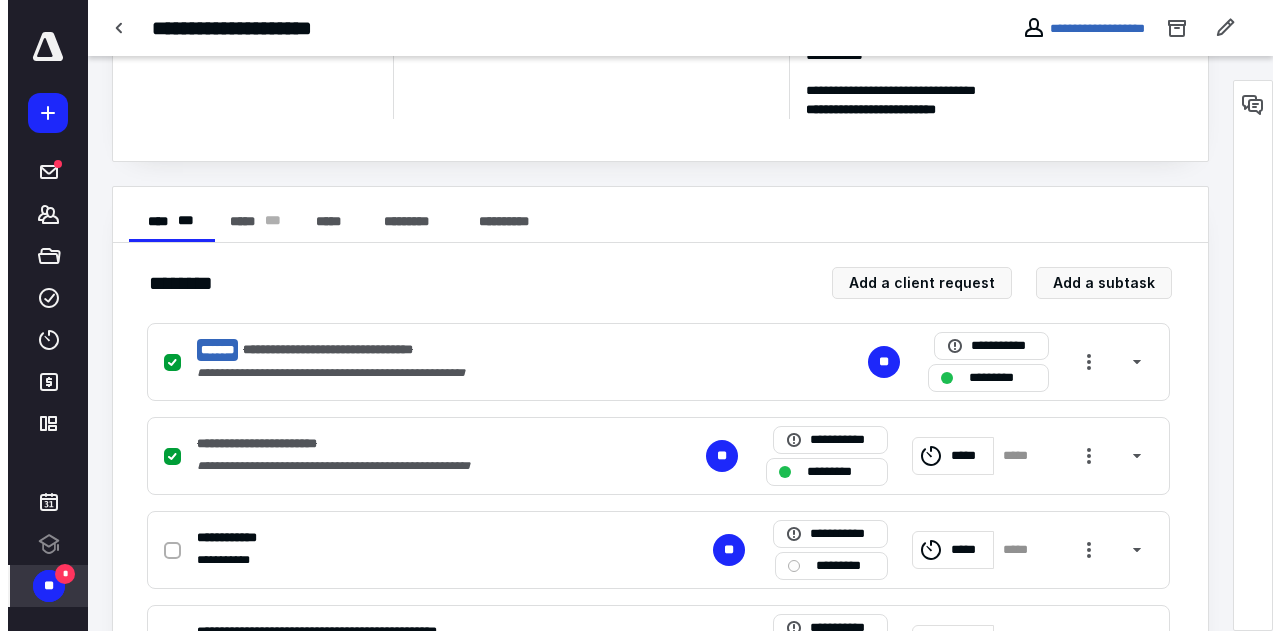 scroll, scrollTop: 600, scrollLeft: 0, axis: vertical 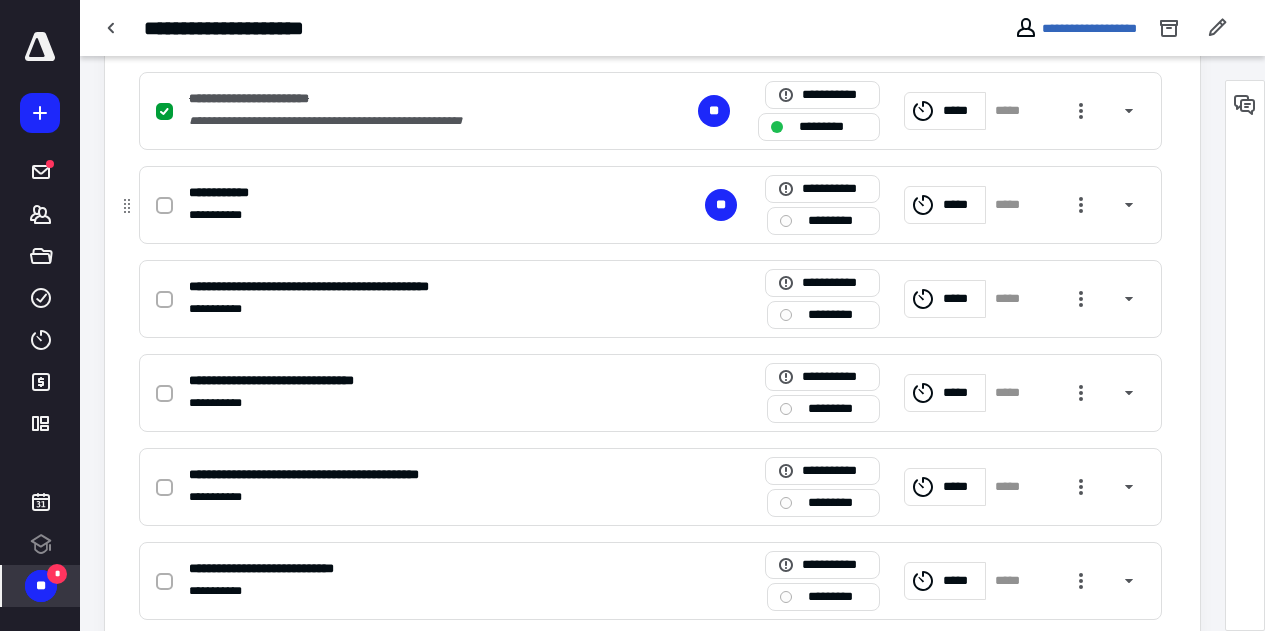 click on "**********" at bounding box center [388, 215] 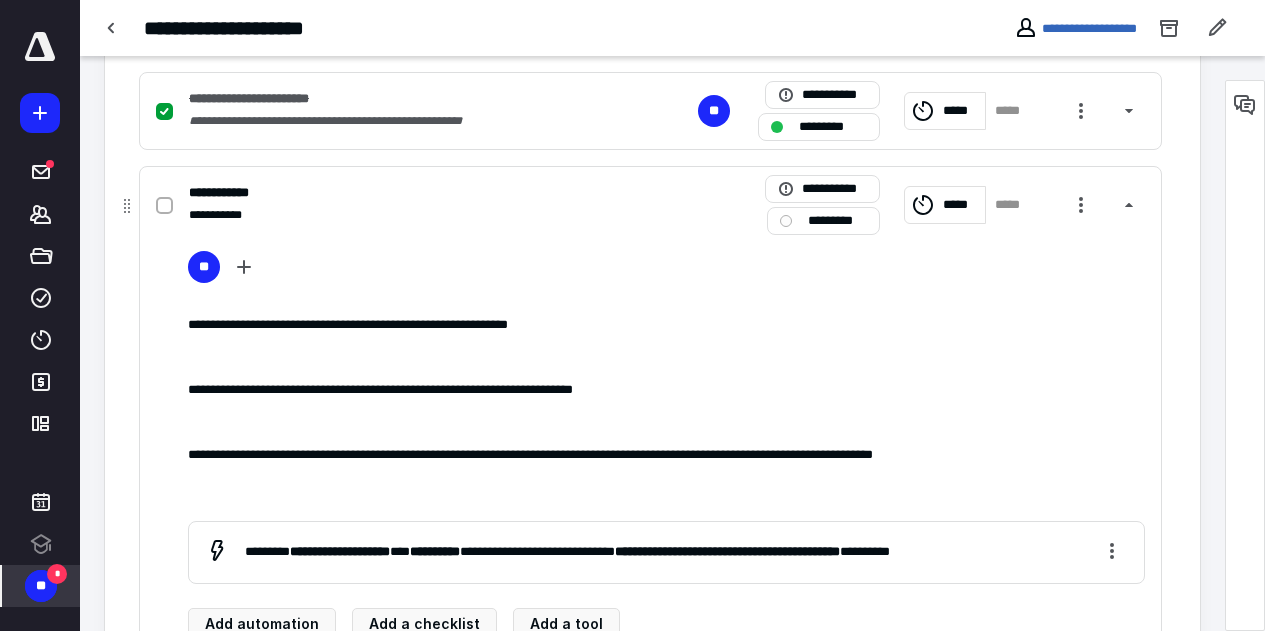 click at bounding box center [164, 206] 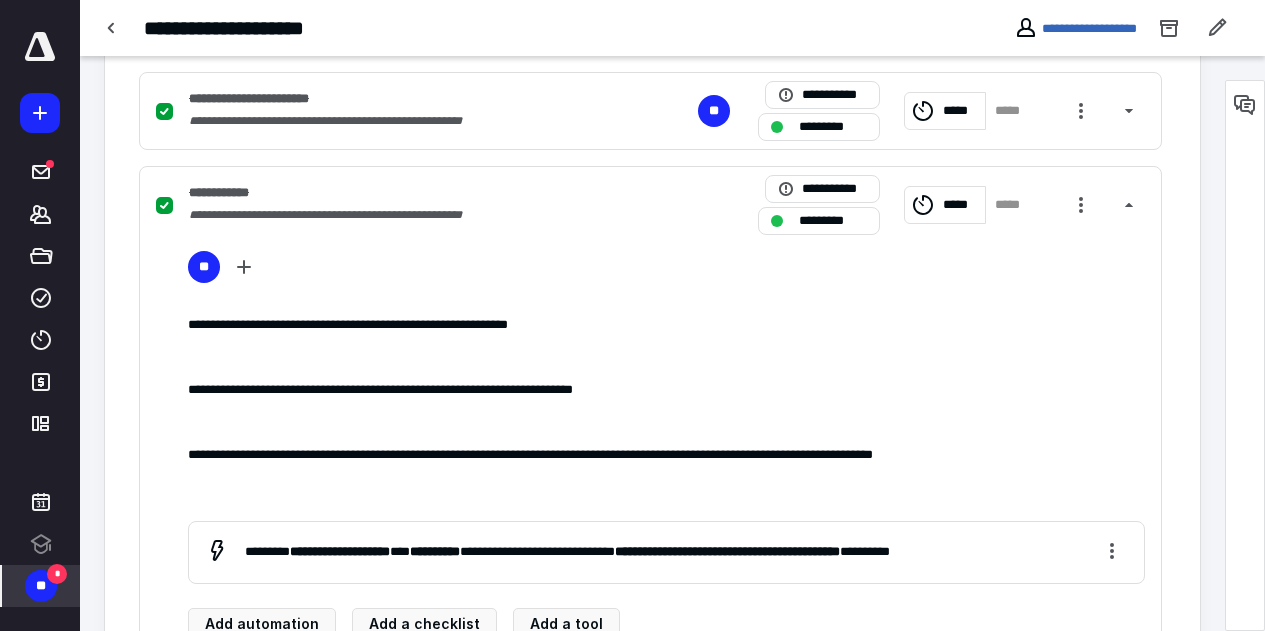 click 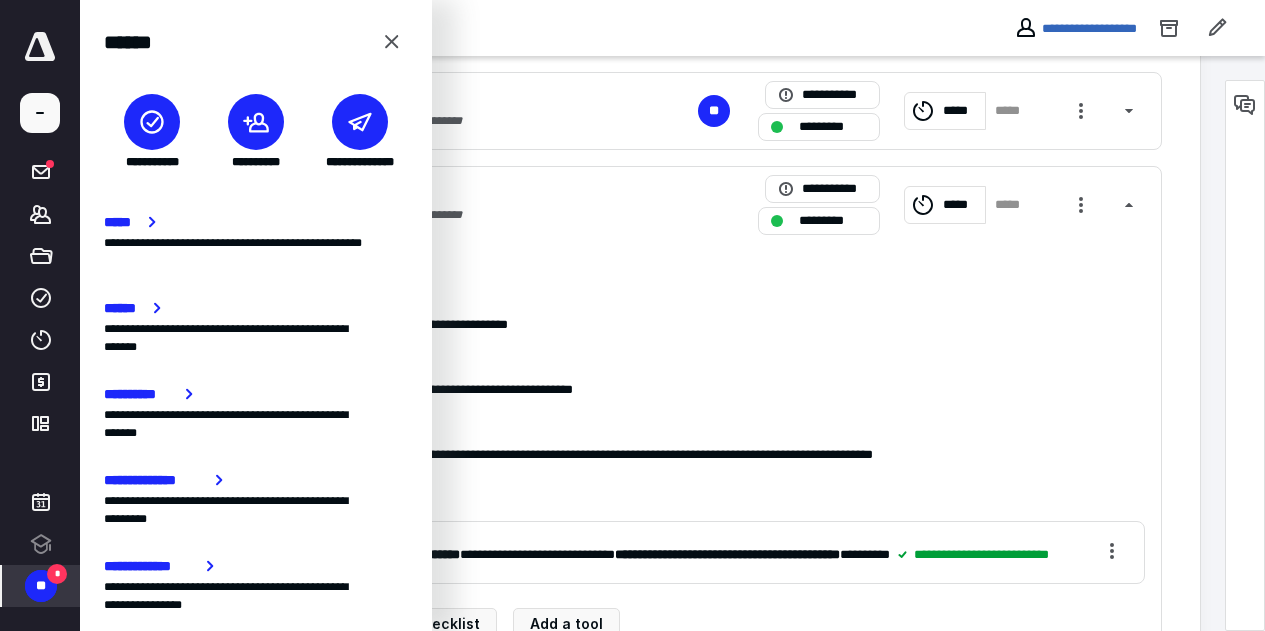 click 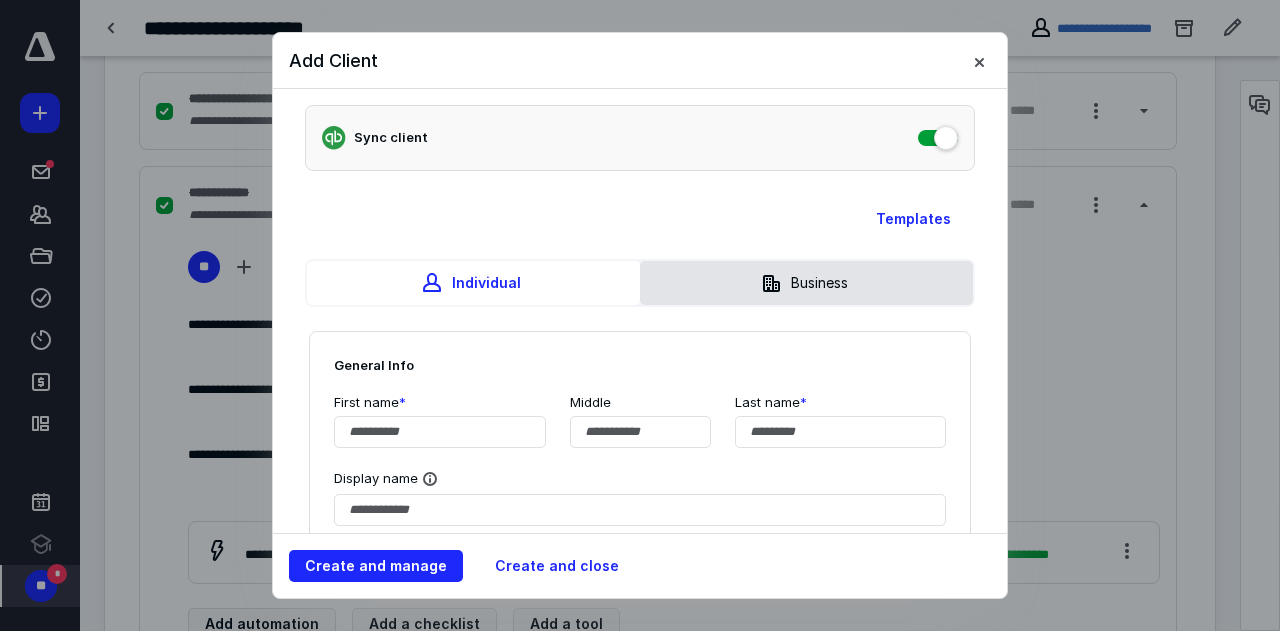 click on "Business" at bounding box center (806, 283) 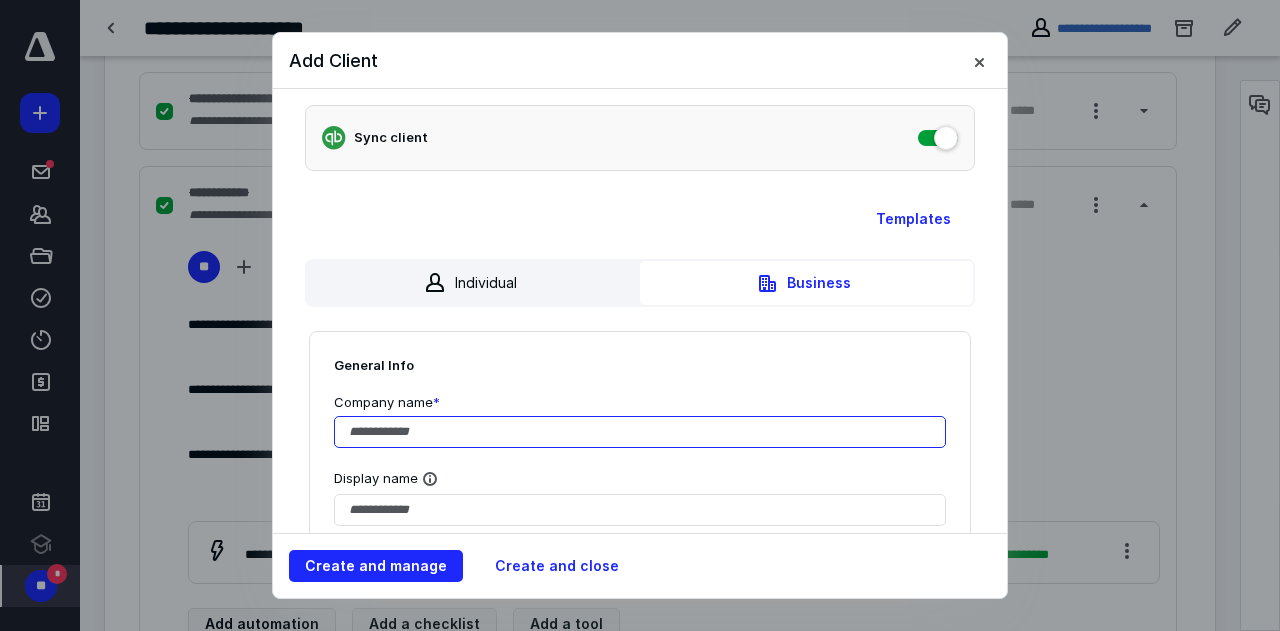 click at bounding box center [640, 432] 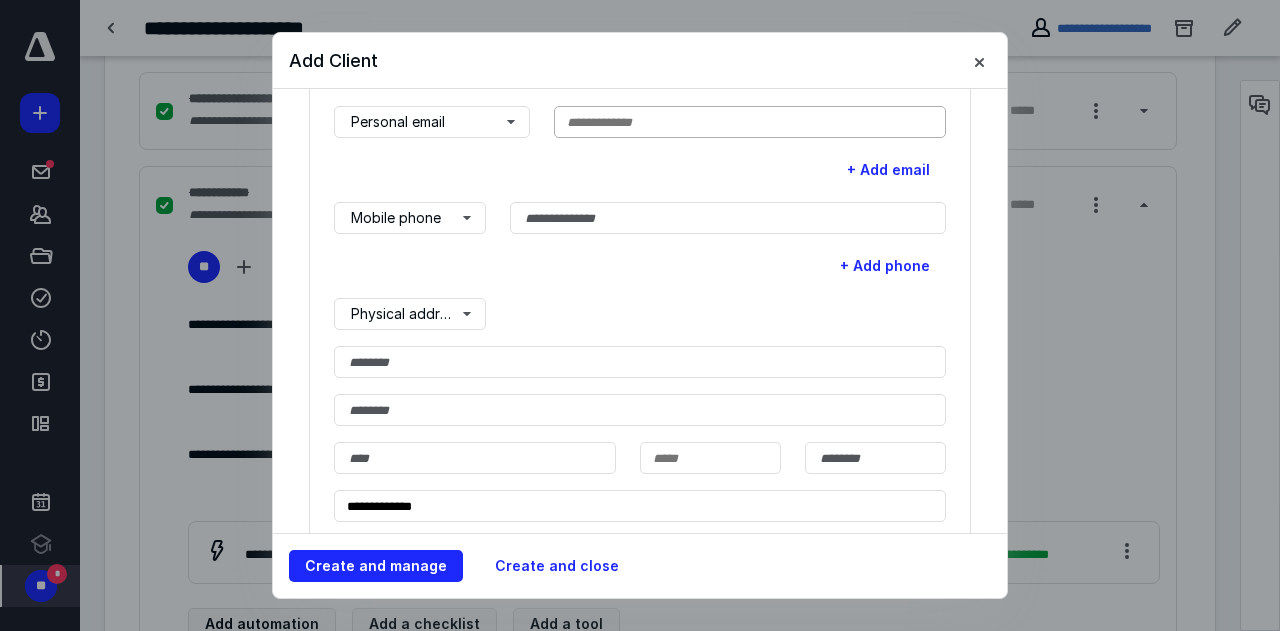 scroll, scrollTop: 800, scrollLeft: 0, axis: vertical 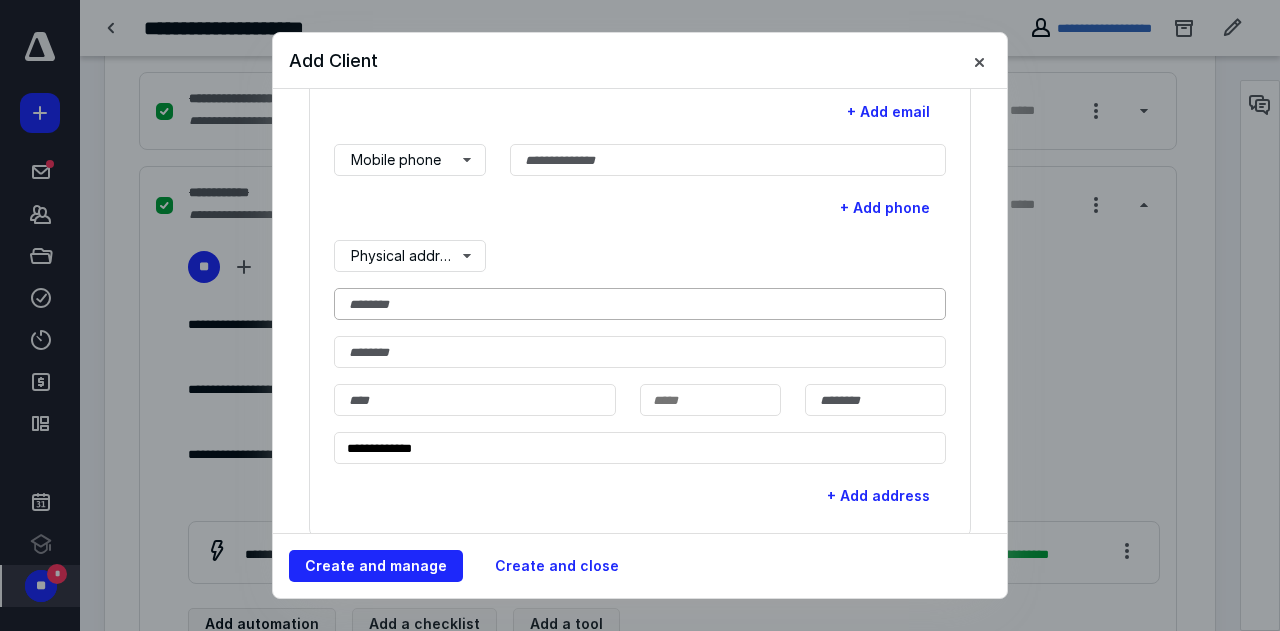 type on "**********" 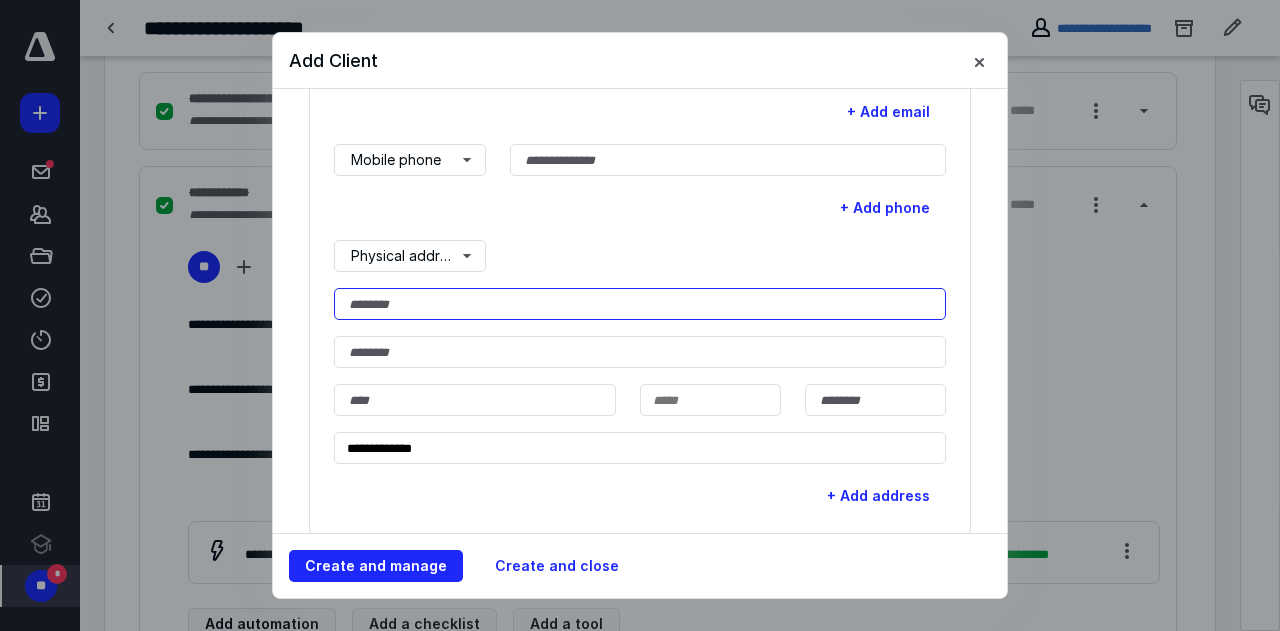 click at bounding box center (640, 304) 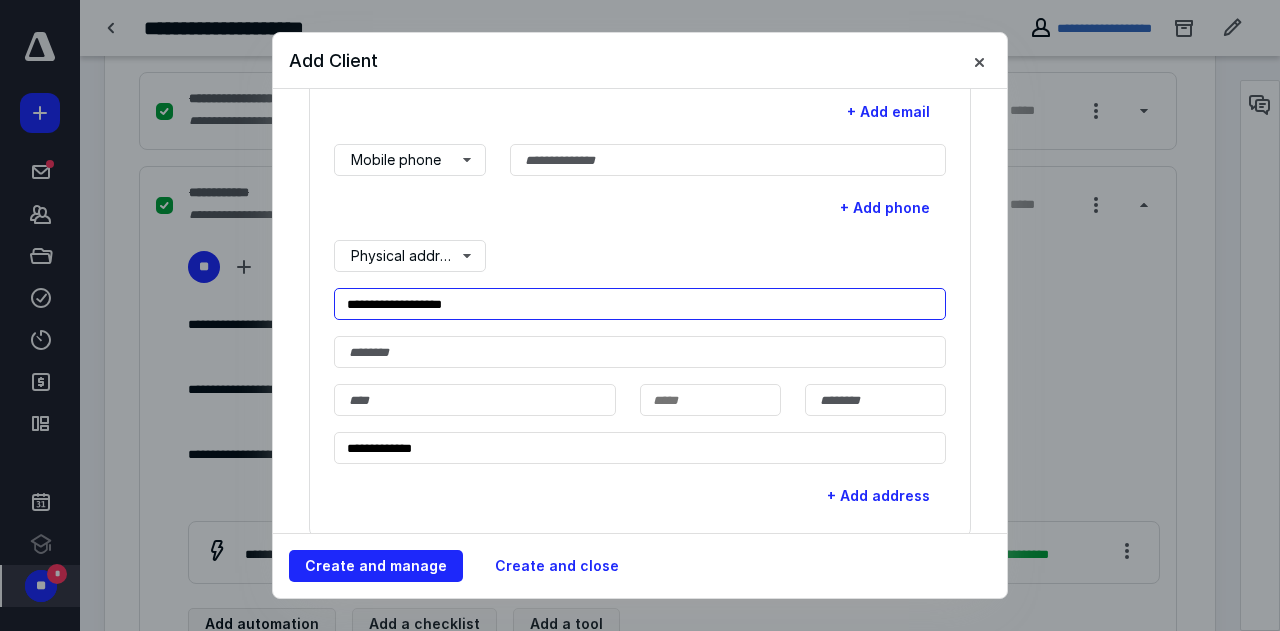 type on "**********" 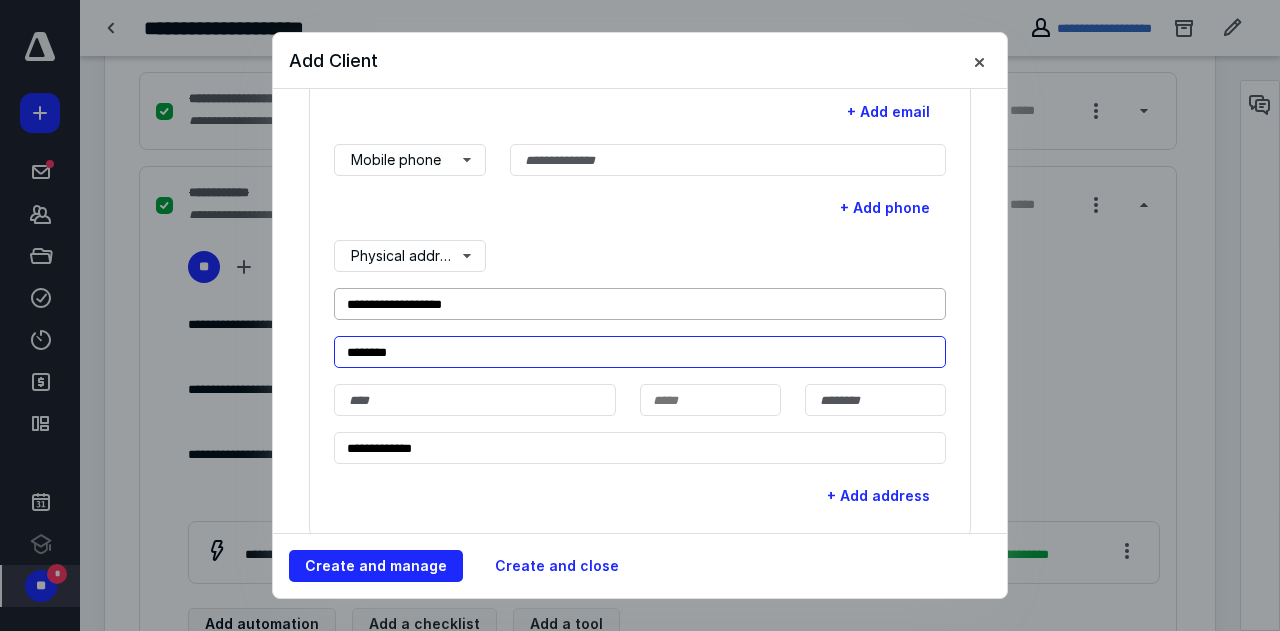 type on "********" 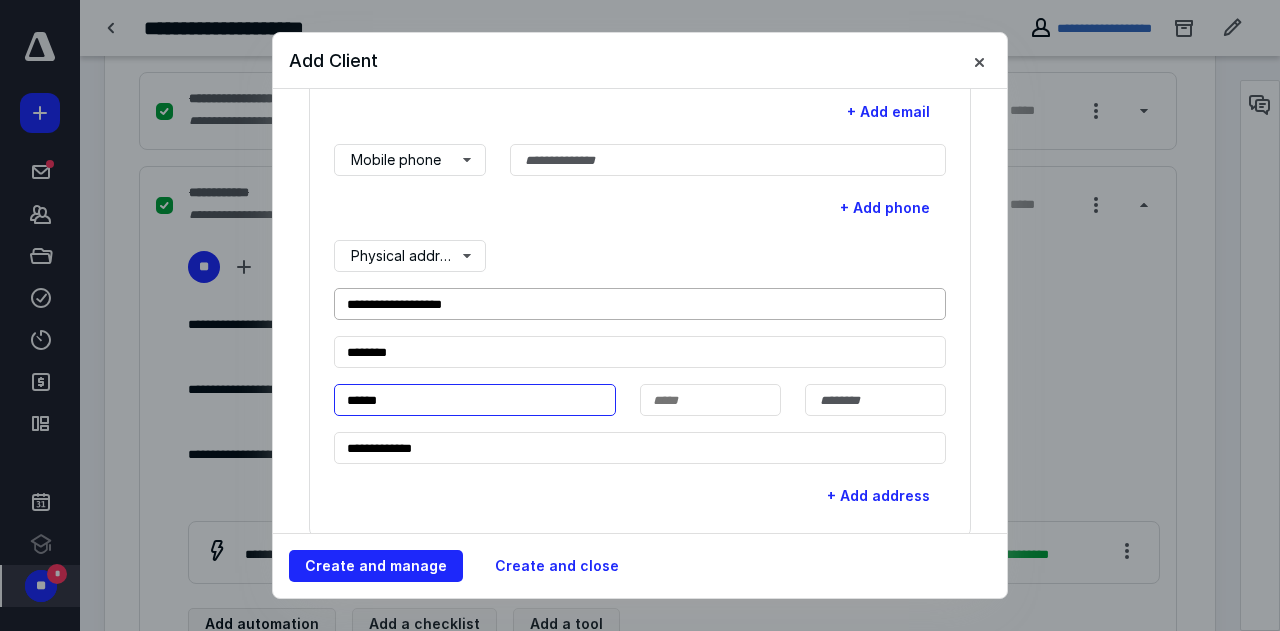 type on "******" 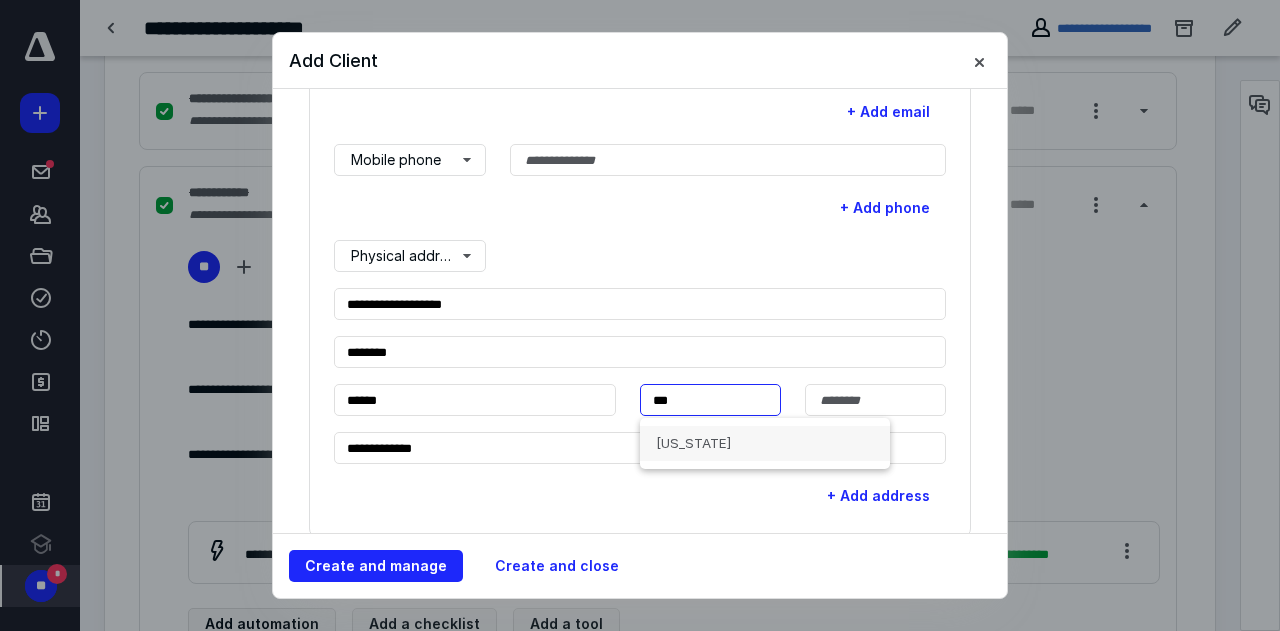click on "[US_STATE]" at bounding box center [765, 443] 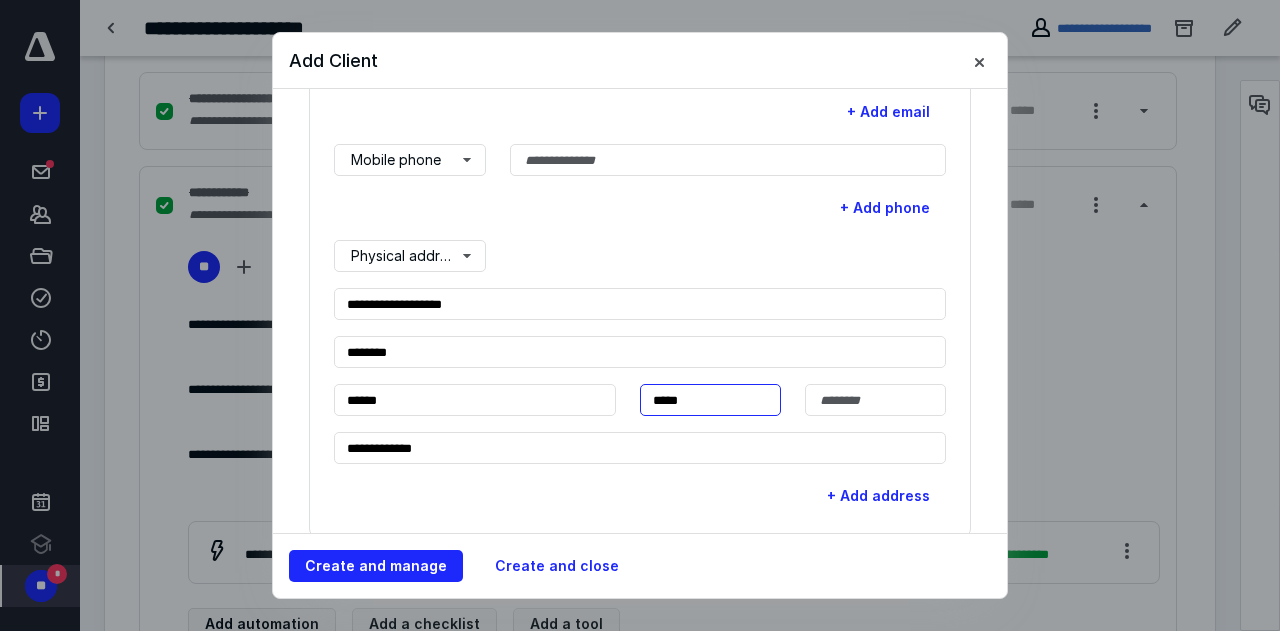 type on "*****" 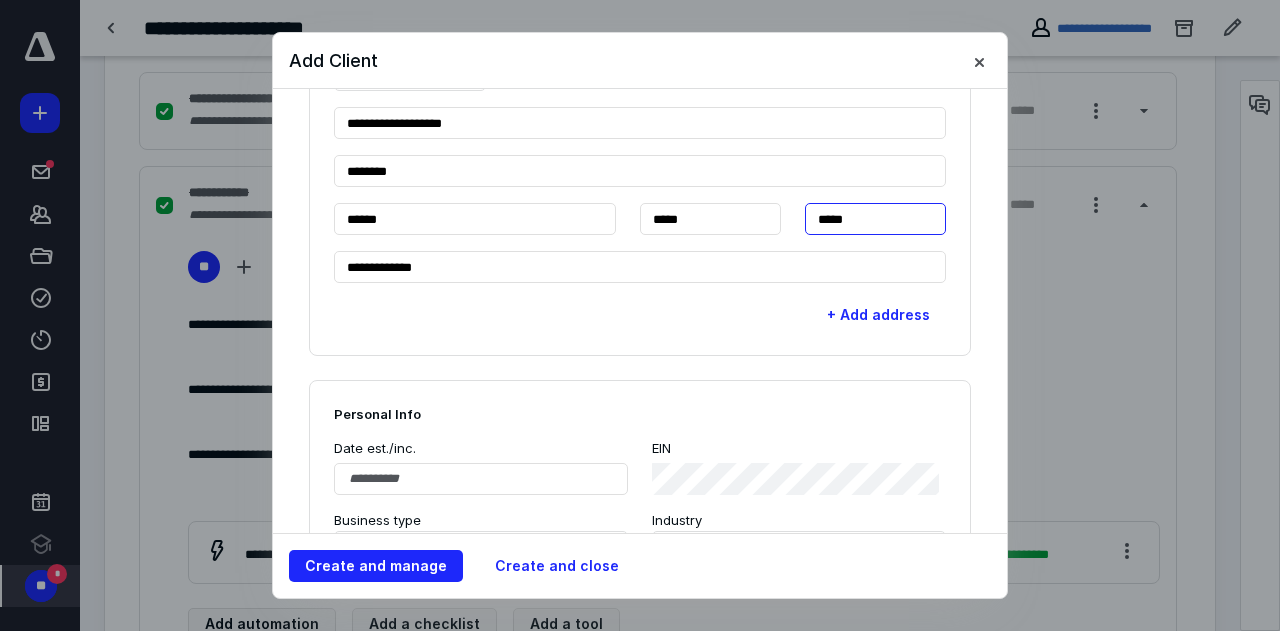 scroll, scrollTop: 1000, scrollLeft: 0, axis: vertical 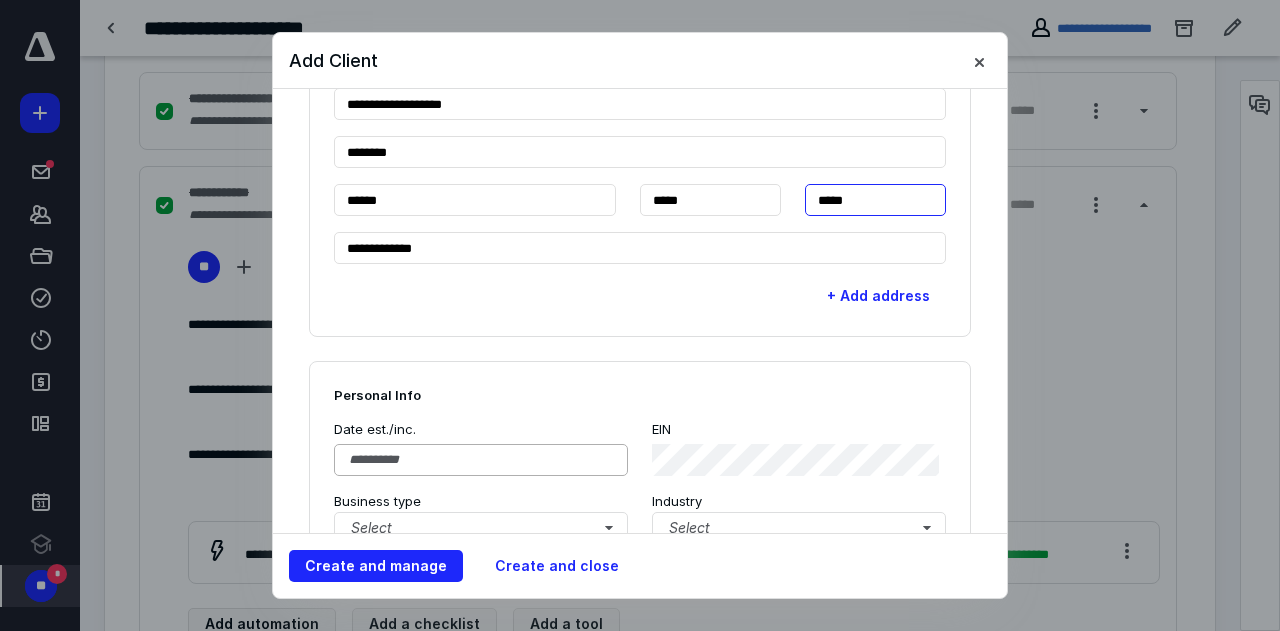 type on "*****" 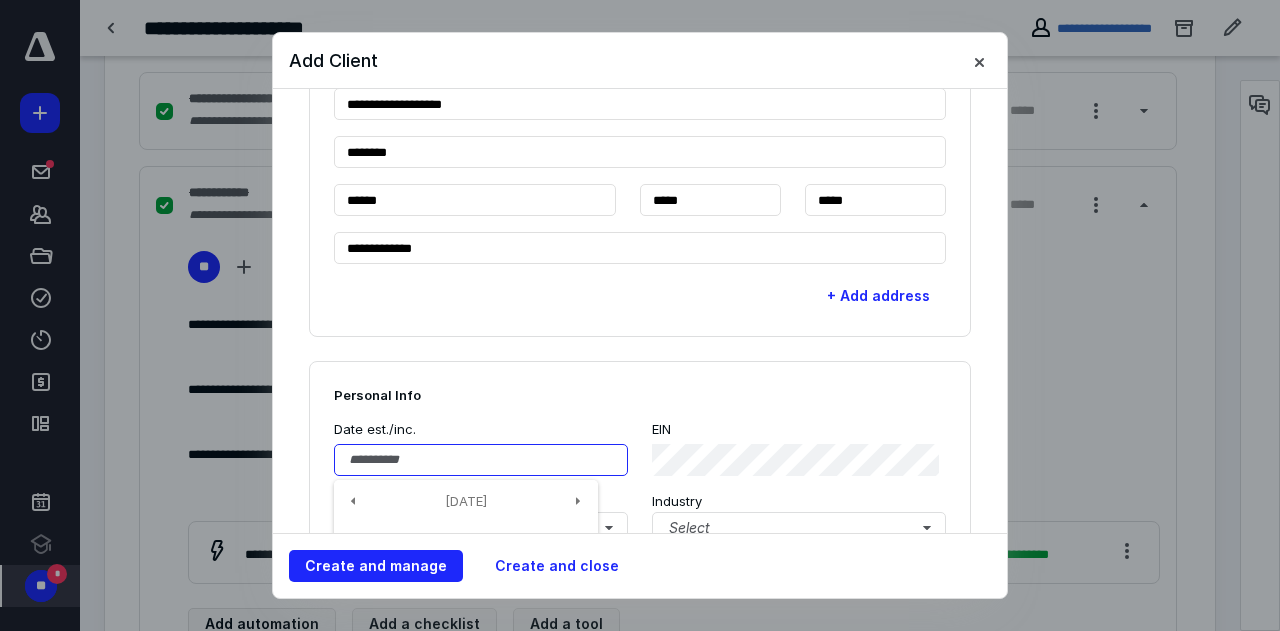 click at bounding box center (481, 460) 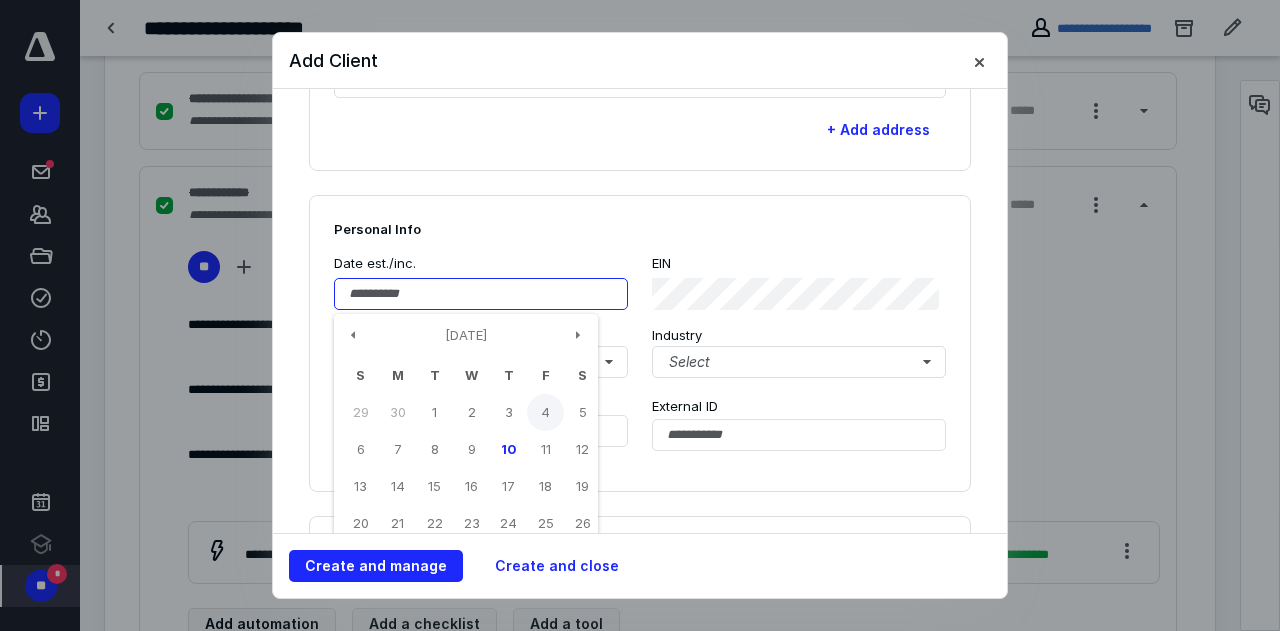 scroll, scrollTop: 1200, scrollLeft: 0, axis: vertical 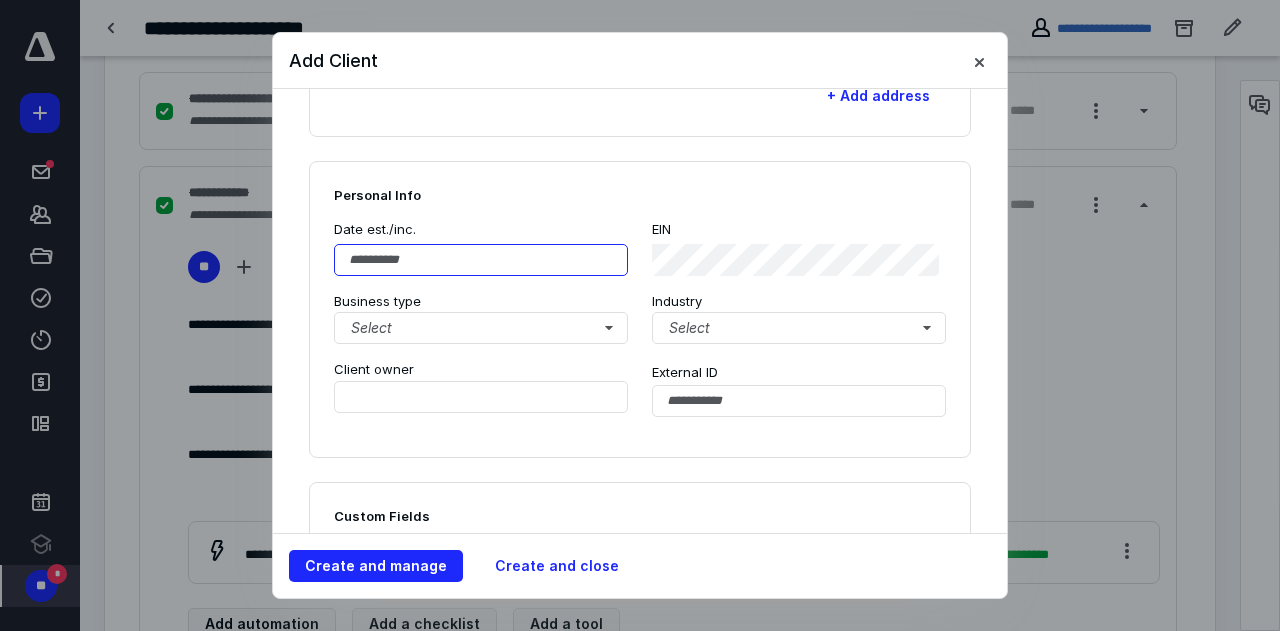 click at bounding box center [481, 260] 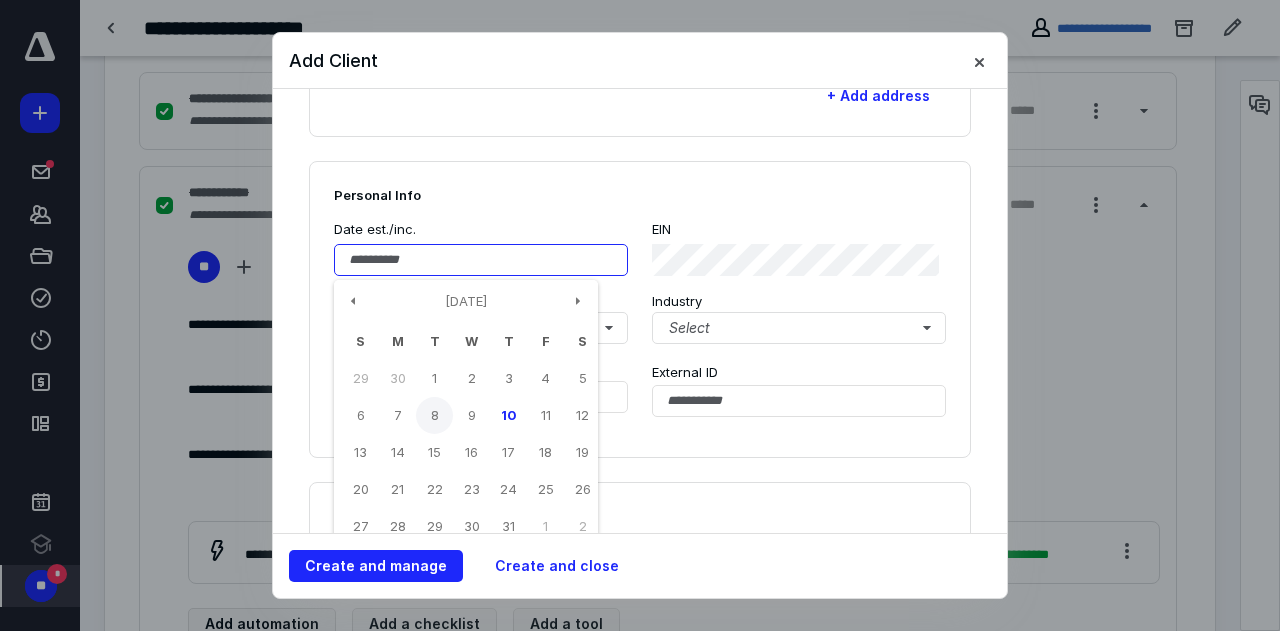 click on "8" at bounding box center [434, 415] 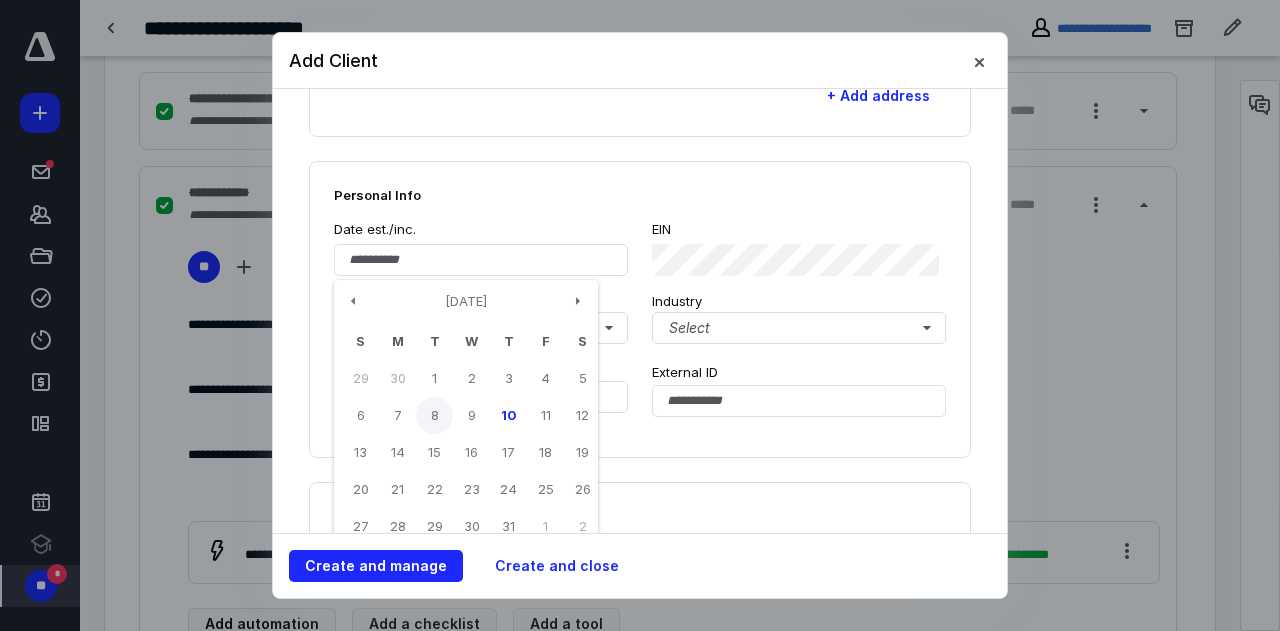 type on "**********" 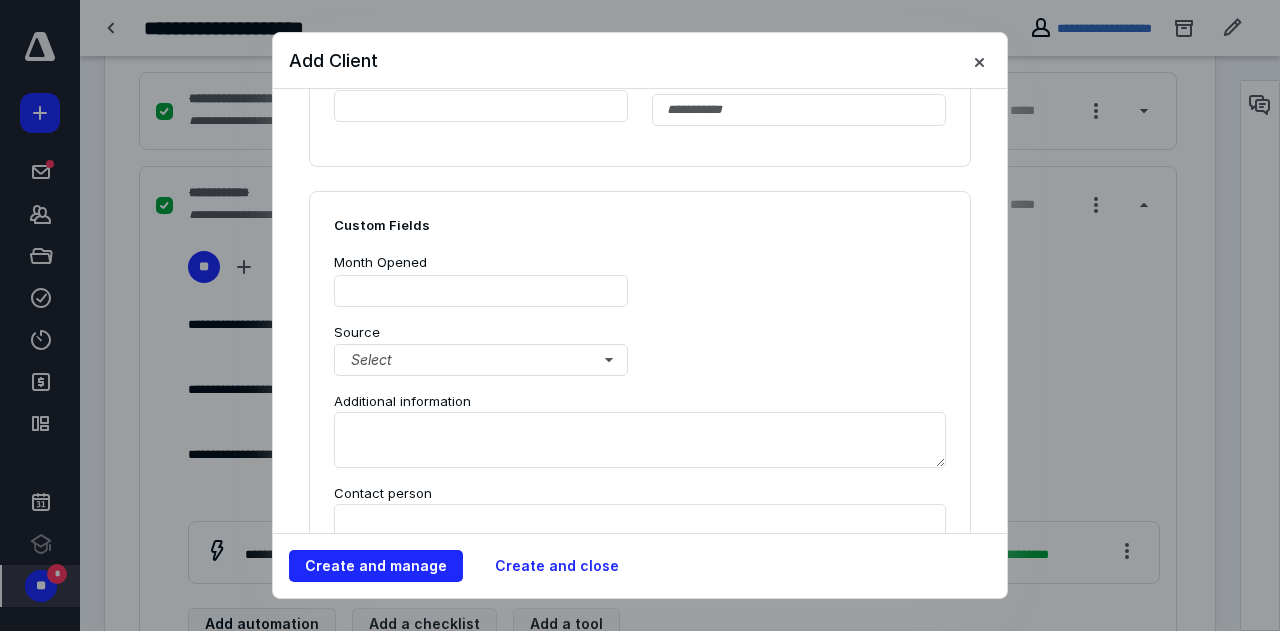 scroll, scrollTop: 1500, scrollLeft: 0, axis: vertical 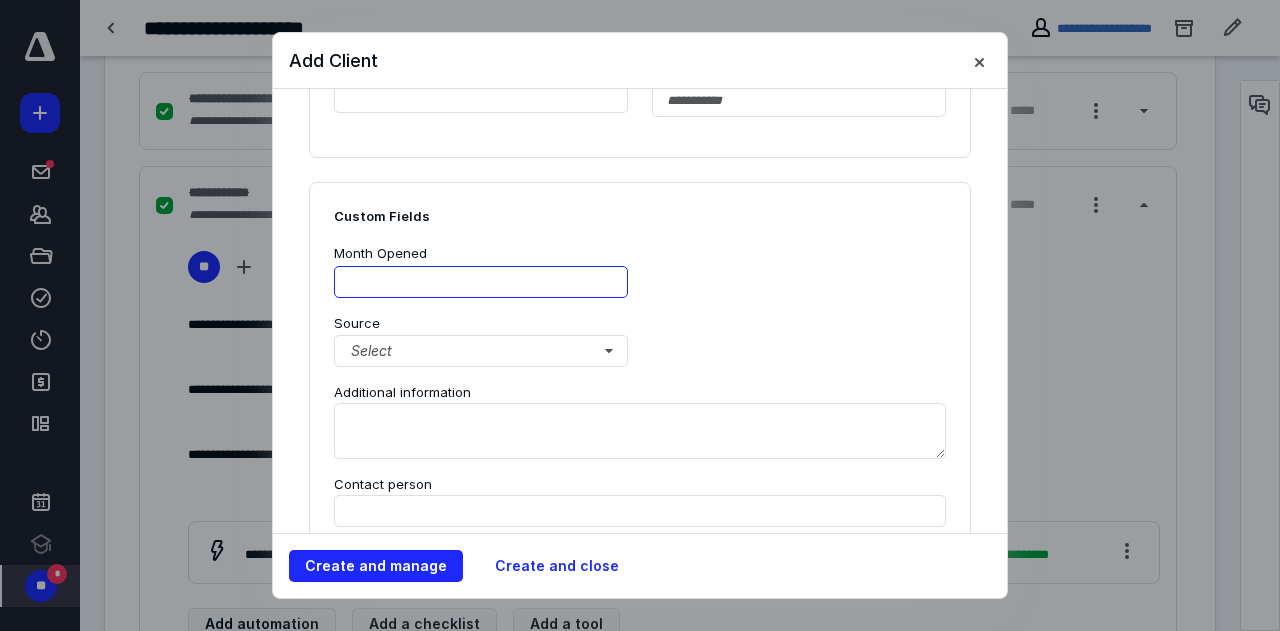click at bounding box center (481, 282) 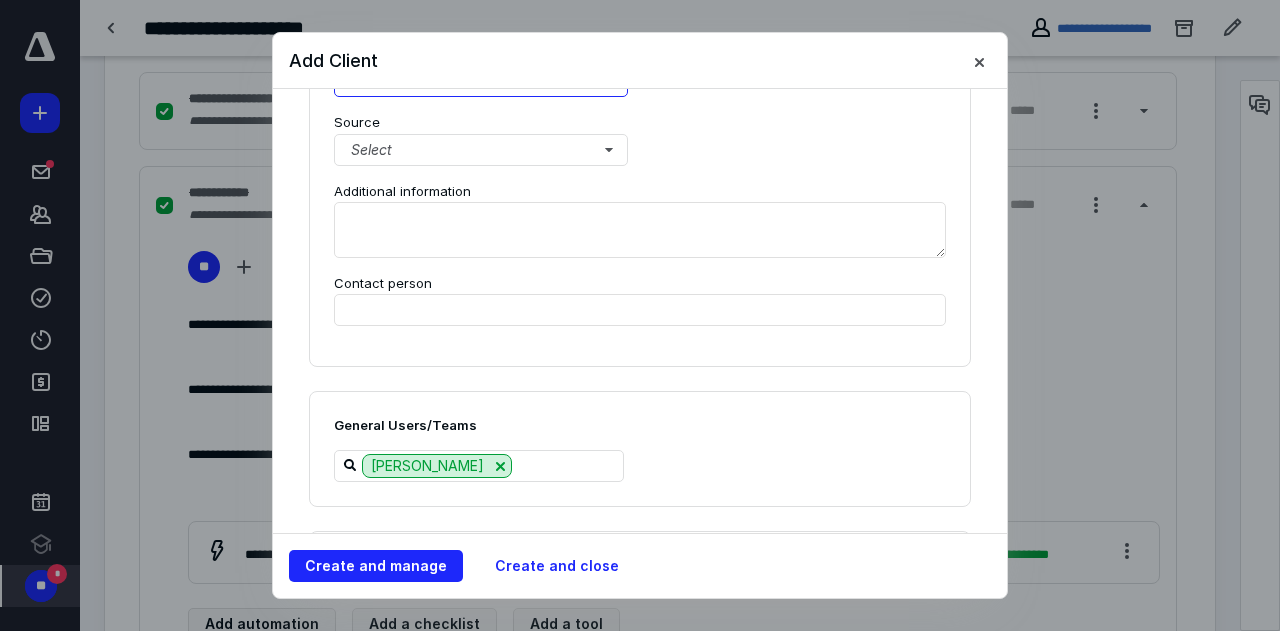 scroll, scrollTop: 1846, scrollLeft: 0, axis: vertical 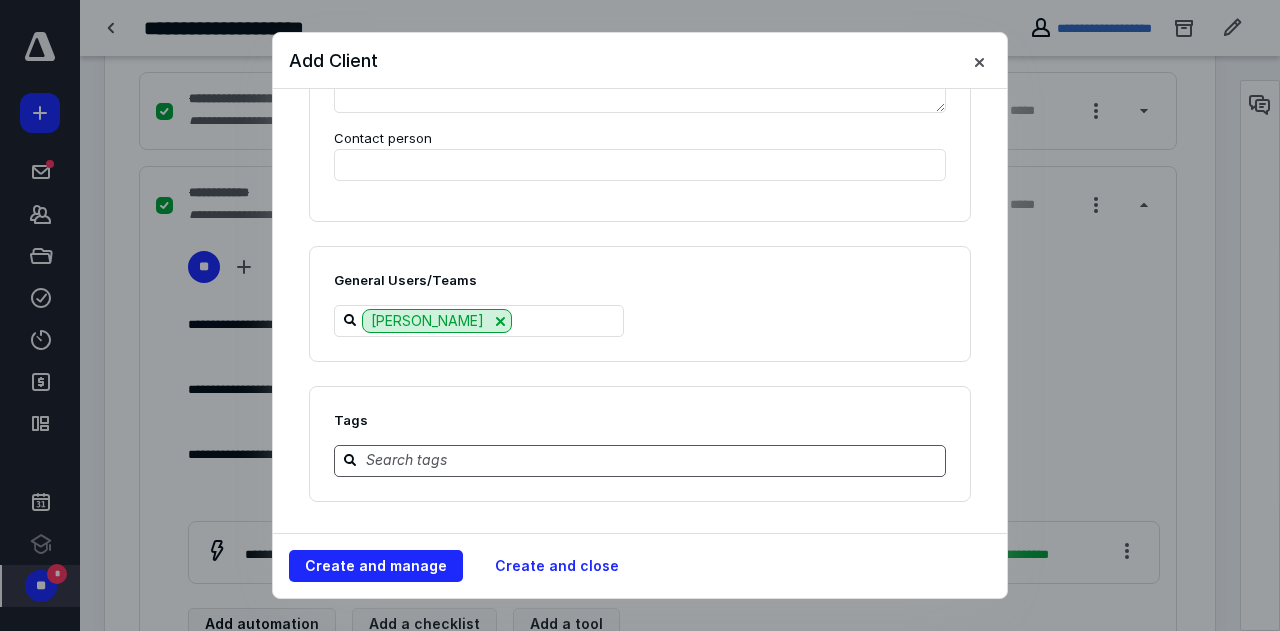 type on "****" 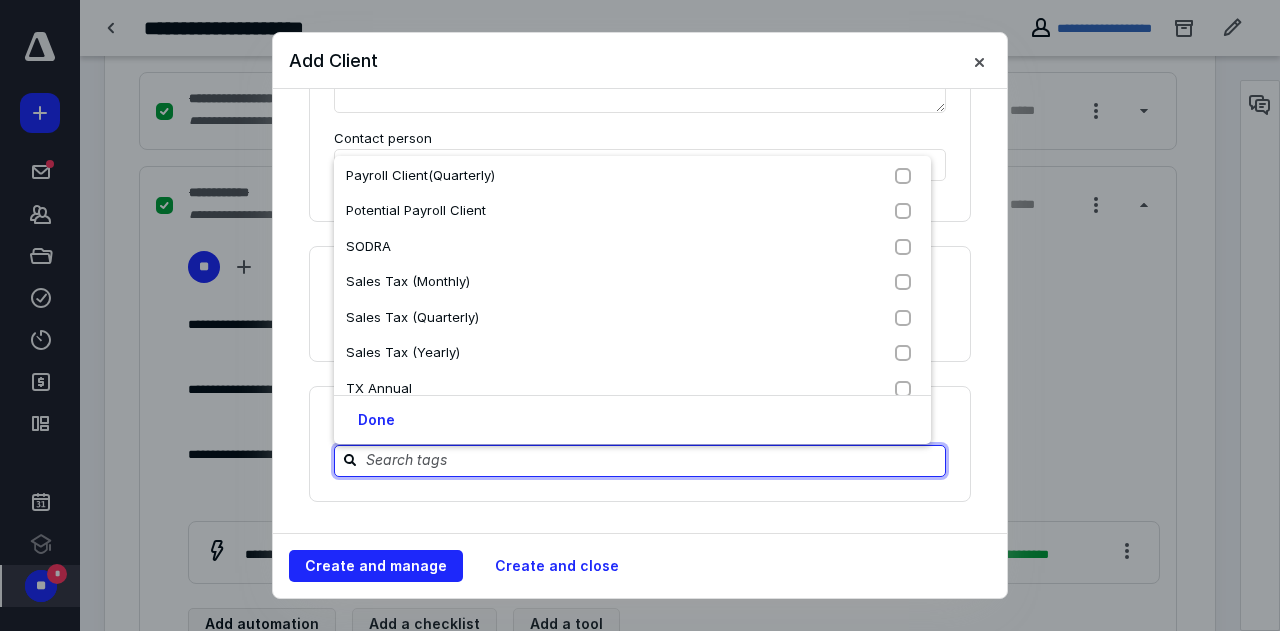 scroll, scrollTop: 1090, scrollLeft: 0, axis: vertical 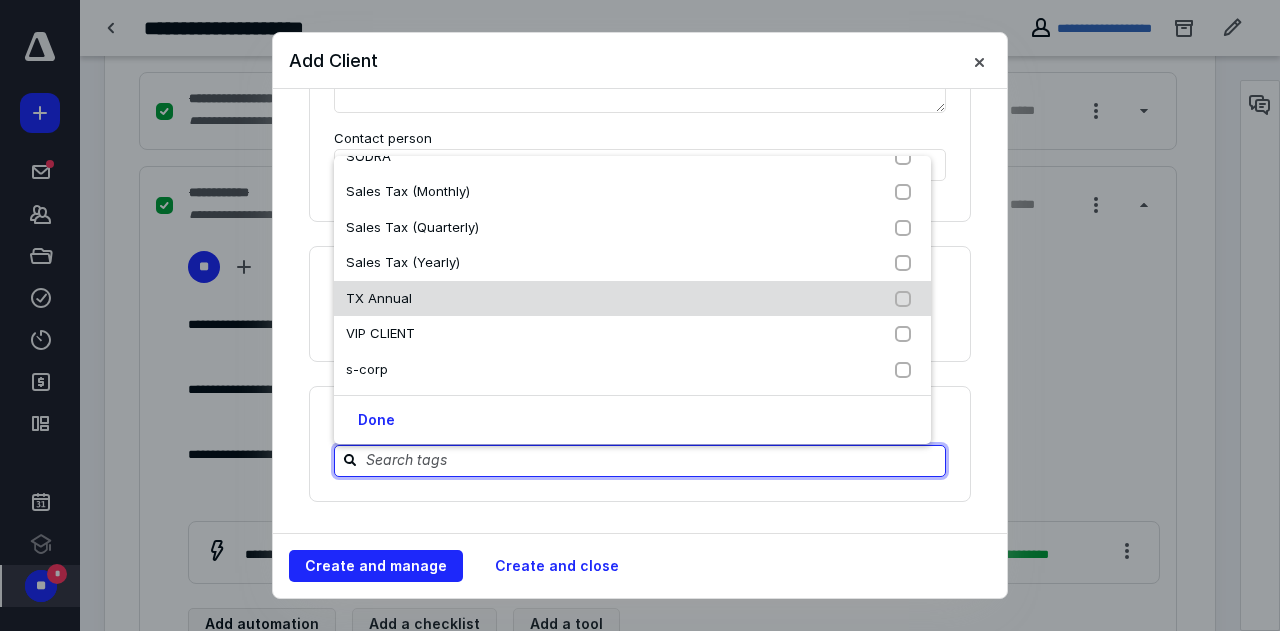 click on "TX Annual" at bounding box center (632, 299) 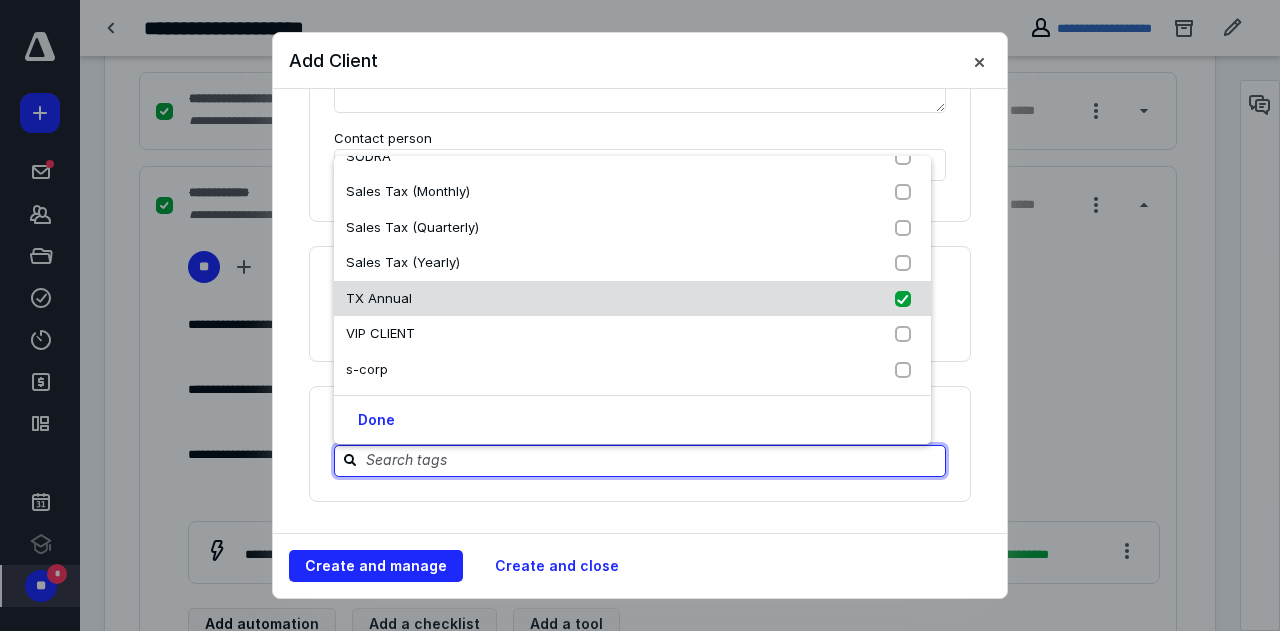 checkbox on "true" 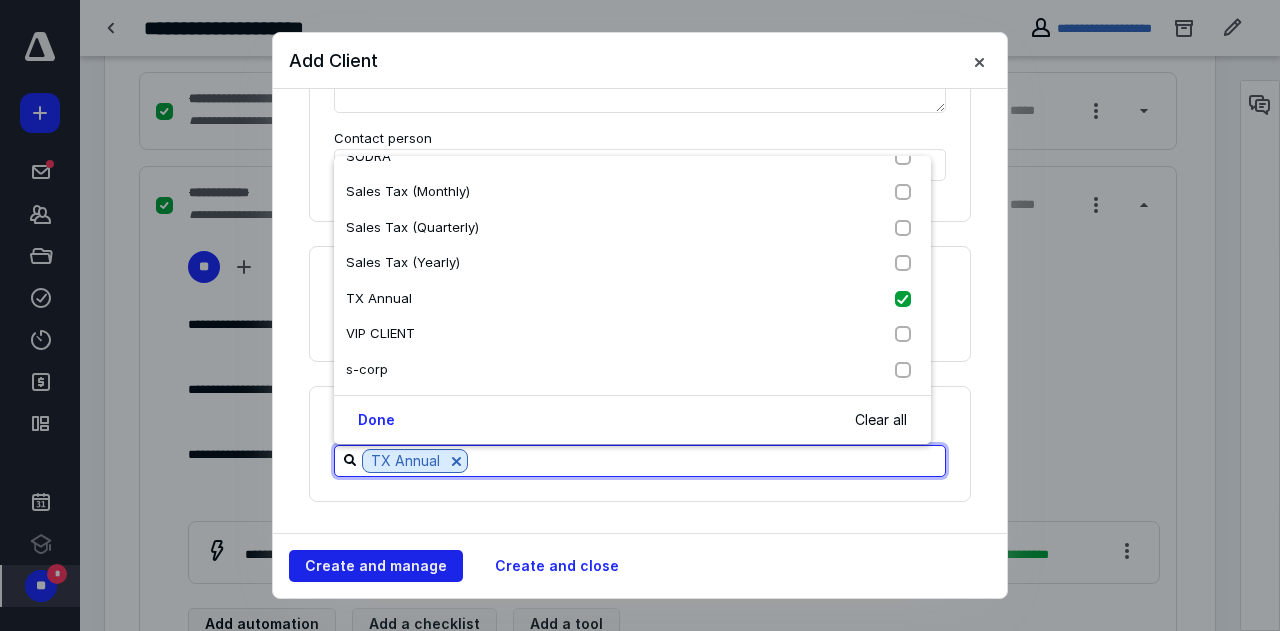 click on "Create and manage" at bounding box center (376, 566) 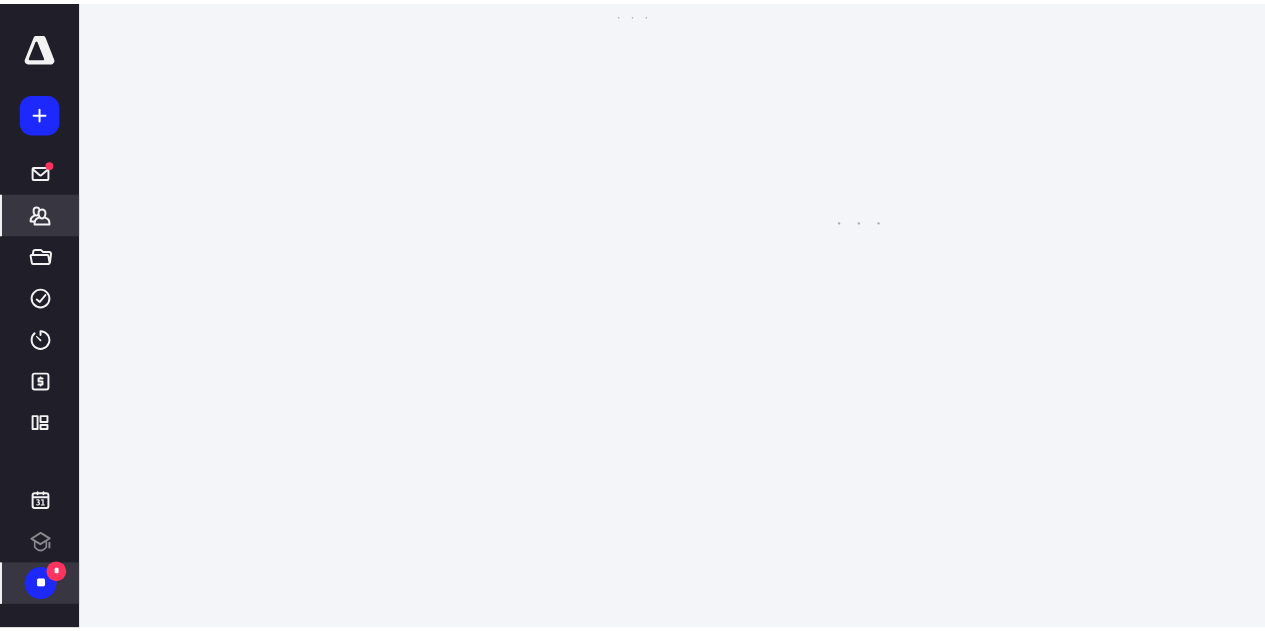 scroll, scrollTop: 0, scrollLeft: 0, axis: both 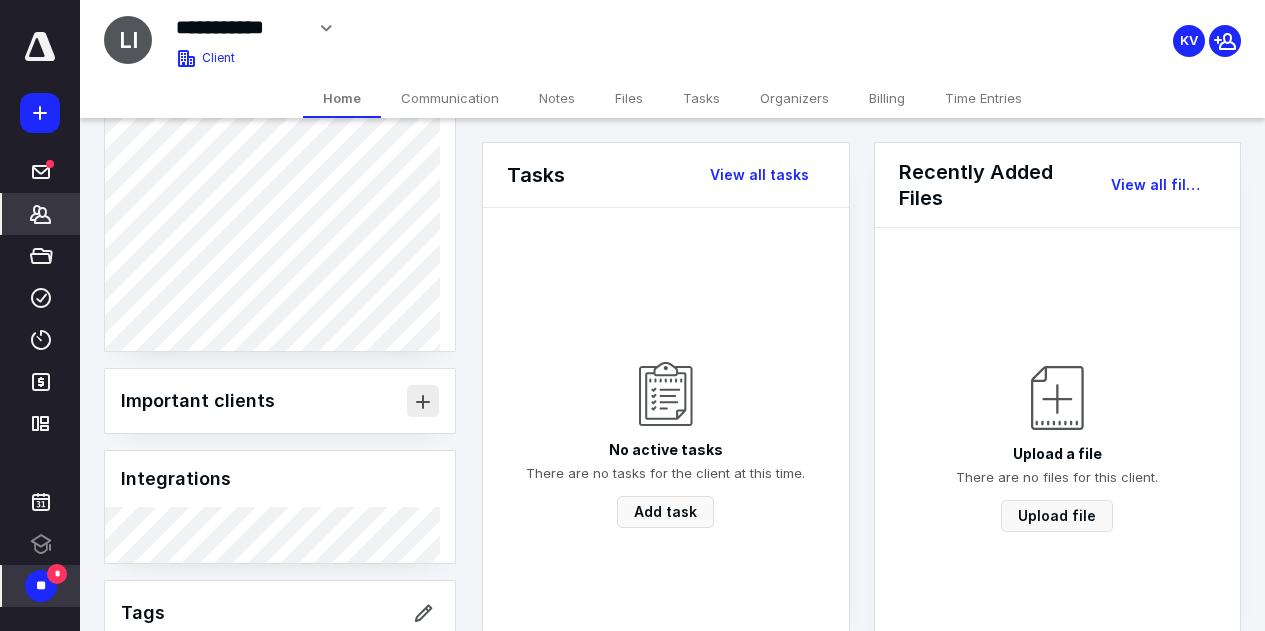 click at bounding box center (423, 401) 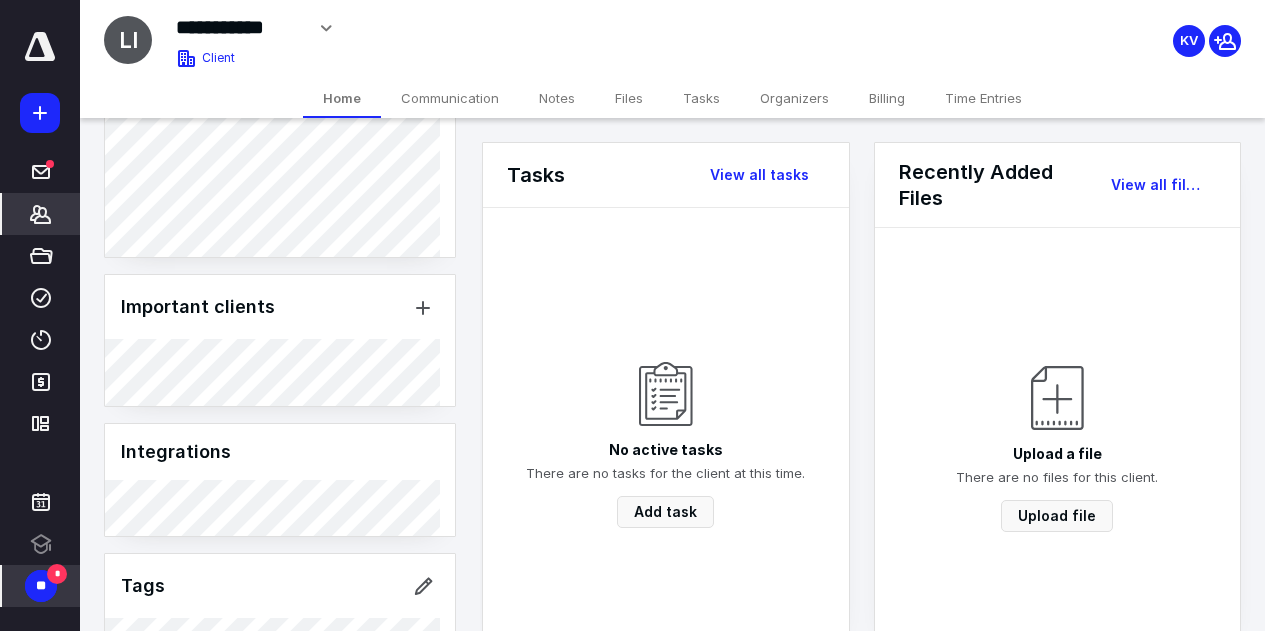 scroll, scrollTop: 645, scrollLeft: 0, axis: vertical 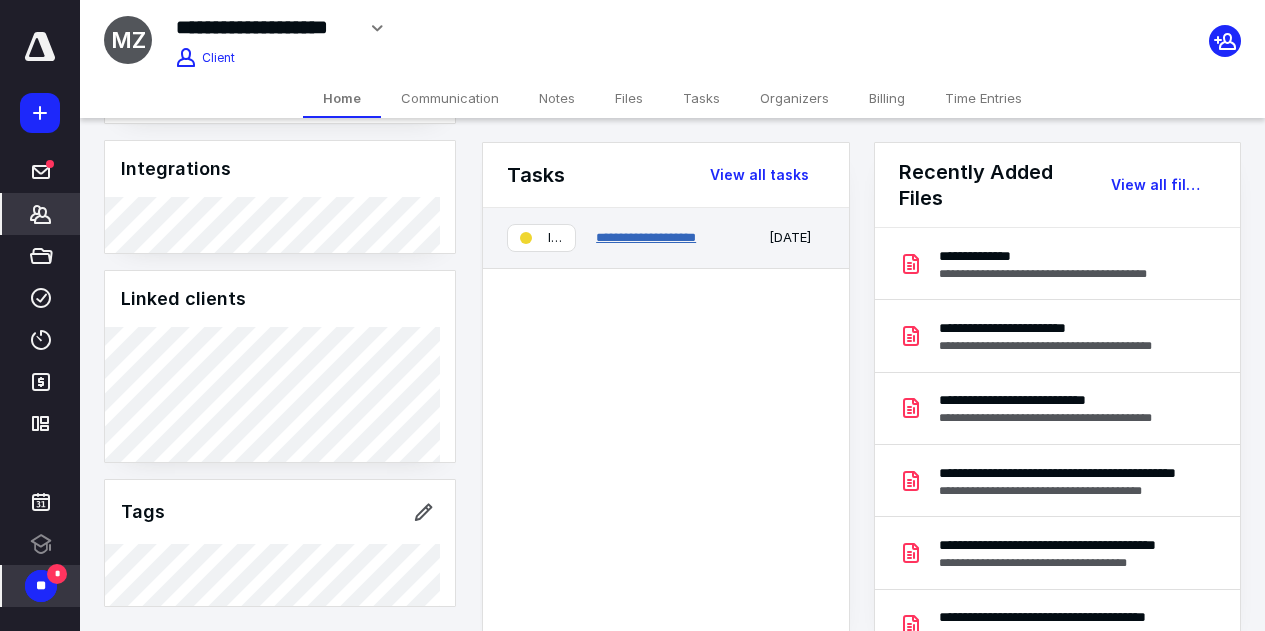 click on "**********" at bounding box center (646, 237) 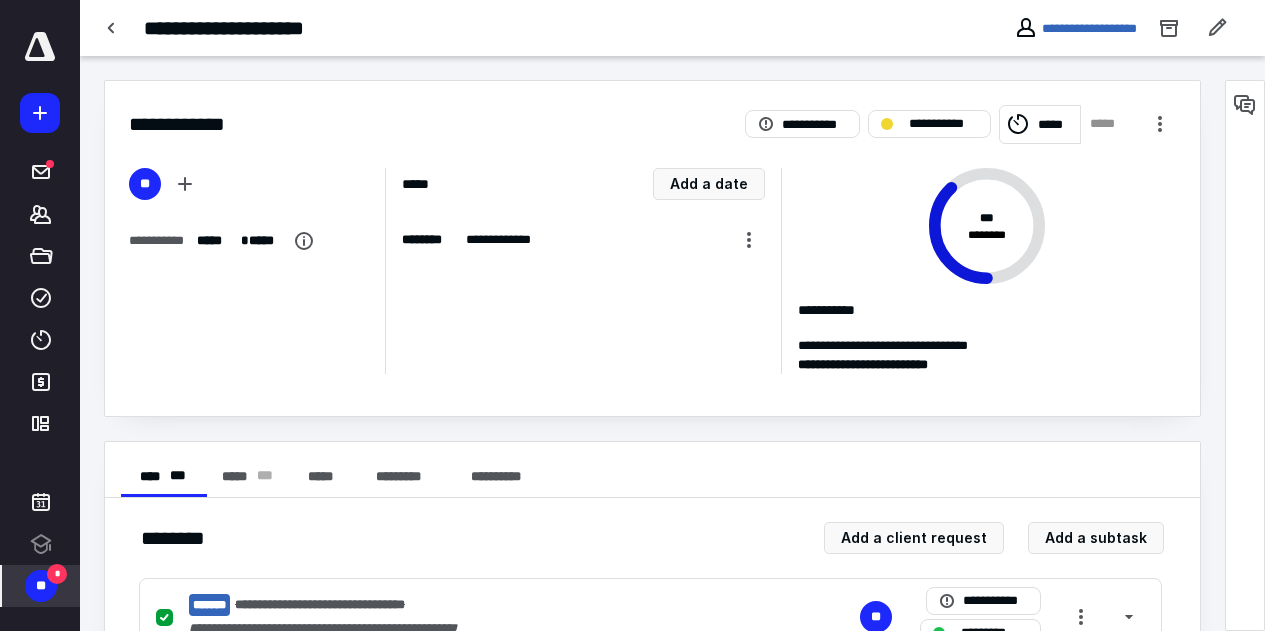 scroll, scrollTop: 600, scrollLeft: 0, axis: vertical 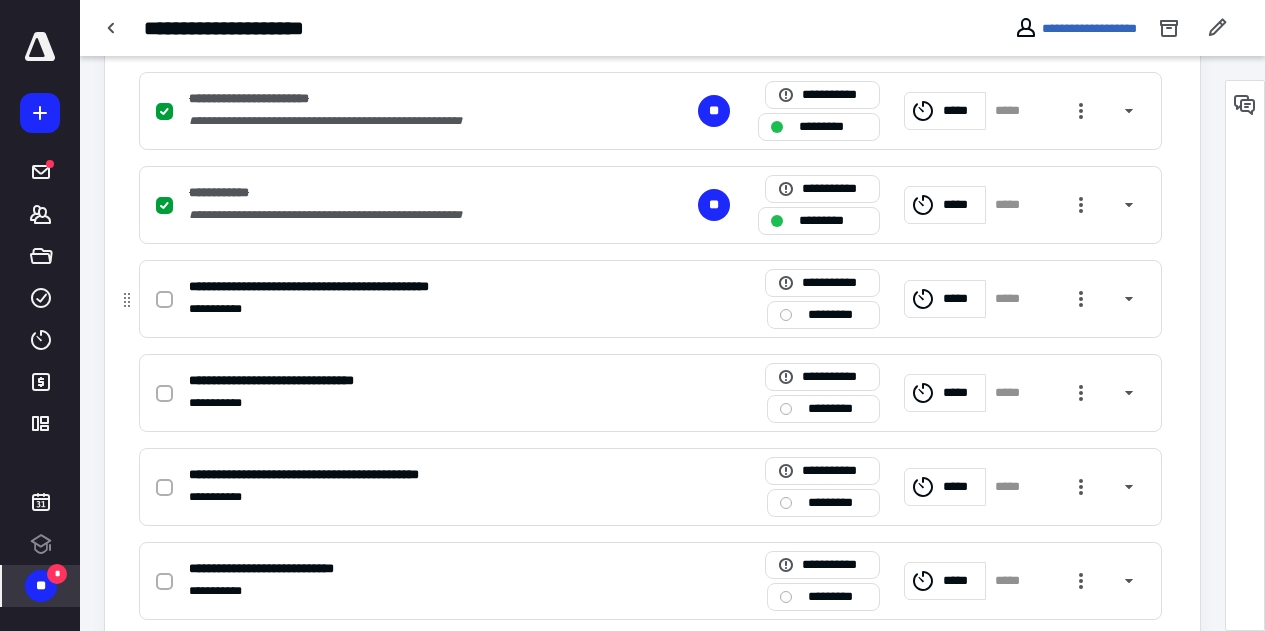 click on "**********" at bounding box center [388, 309] 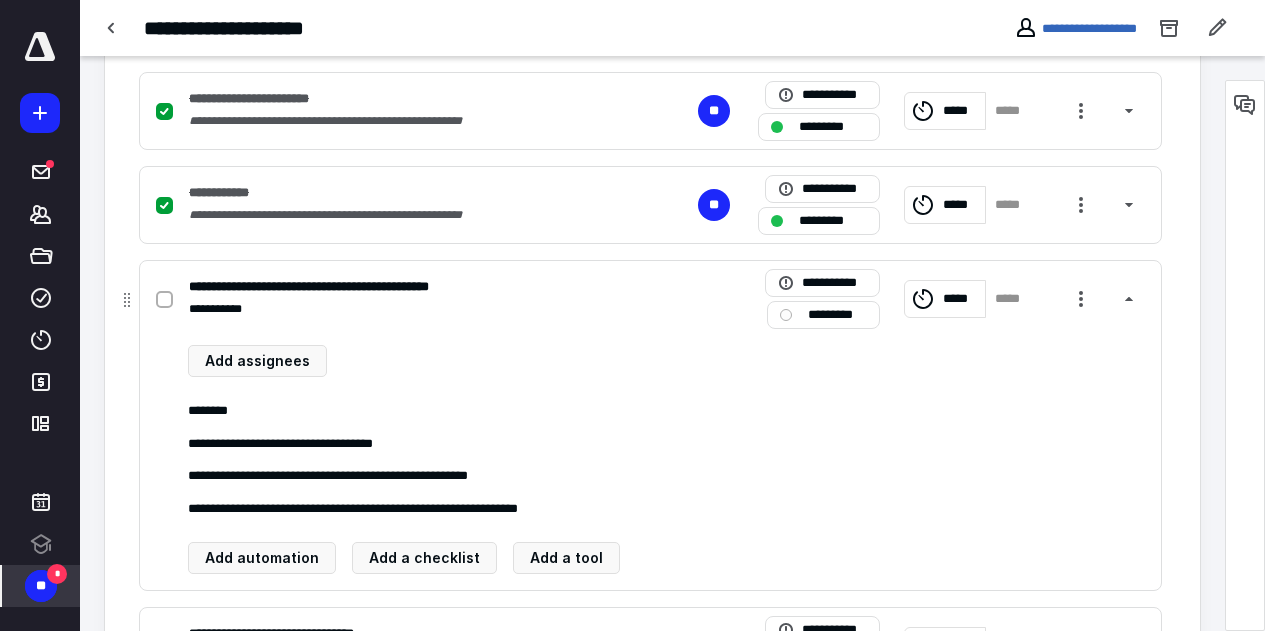 click 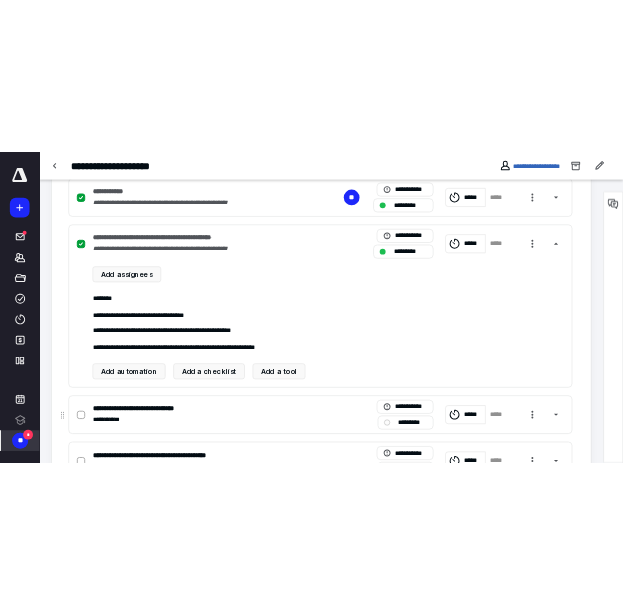 scroll, scrollTop: 900, scrollLeft: 0, axis: vertical 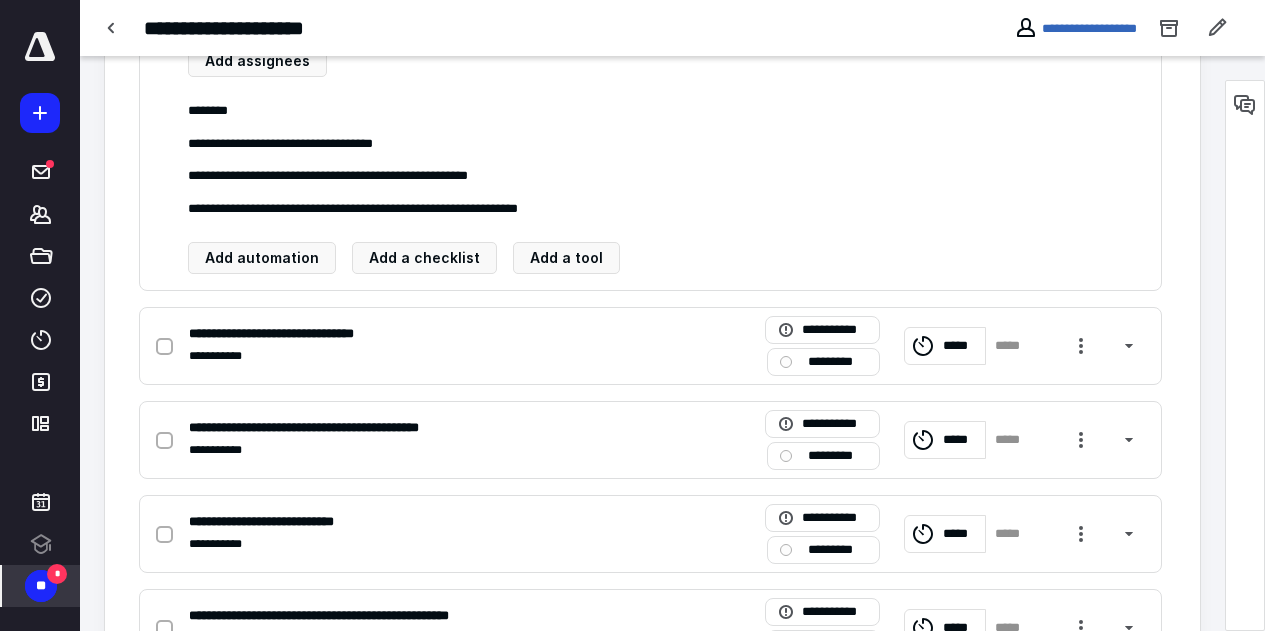 click on "**********" at bounding box center (666, 159) 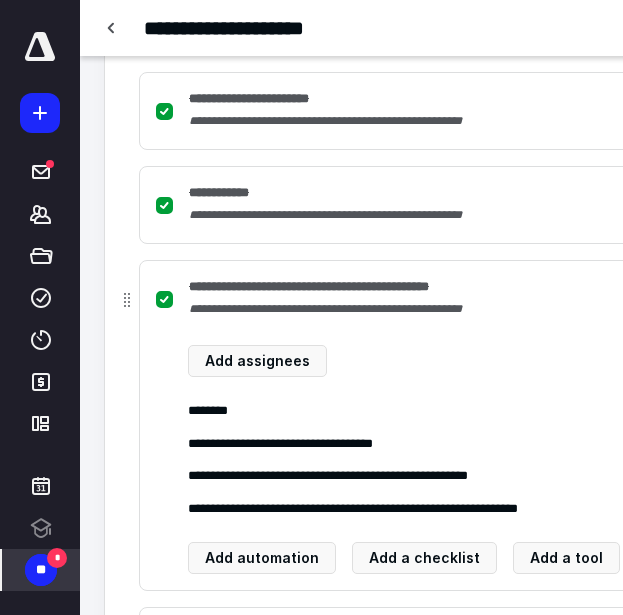 scroll, scrollTop: 300, scrollLeft: 0, axis: vertical 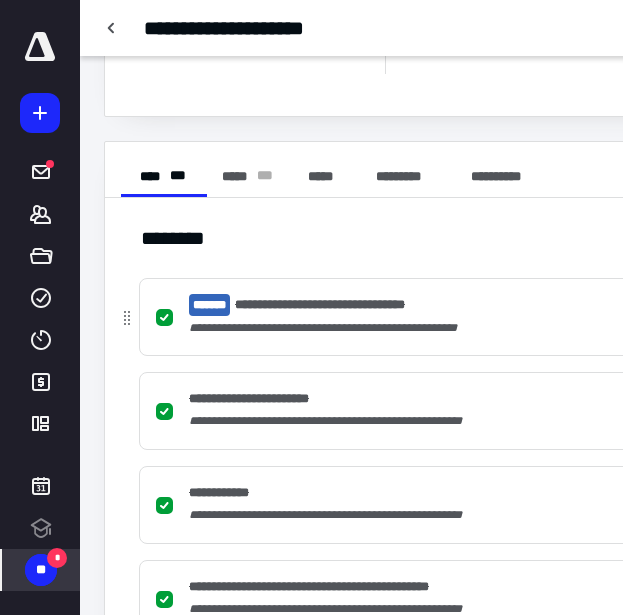click on "**********" at bounding box center [634, 317] 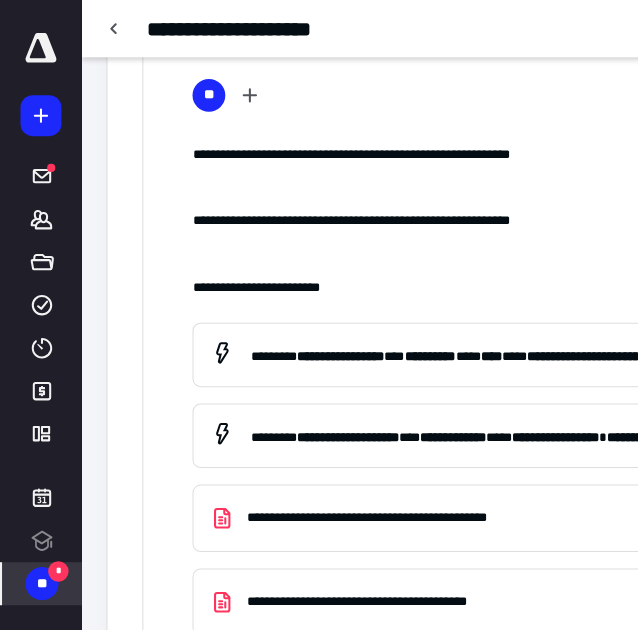 scroll, scrollTop: 700, scrollLeft: 0, axis: vertical 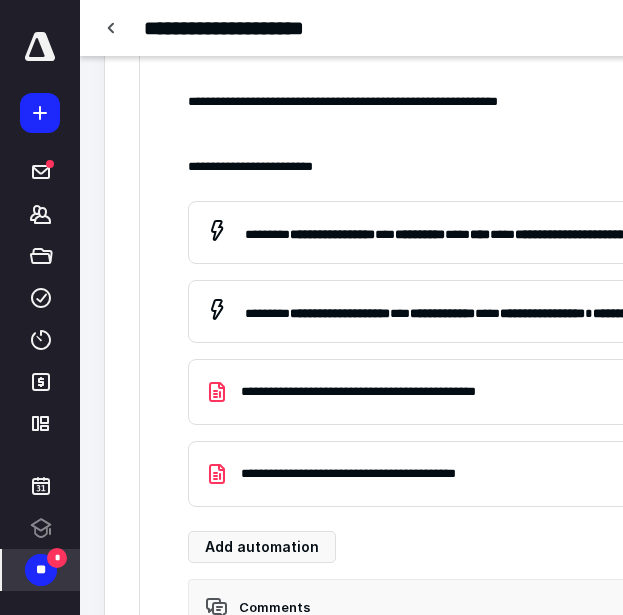 click on "**********" at bounding box center [373, 392] 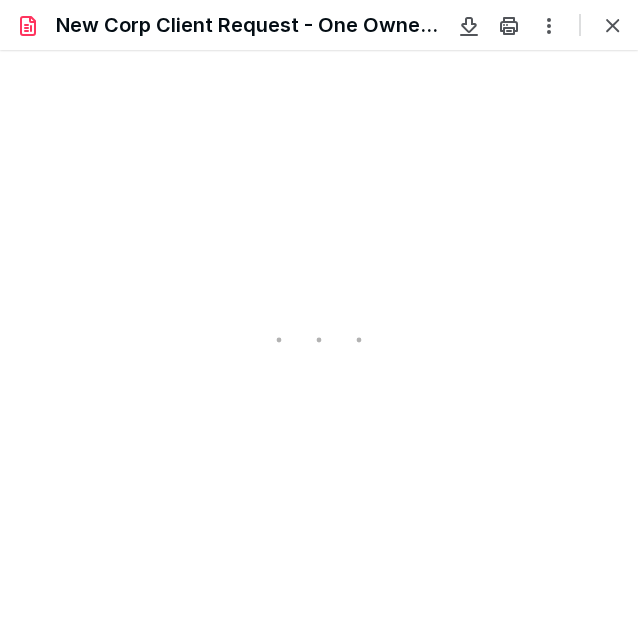 scroll, scrollTop: 0, scrollLeft: 0, axis: both 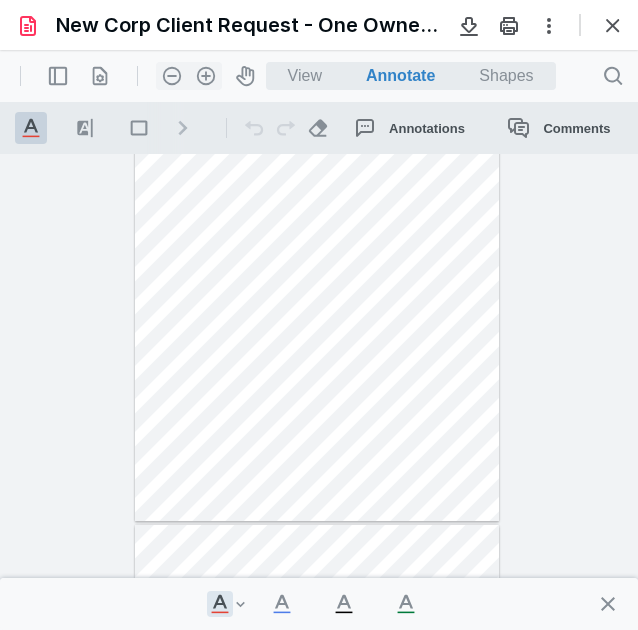 click on "**********" at bounding box center [319, 392] 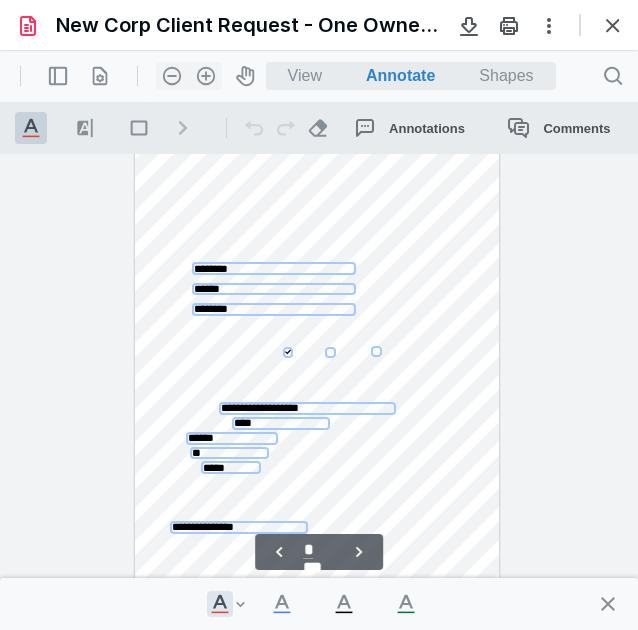 scroll, scrollTop: 506, scrollLeft: 0, axis: vertical 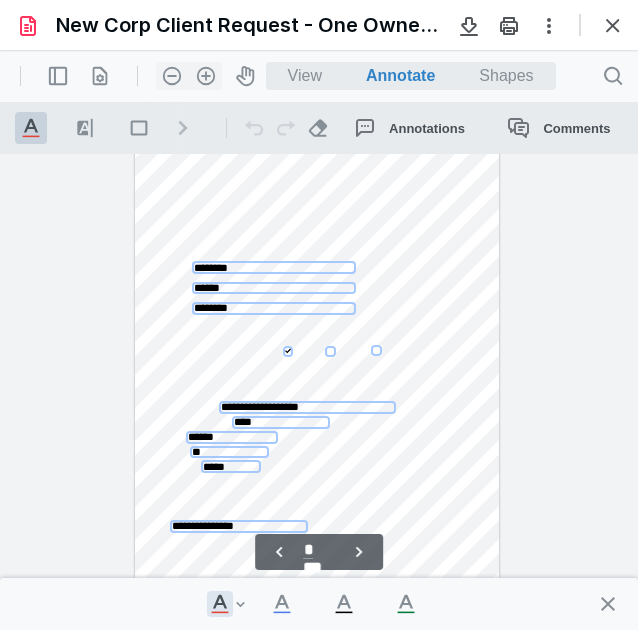 click at bounding box center [608, 604] 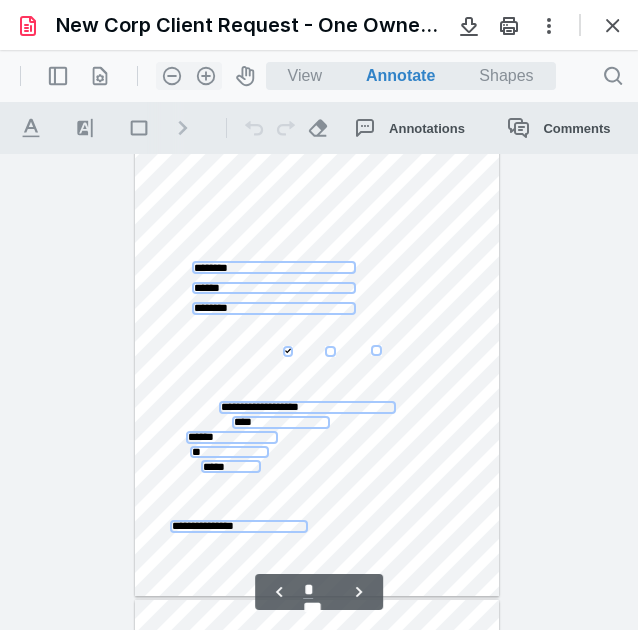 scroll, scrollTop: 606, scrollLeft: 0, axis: vertical 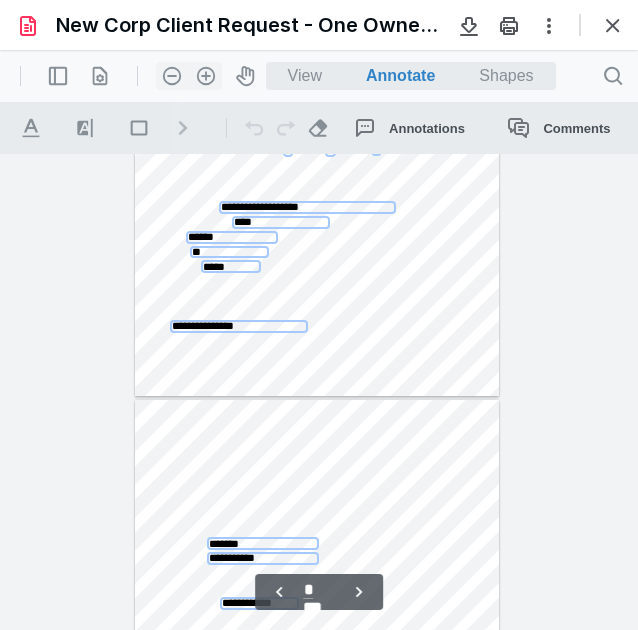type on "*" 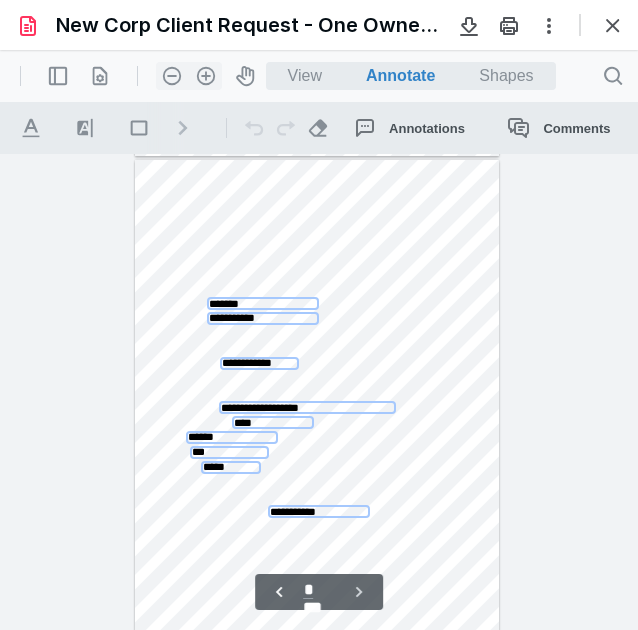 scroll, scrollTop: 949, scrollLeft: 0, axis: vertical 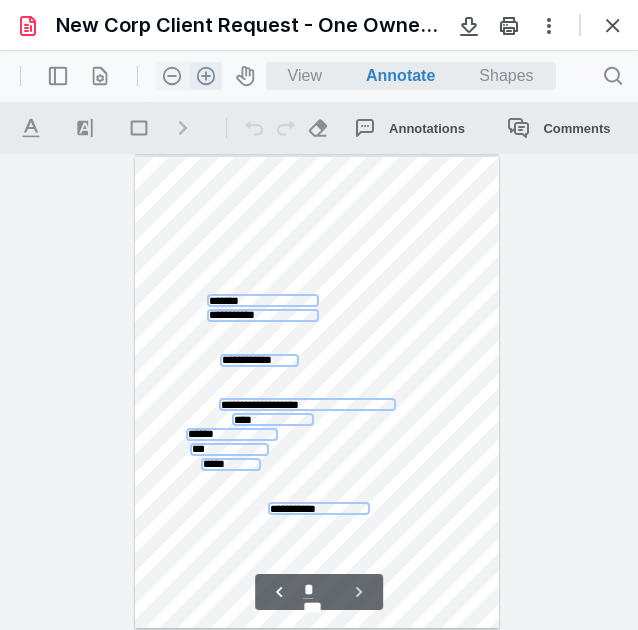 click on ".cls-1{fill:#abb0c4;} icon - header - zoom - in - line" at bounding box center [206, 76] 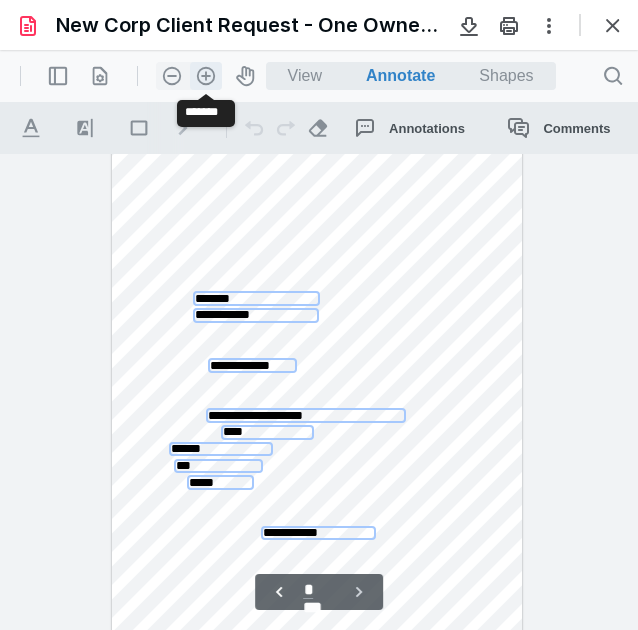 click on ".cls-1{fill:#abb0c4;} icon - header - zoom - in - line" at bounding box center [206, 76] 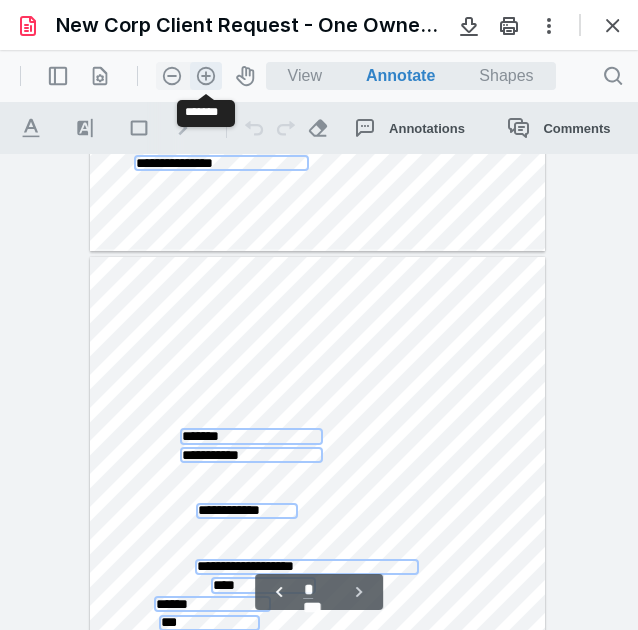 scroll, scrollTop: 1235, scrollLeft: 0, axis: vertical 